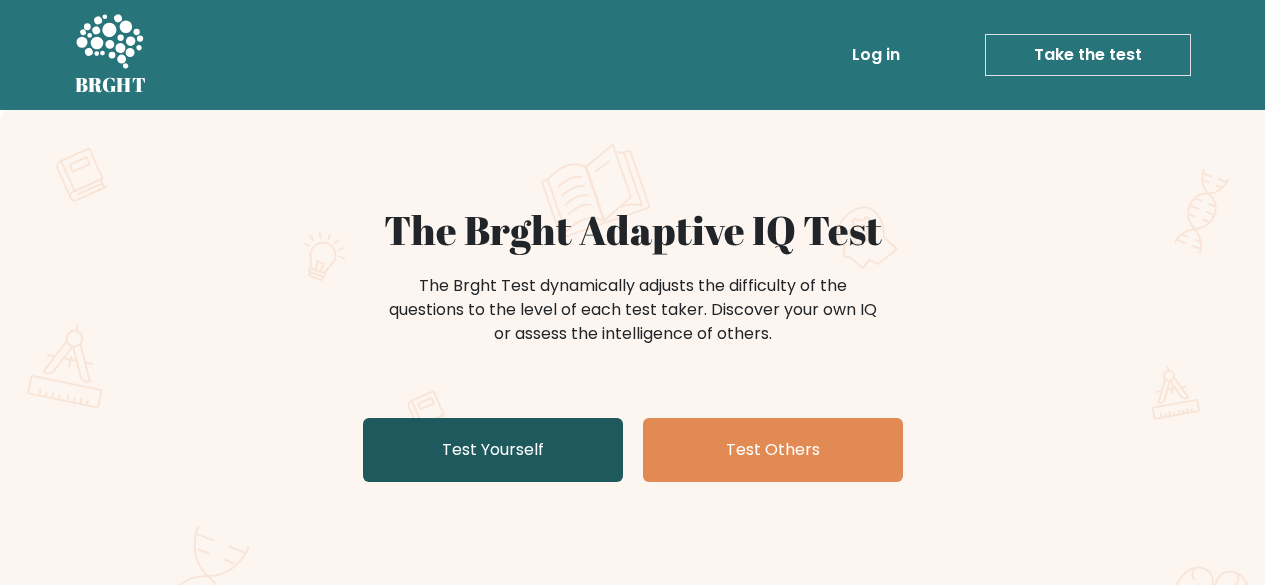 scroll, scrollTop: 0, scrollLeft: 0, axis: both 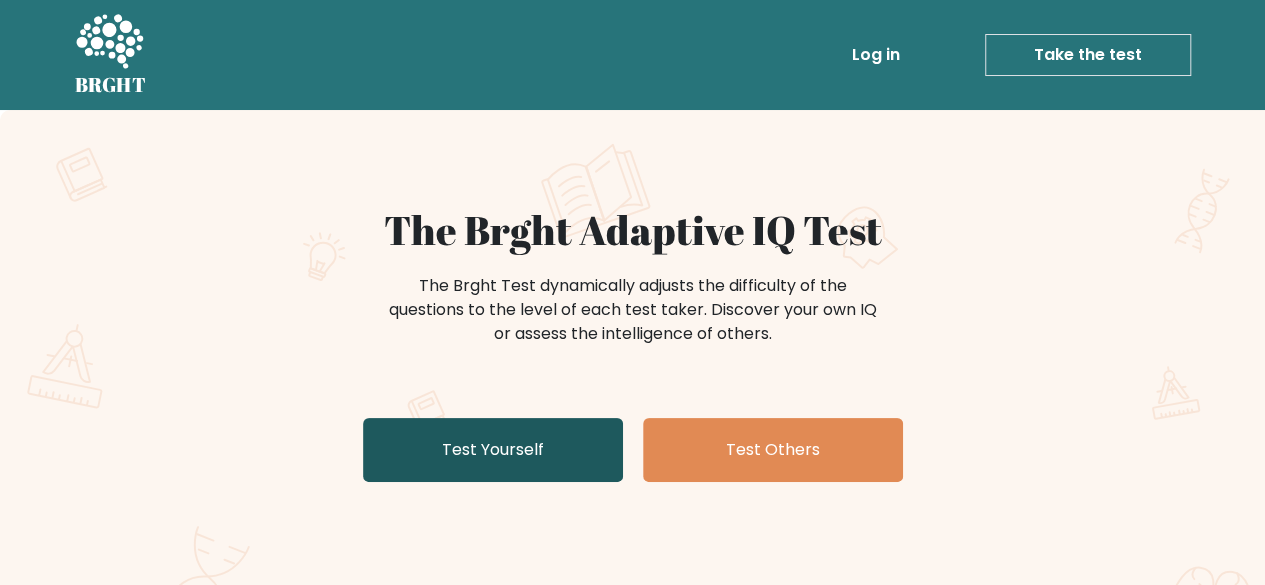 click on "Test Yourself" at bounding box center (493, 450) 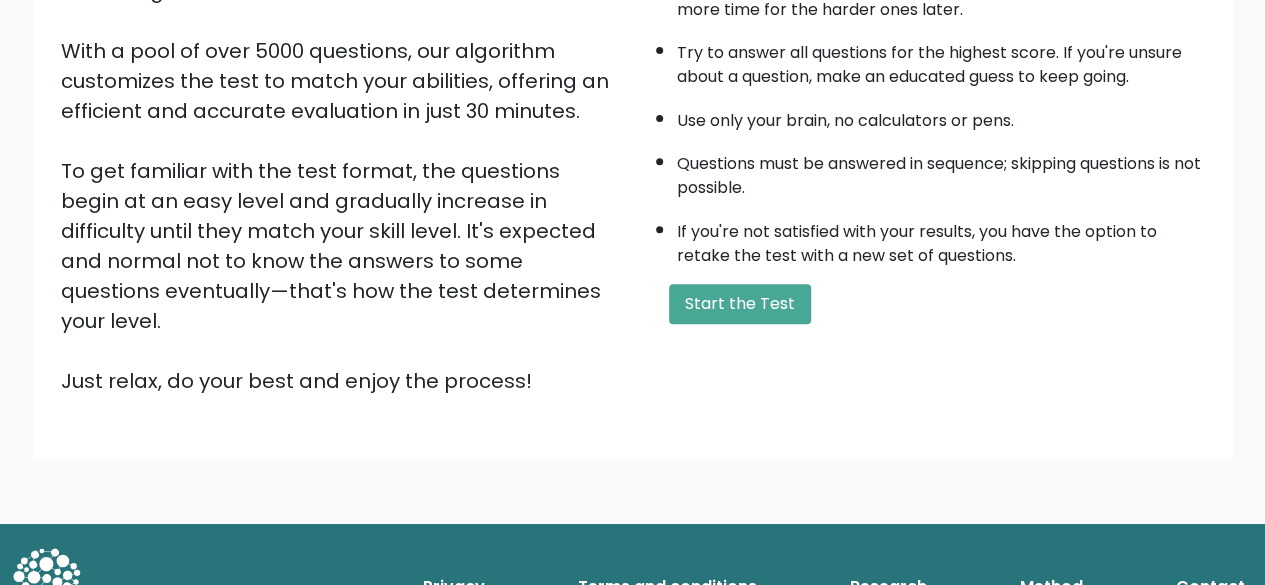 scroll, scrollTop: 330, scrollLeft: 0, axis: vertical 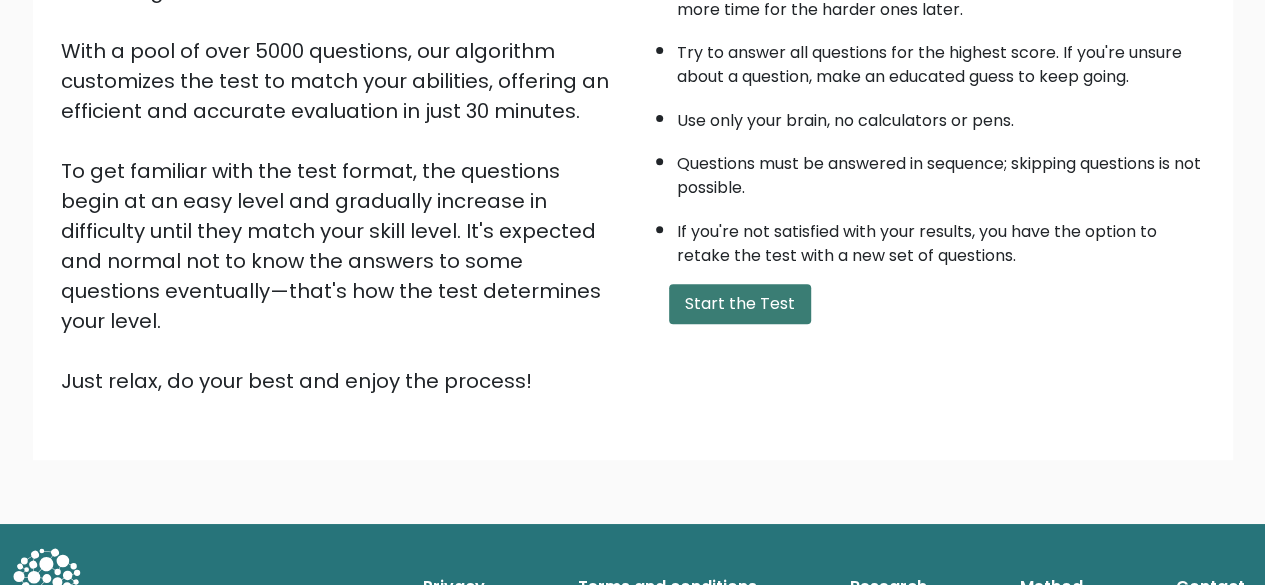 click on "Start the Test" at bounding box center [740, 304] 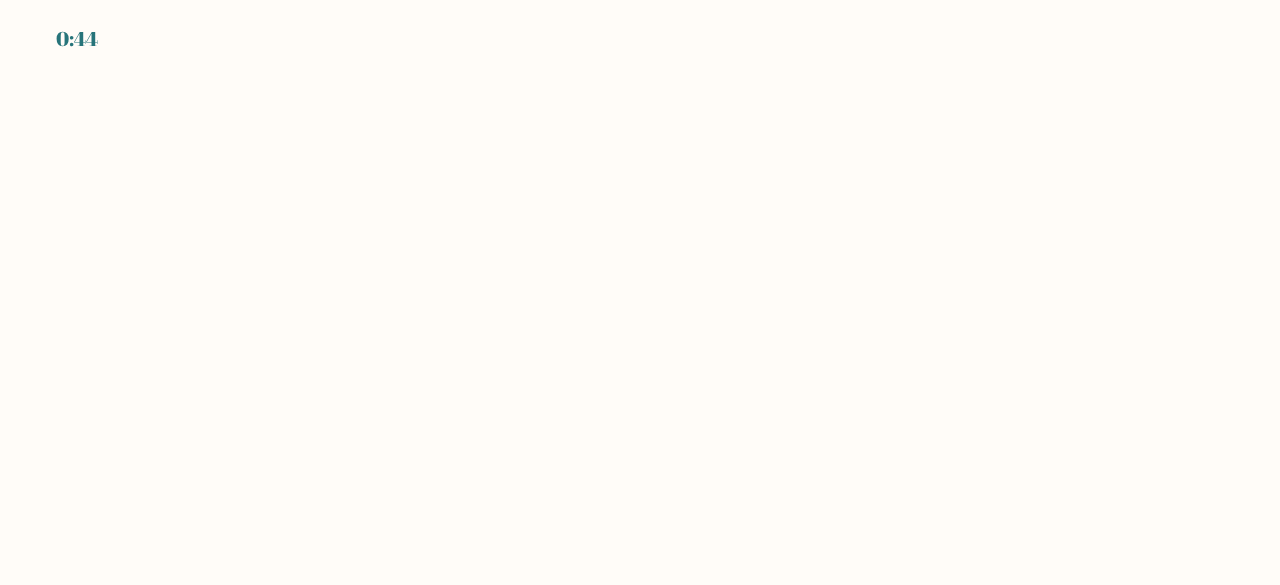 scroll, scrollTop: 0, scrollLeft: 0, axis: both 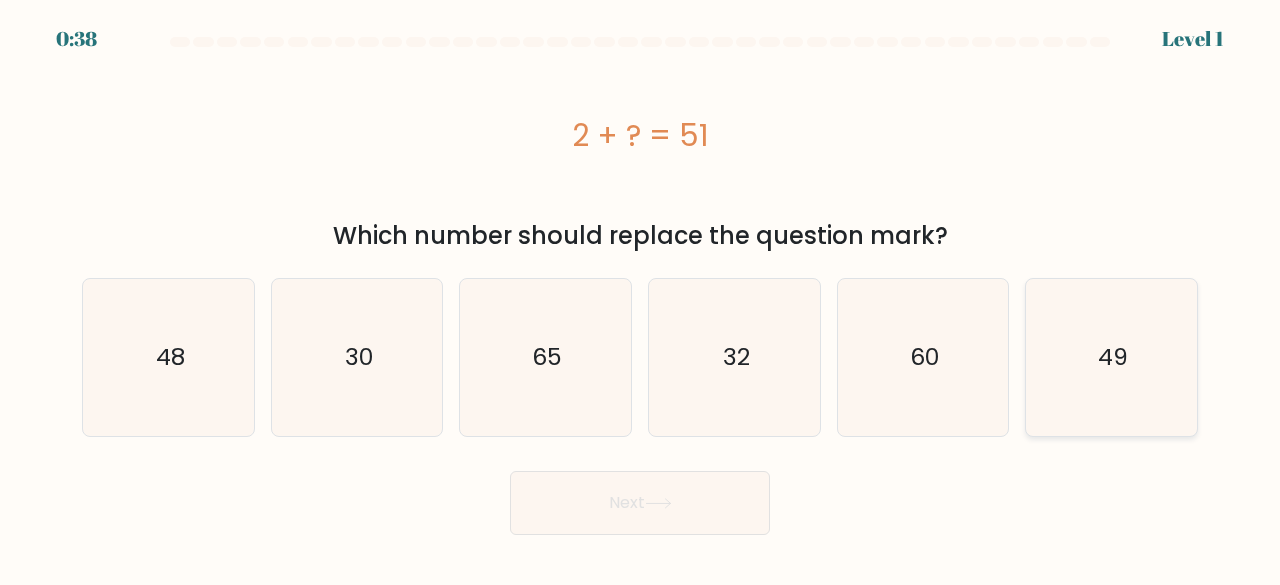 click on "49" 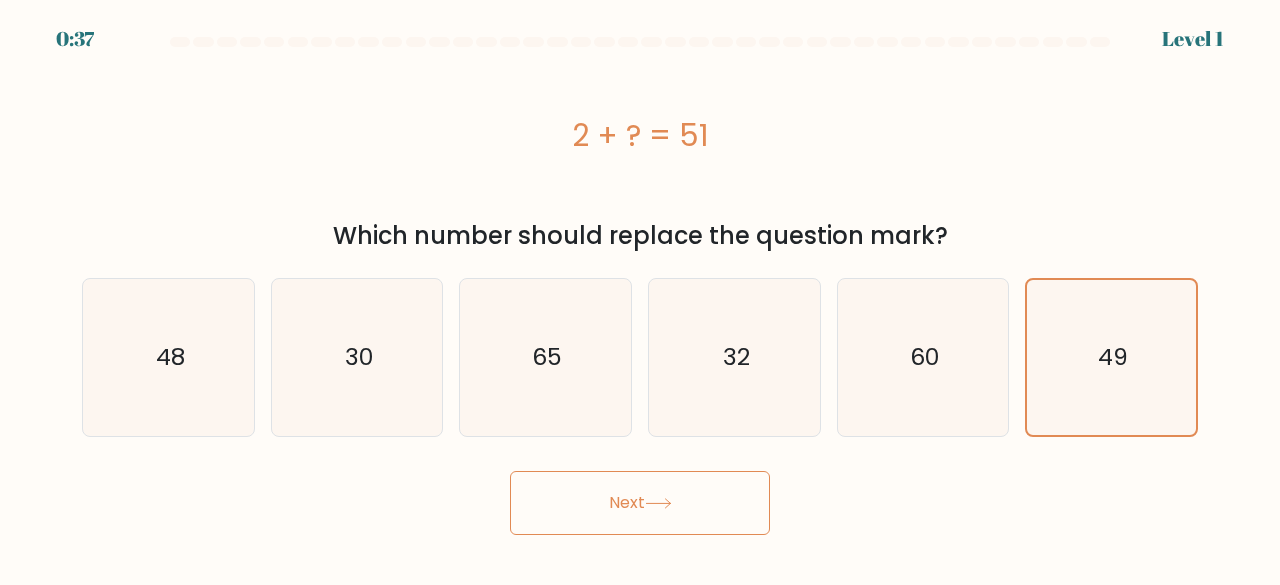 click on "Next" at bounding box center (640, 503) 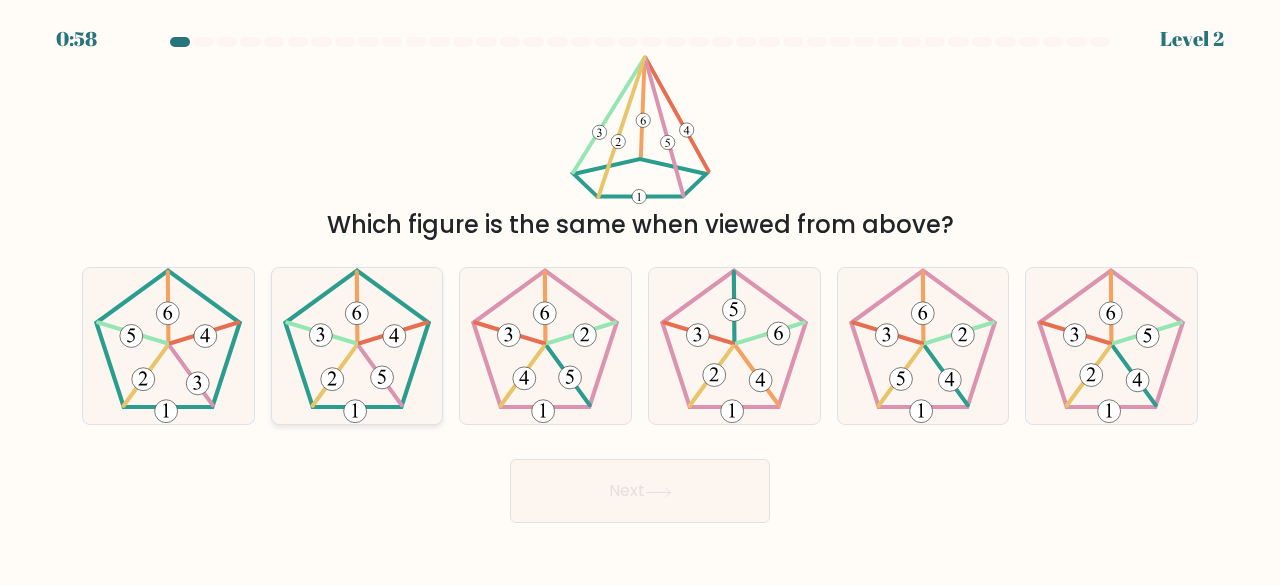 click 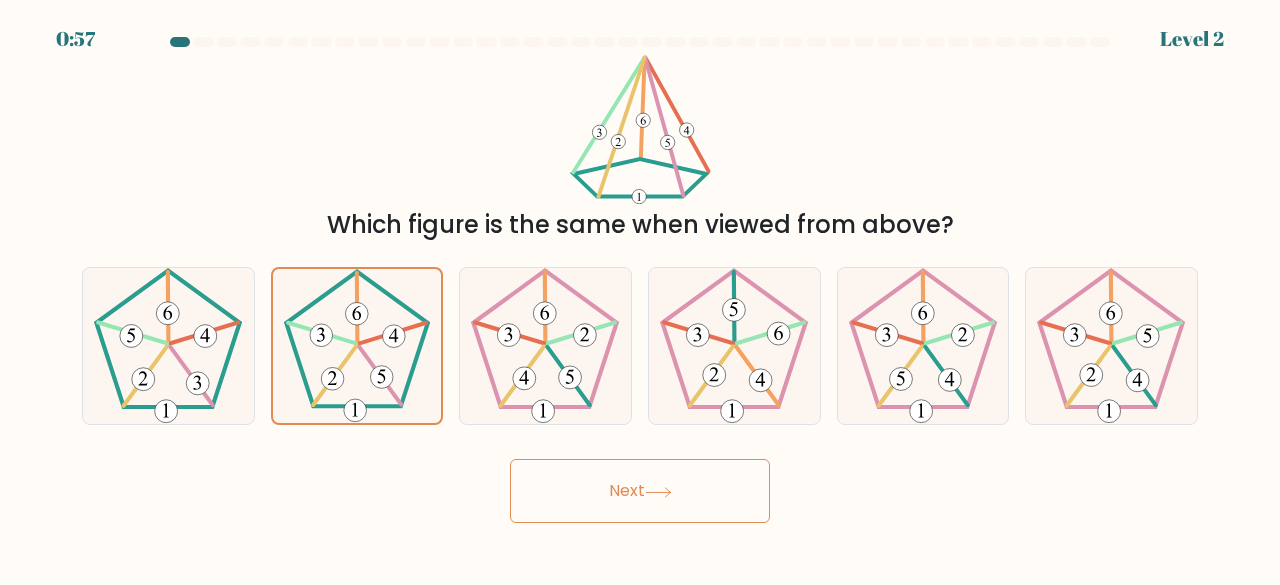 click on "Next" at bounding box center [640, 491] 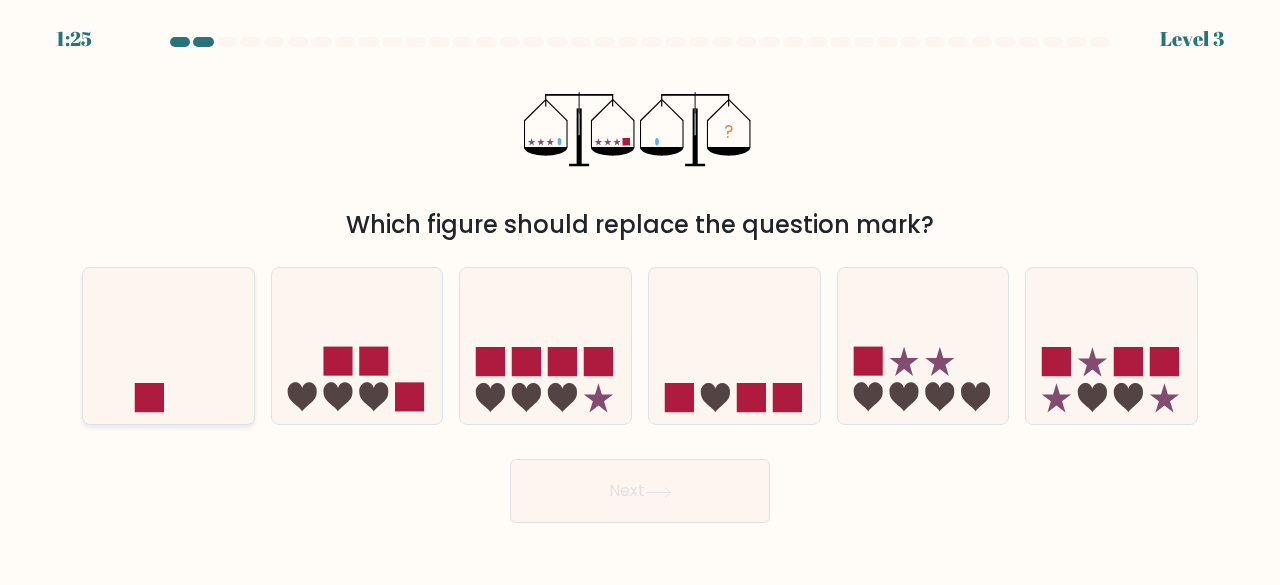 drag, startPoint x: 198, startPoint y: 353, endPoint x: 216, endPoint y: 353, distance: 18 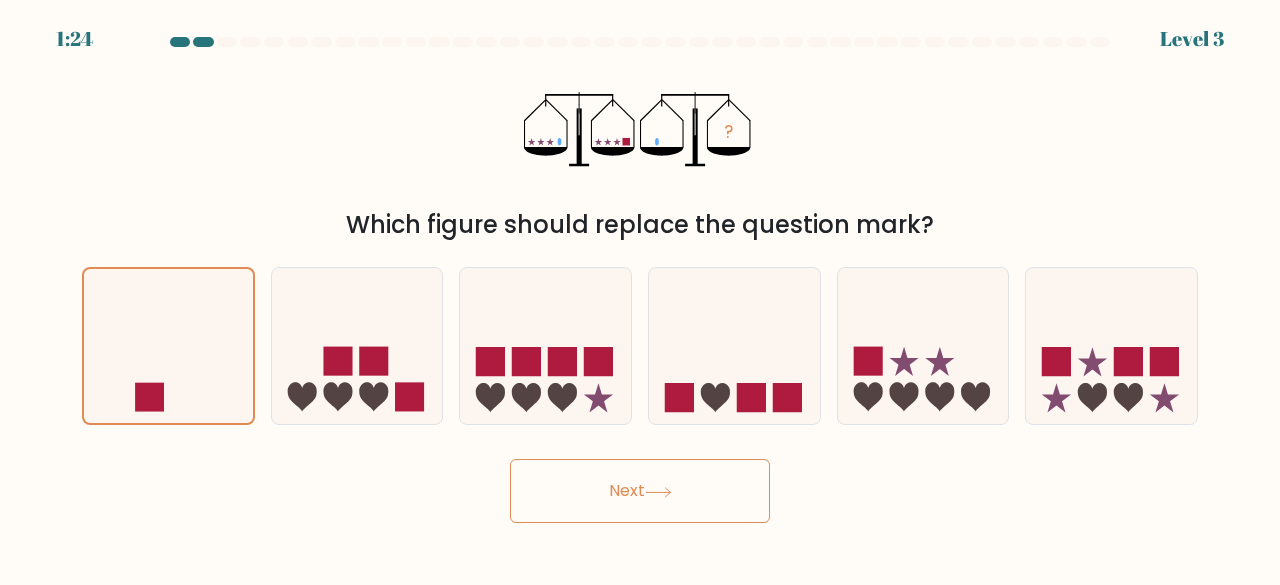 click on "Next" at bounding box center (640, 491) 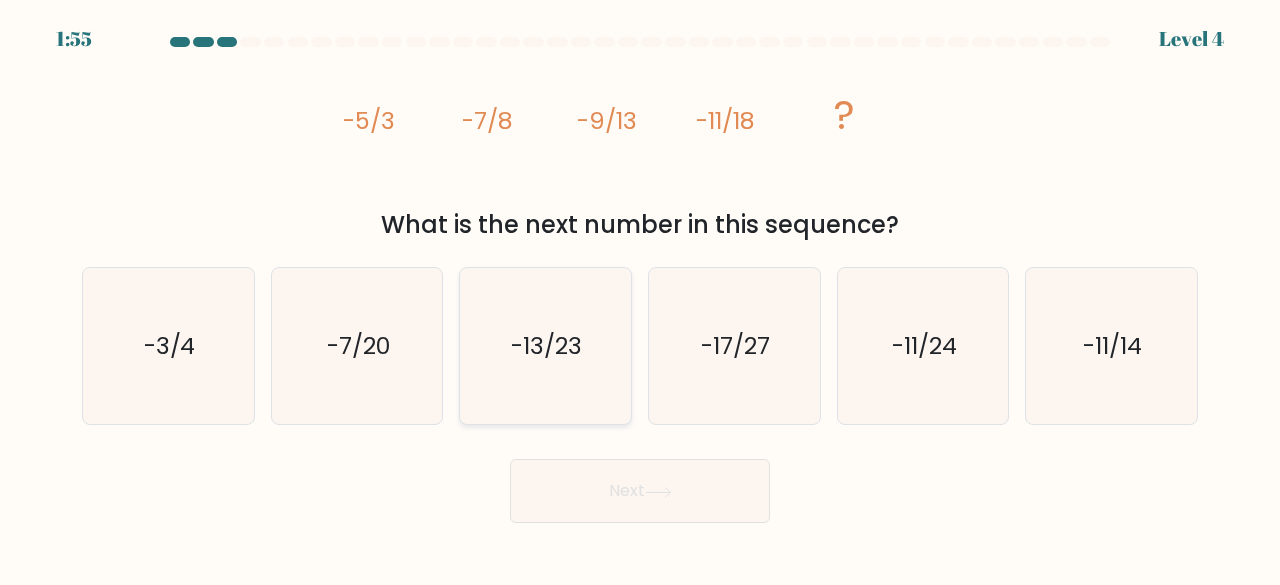 click on "-13/23" 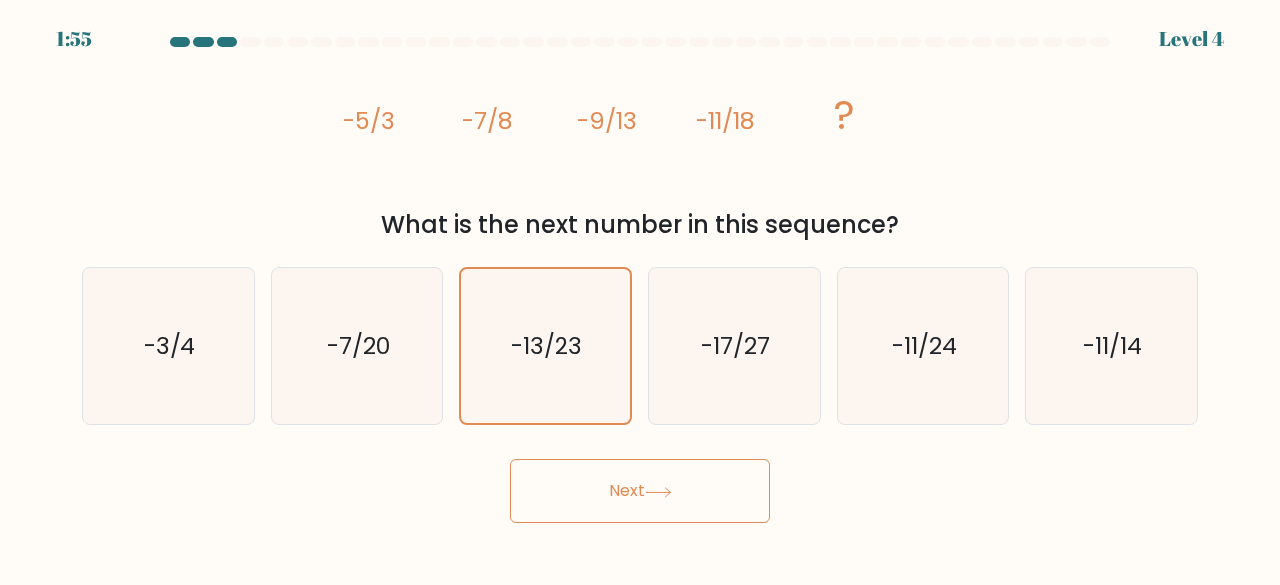 click on "Next" at bounding box center (640, 491) 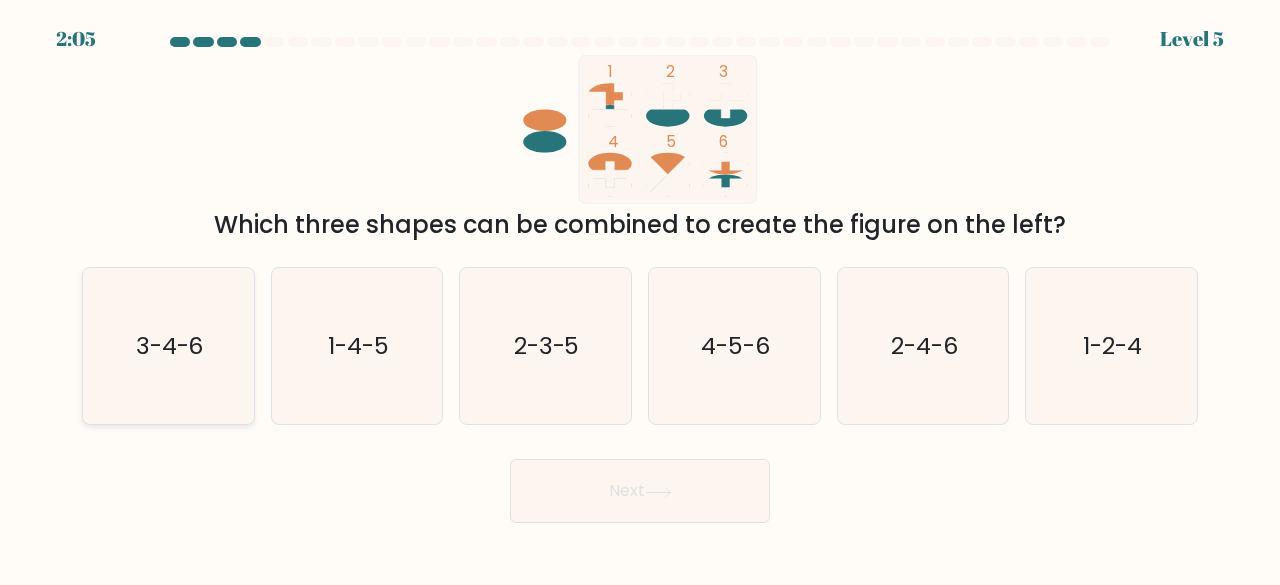 click on "3-4-6" 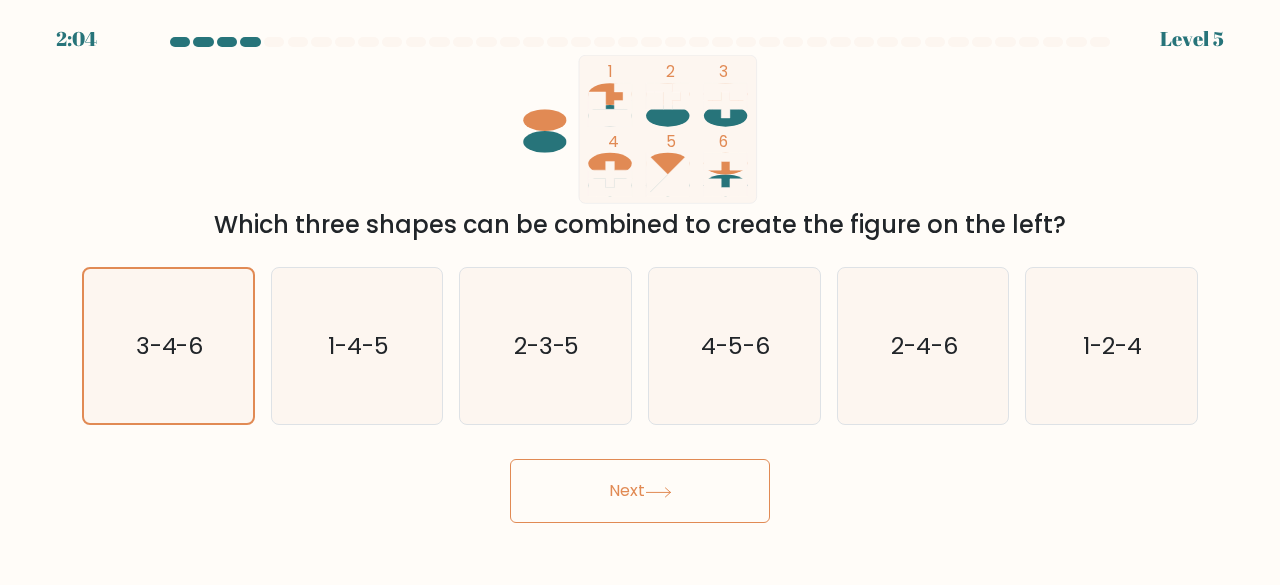 click on "Next" at bounding box center (640, 491) 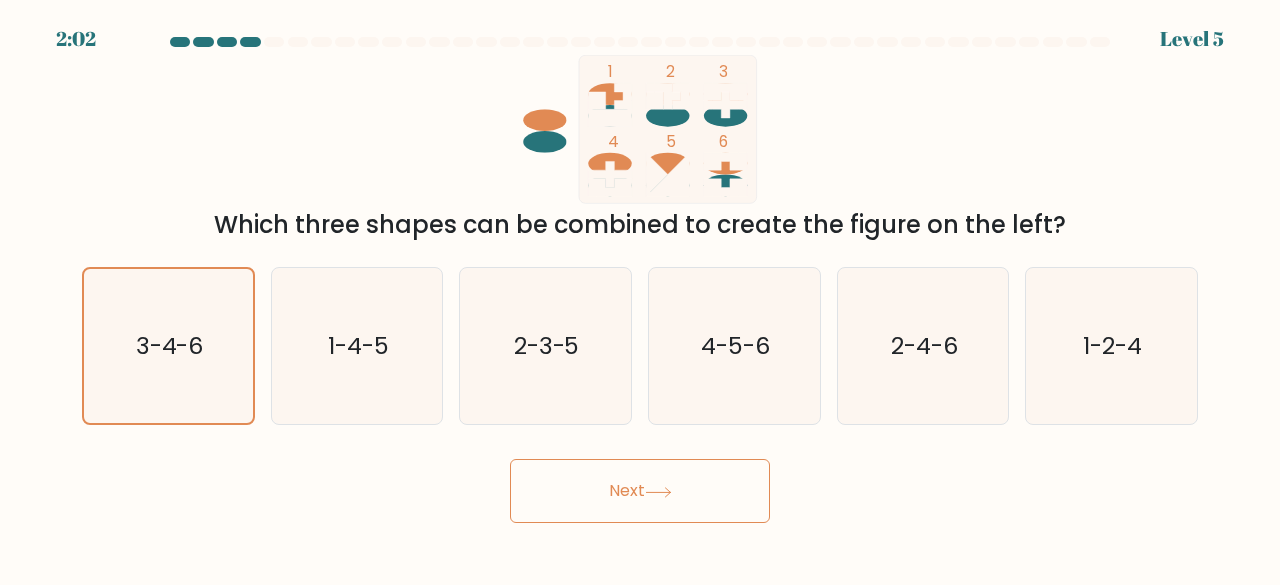 click on "Next" at bounding box center (640, 491) 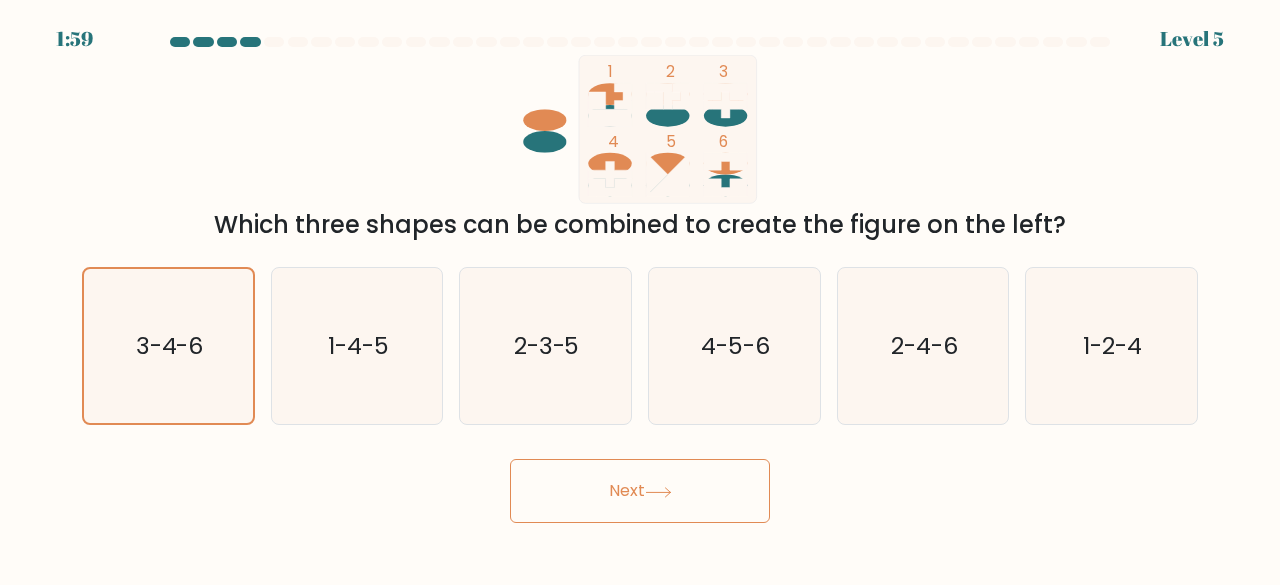 click on "Next" at bounding box center [640, 491] 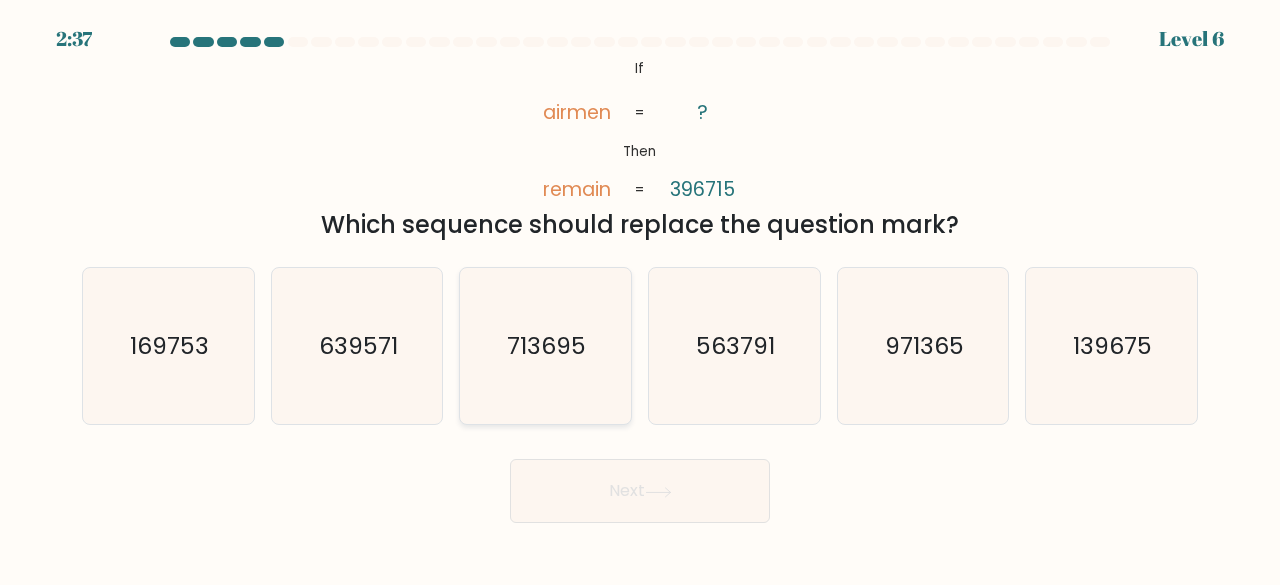 click on "713695" 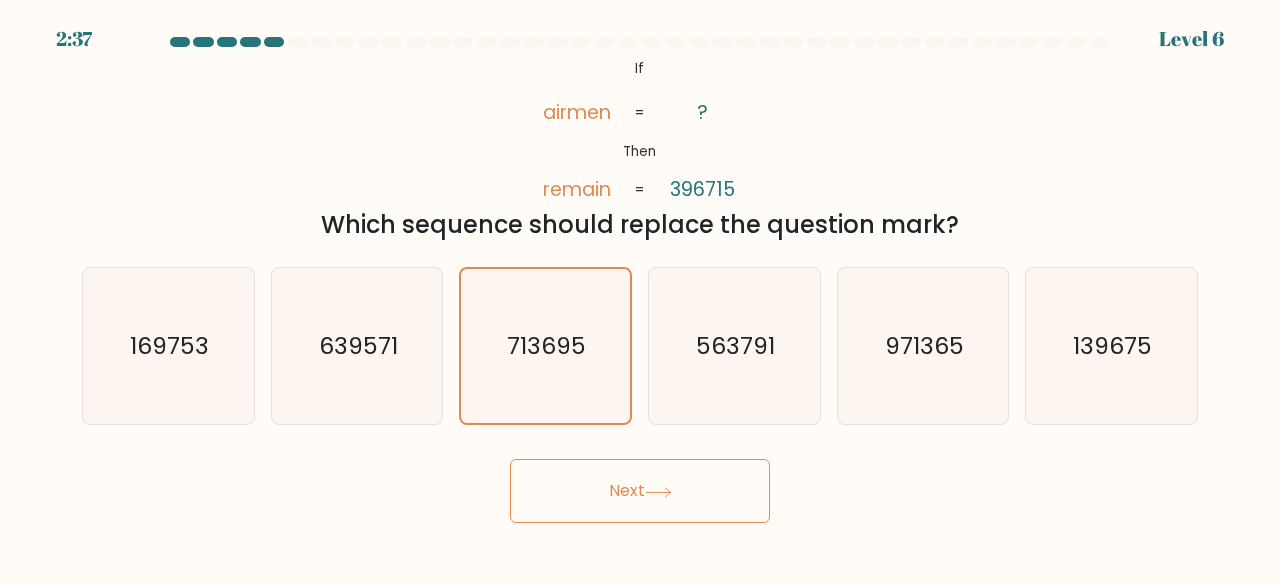 click on "Next" at bounding box center [640, 491] 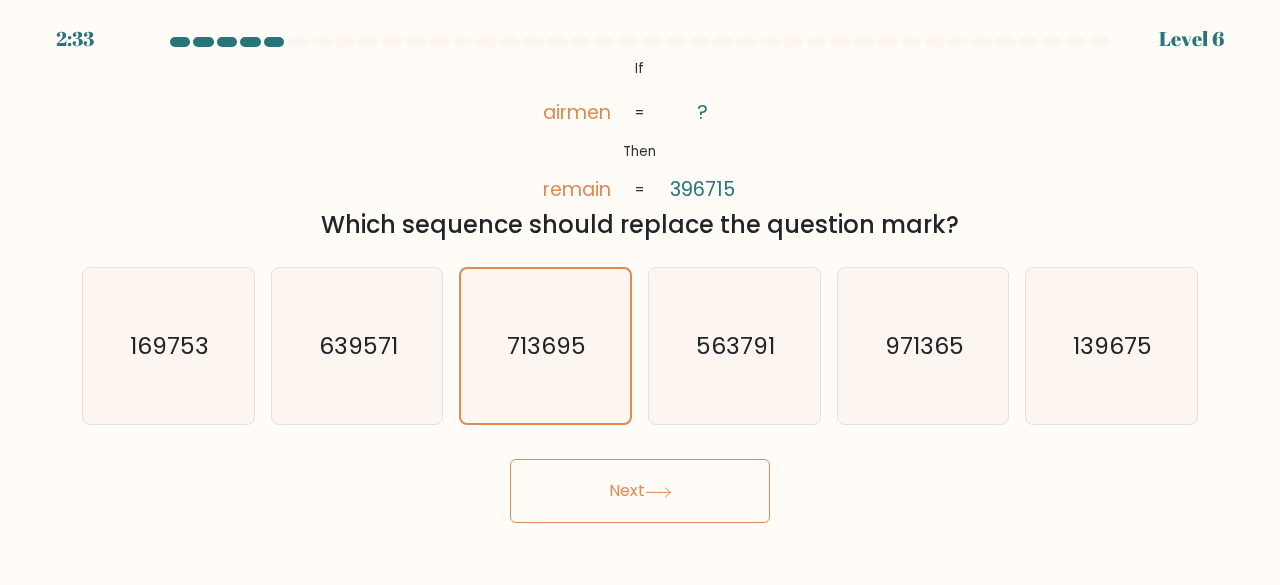 click 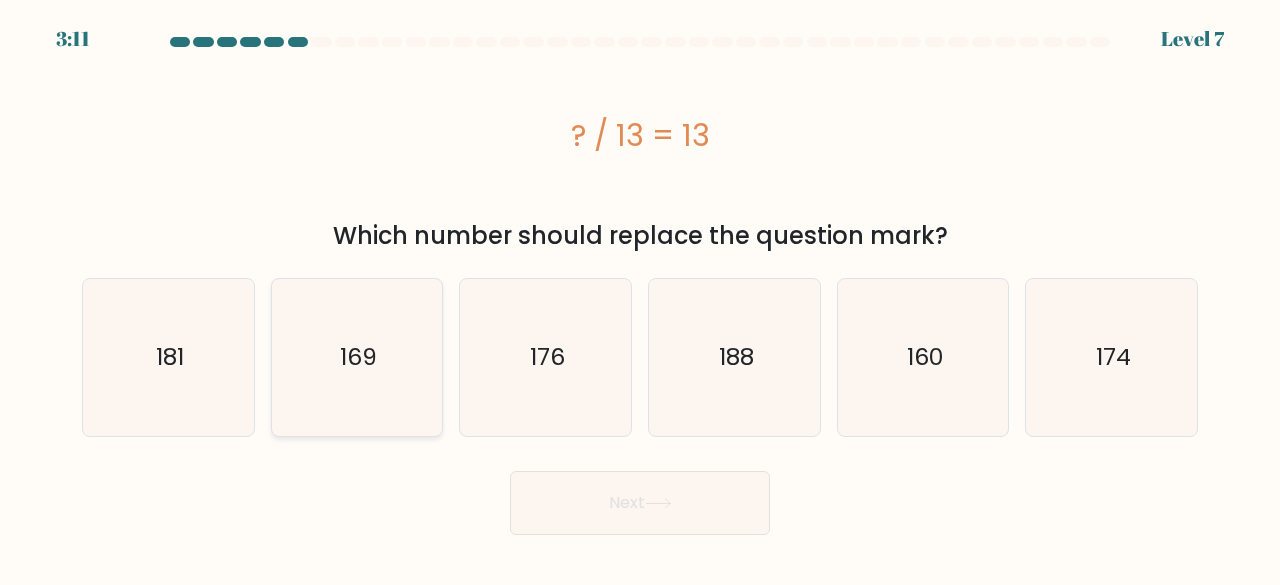 click on "169" 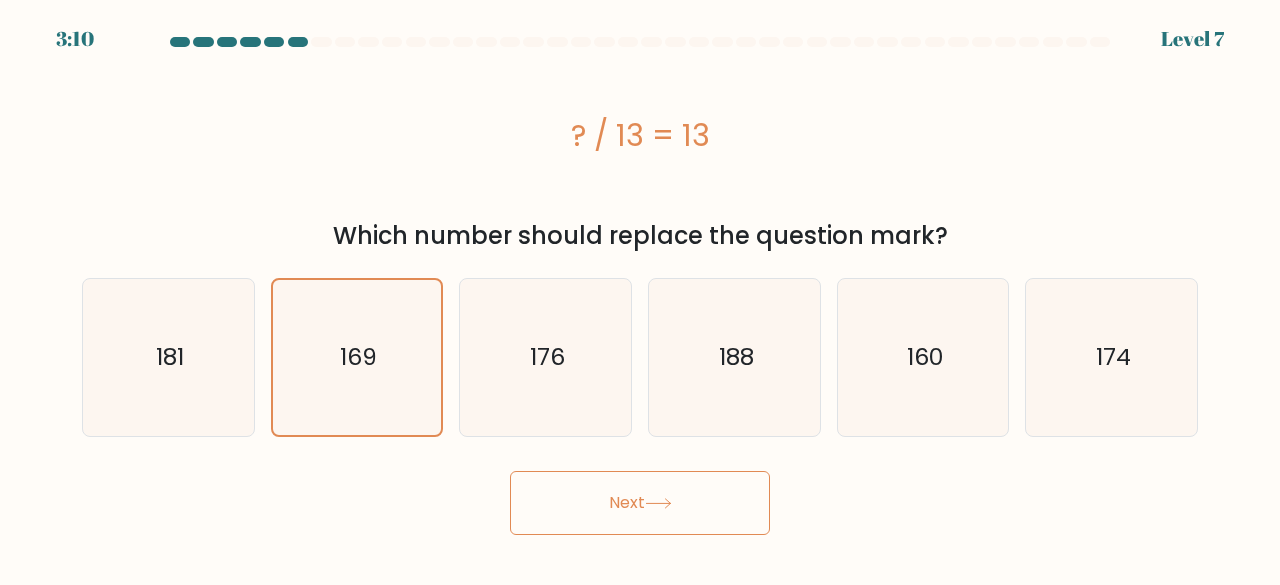 click on "Next" at bounding box center [640, 503] 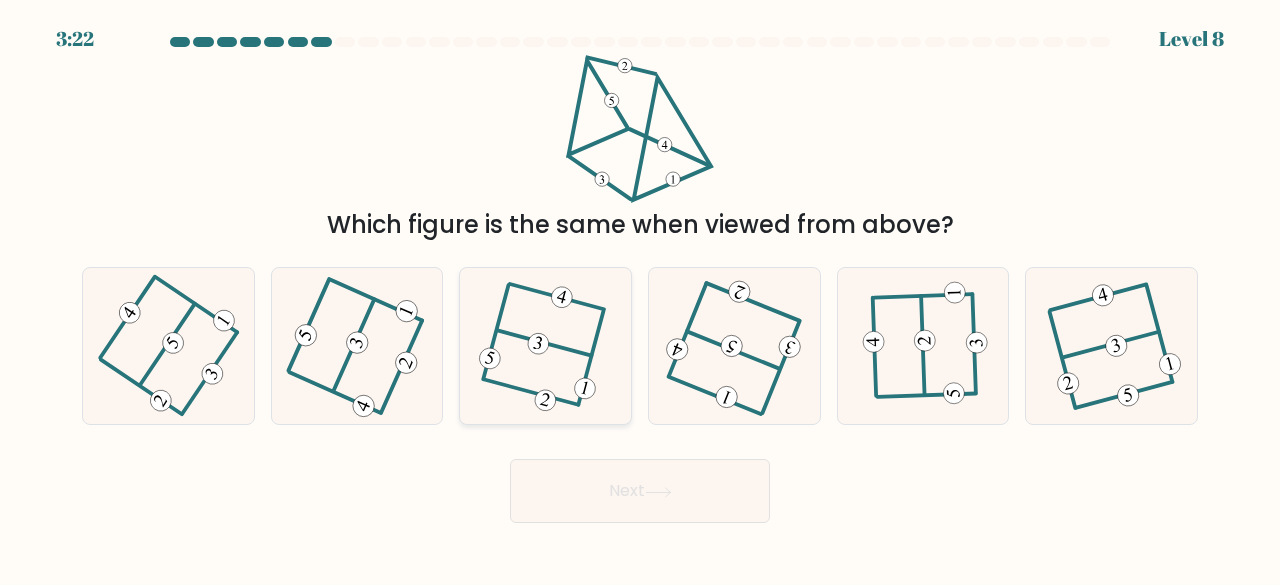 click 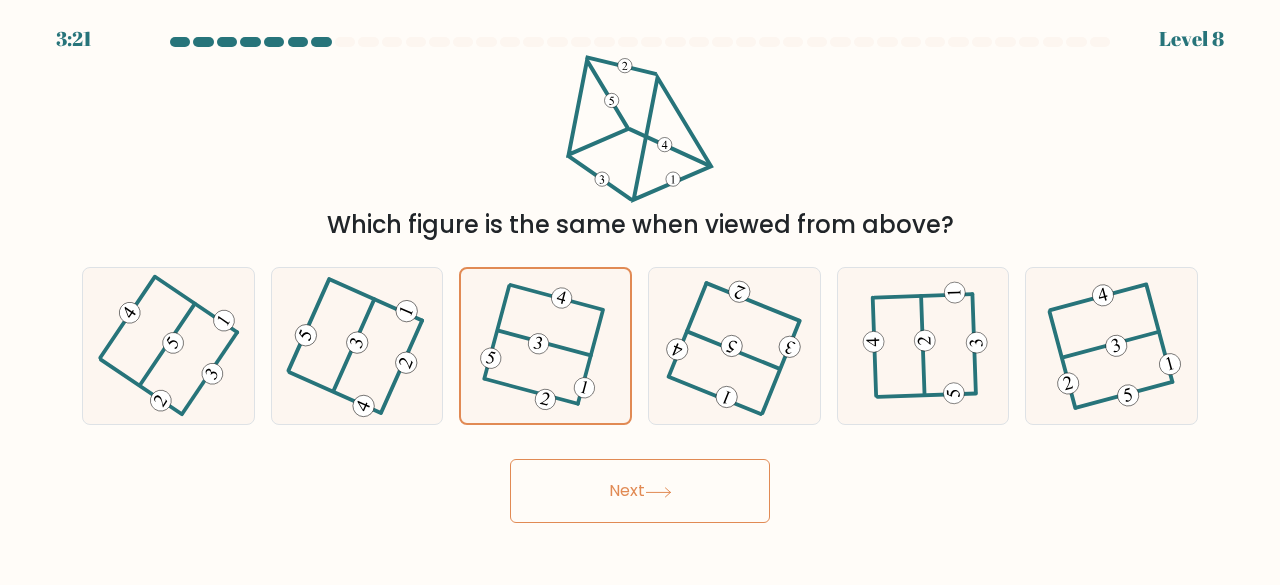click on "Next" at bounding box center [640, 491] 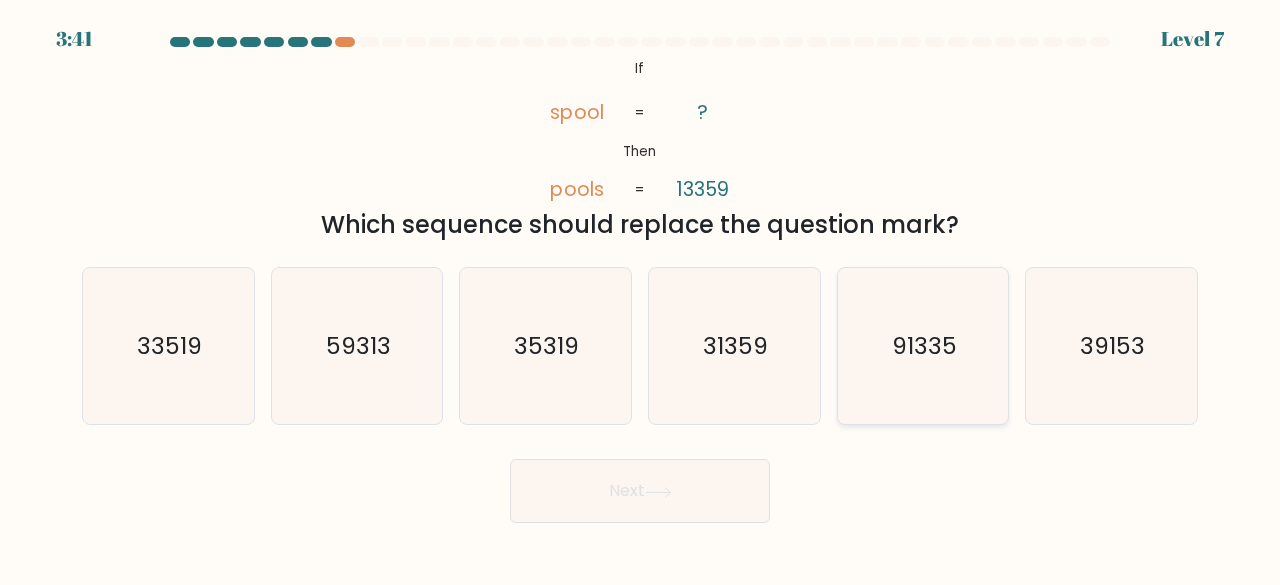 click on "91335" 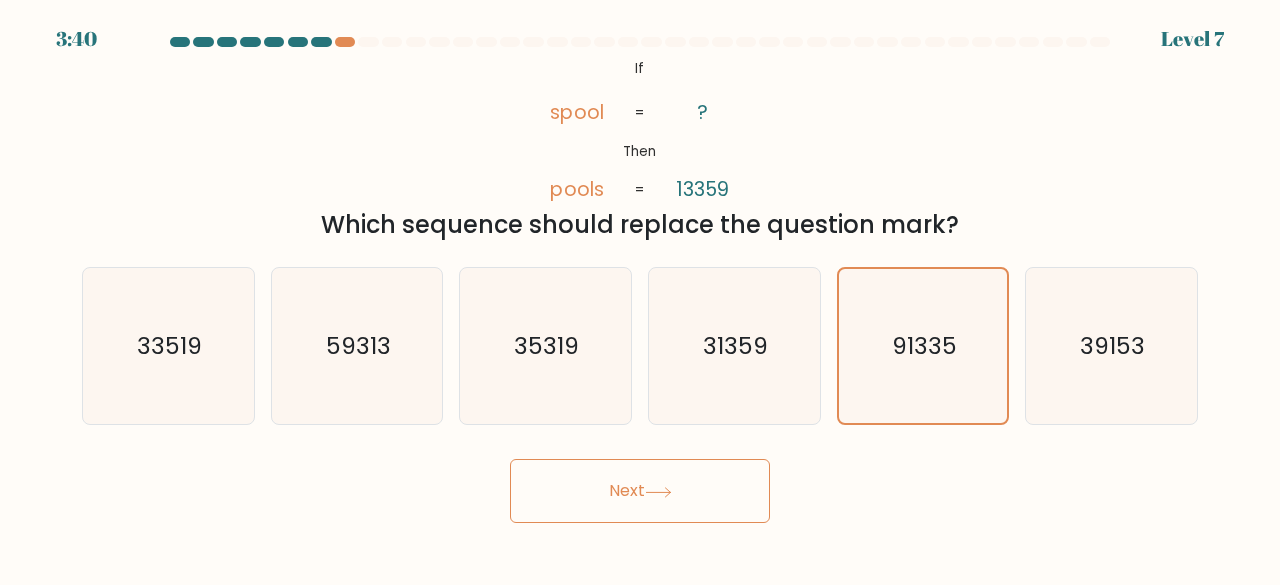 click 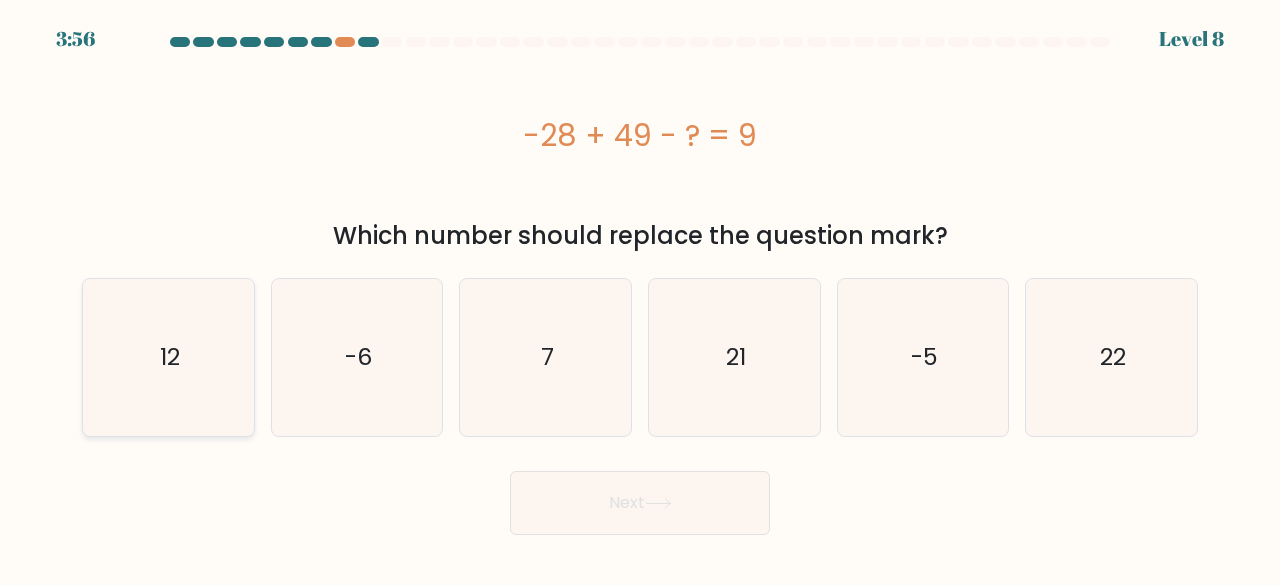 click on "12" 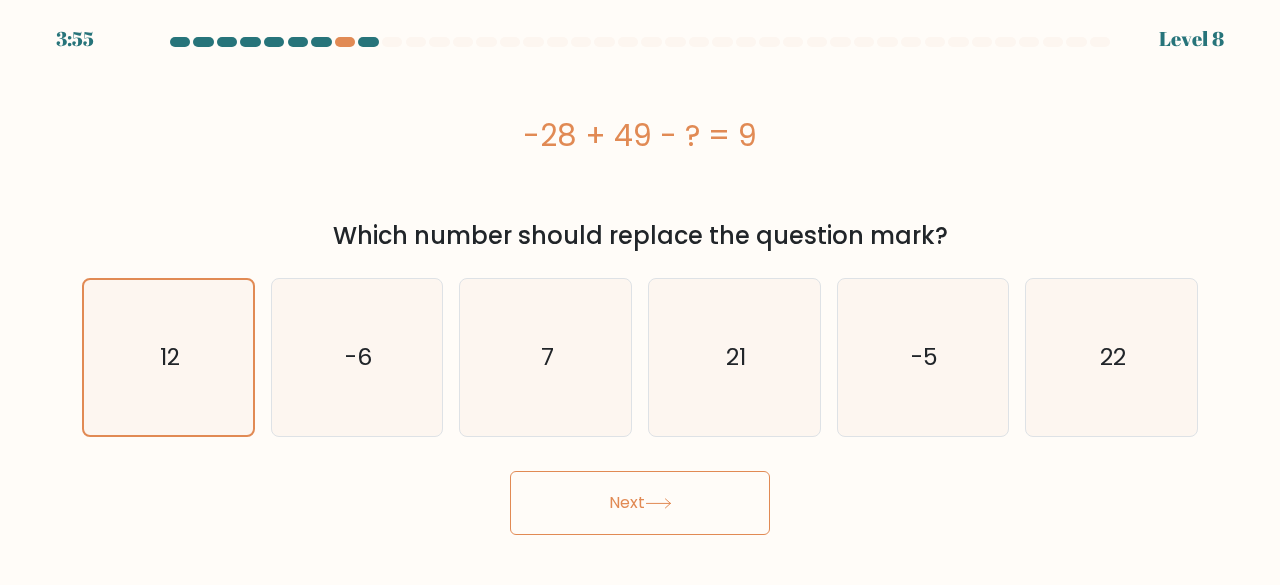 click on "Next" at bounding box center (640, 503) 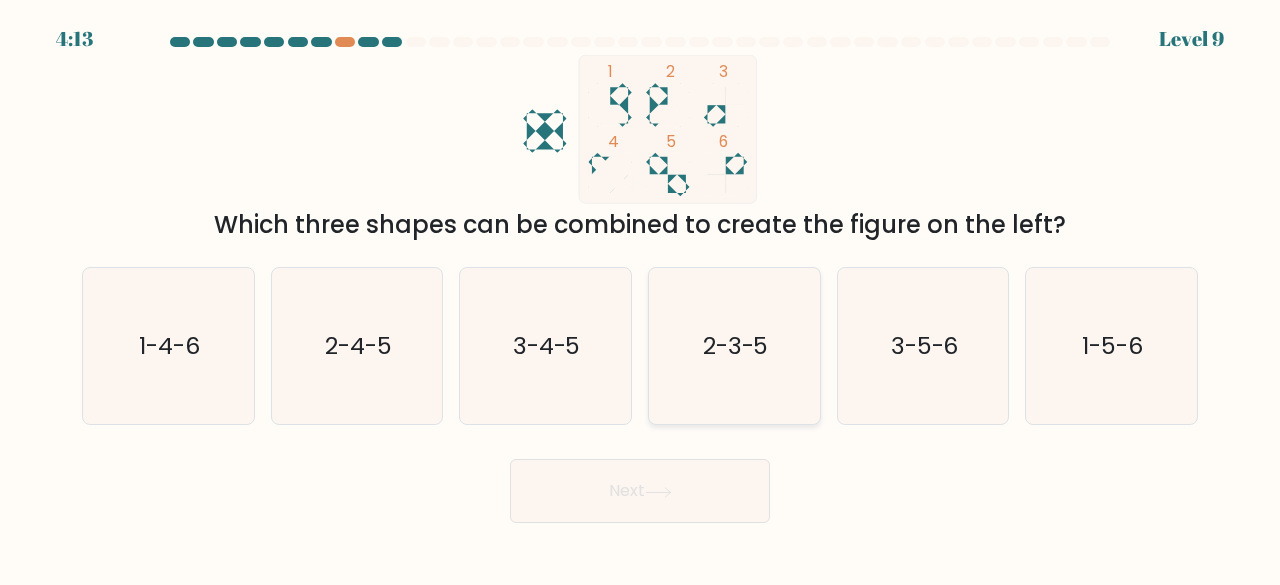 click on "2-3-5" 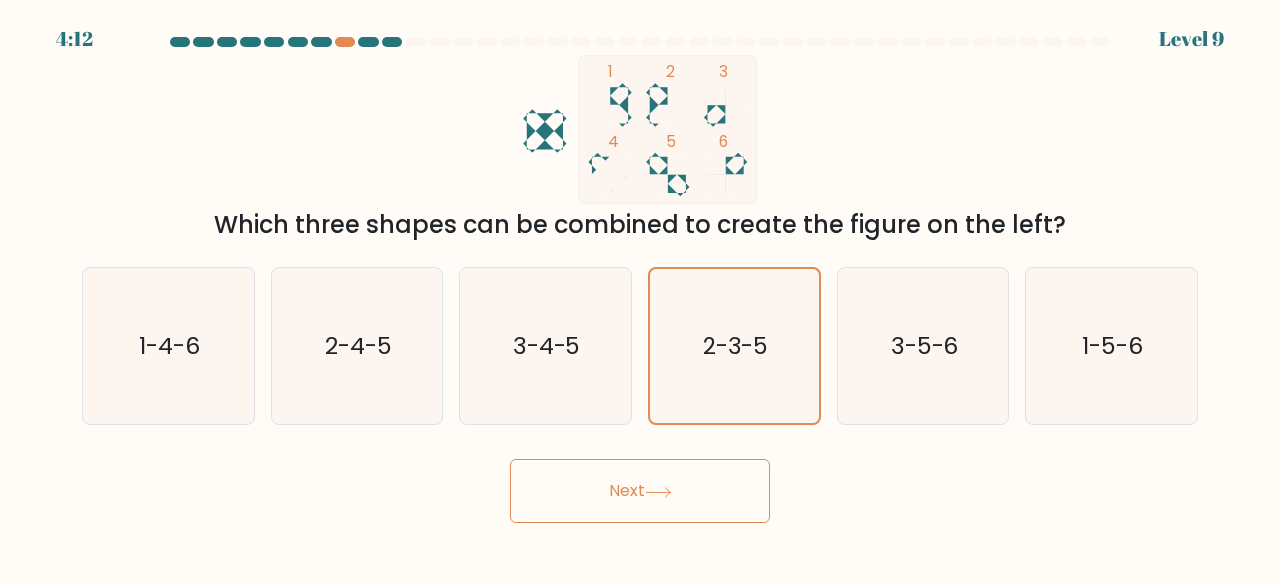 click on "Next" at bounding box center (640, 491) 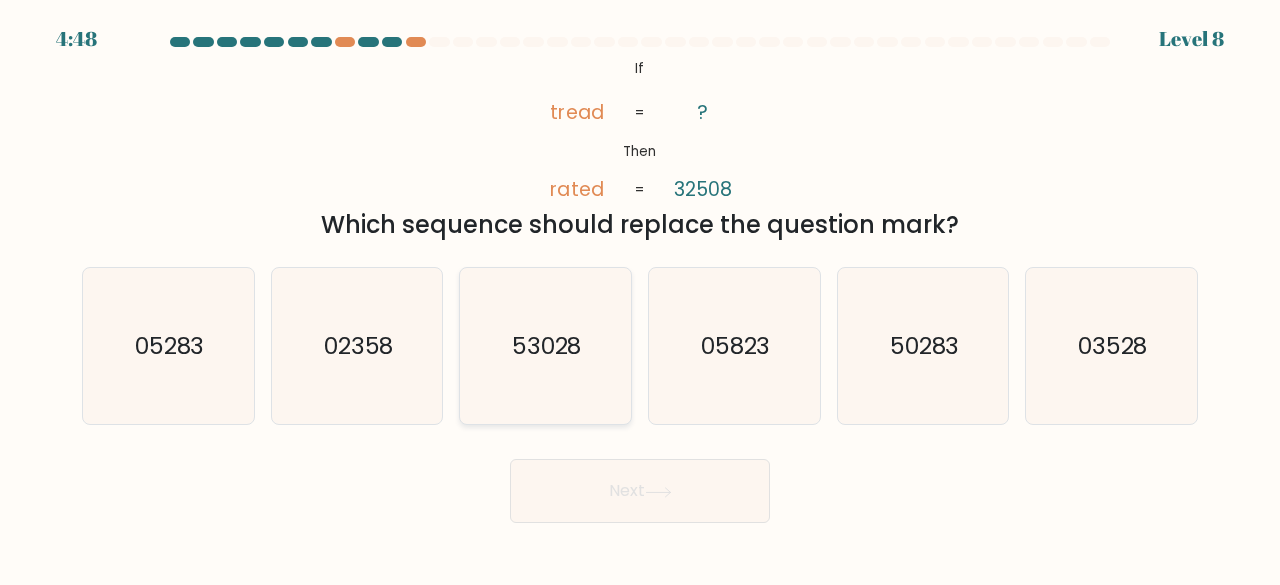 click on "53028" 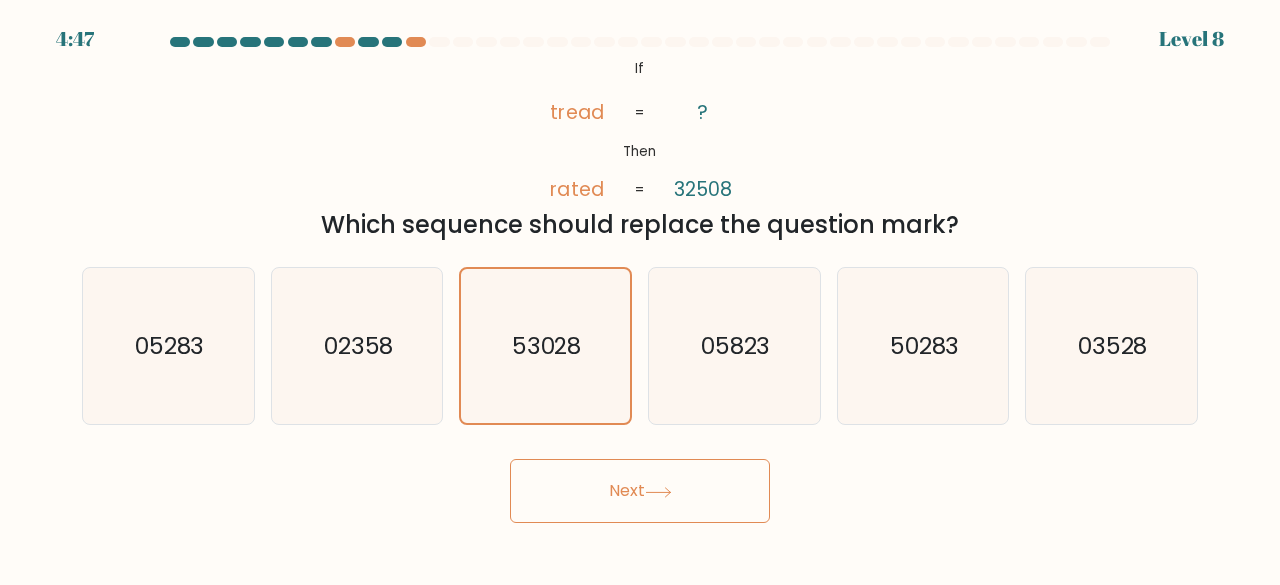 click 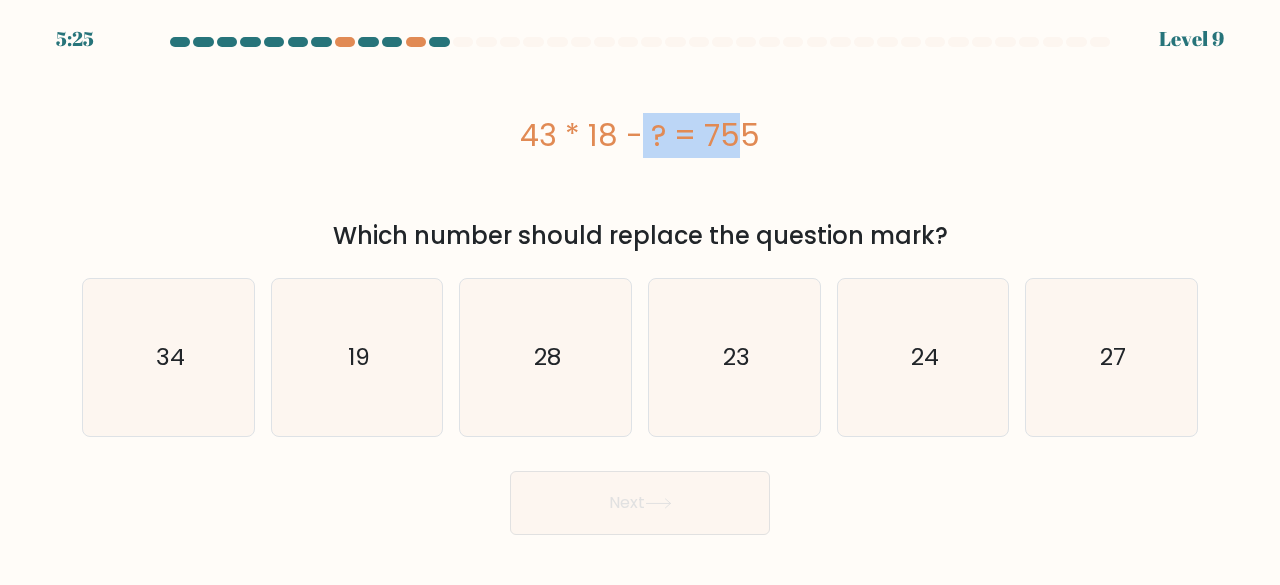 drag, startPoint x: 616, startPoint y: 137, endPoint x: 481, endPoint y: 137, distance: 135 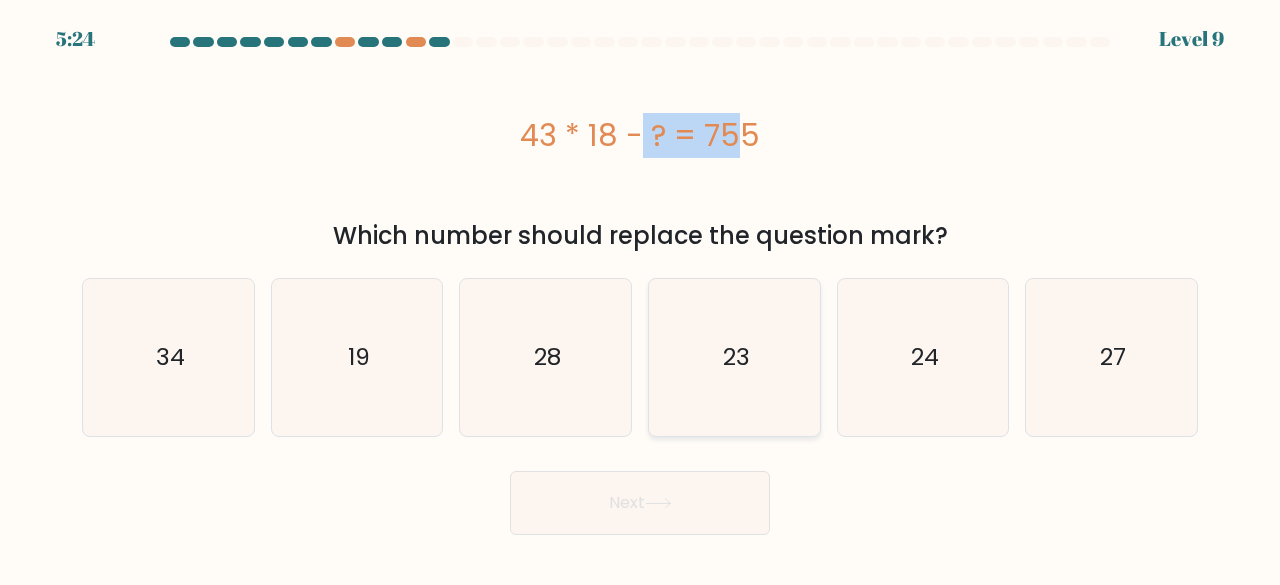 copy on "43 * 18" 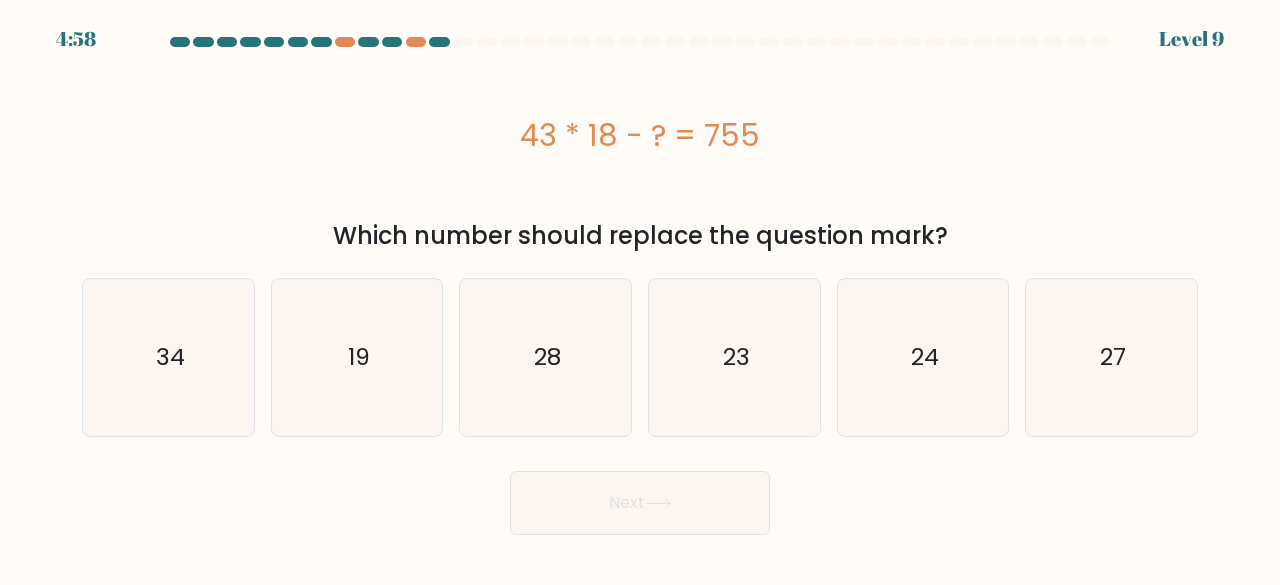 drag, startPoint x: 755, startPoint y: 66, endPoint x: 856, endPoint y: 65, distance: 101.00495 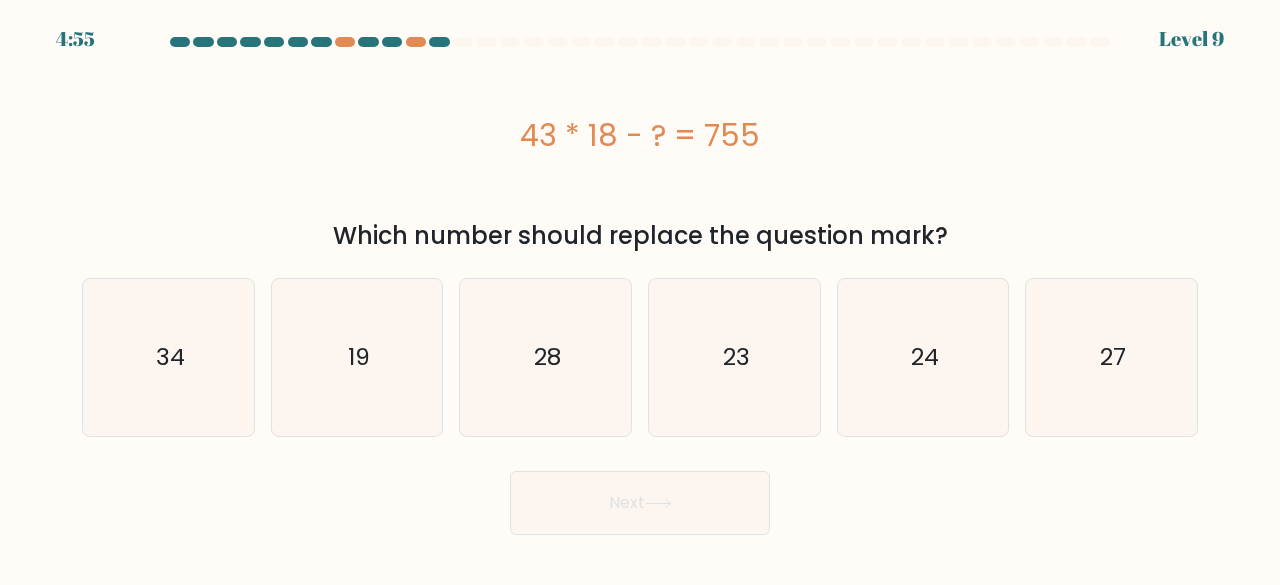 drag, startPoint x: 778, startPoint y: 140, endPoint x: 437, endPoint y: 141, distance: 341.00146 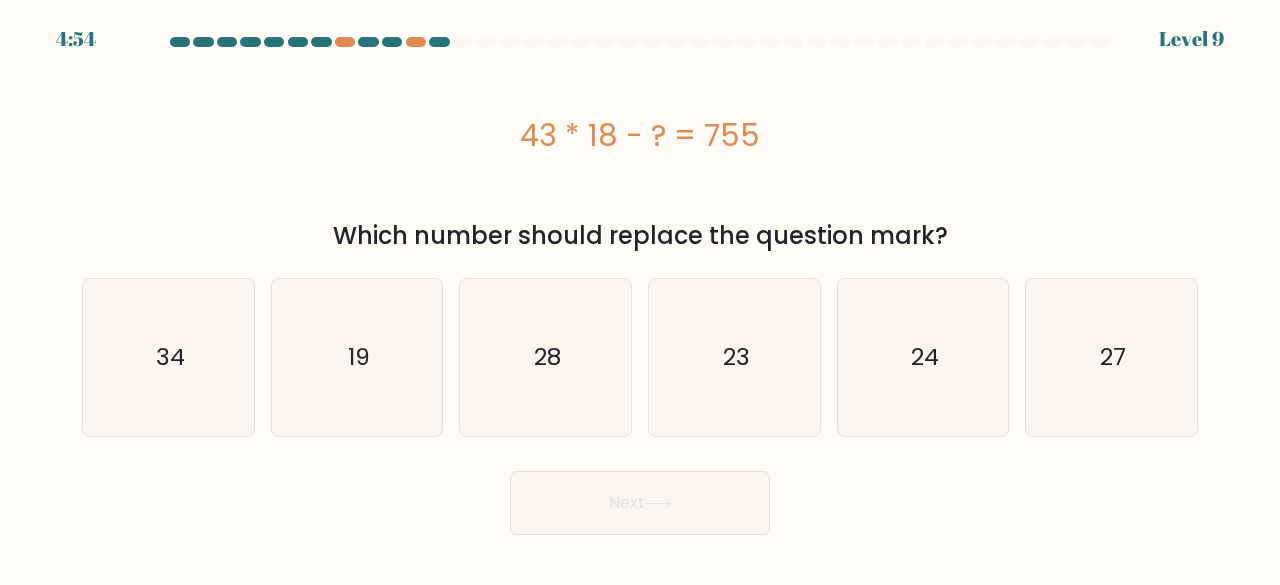 copy on "43 * 18 - ? = 755" 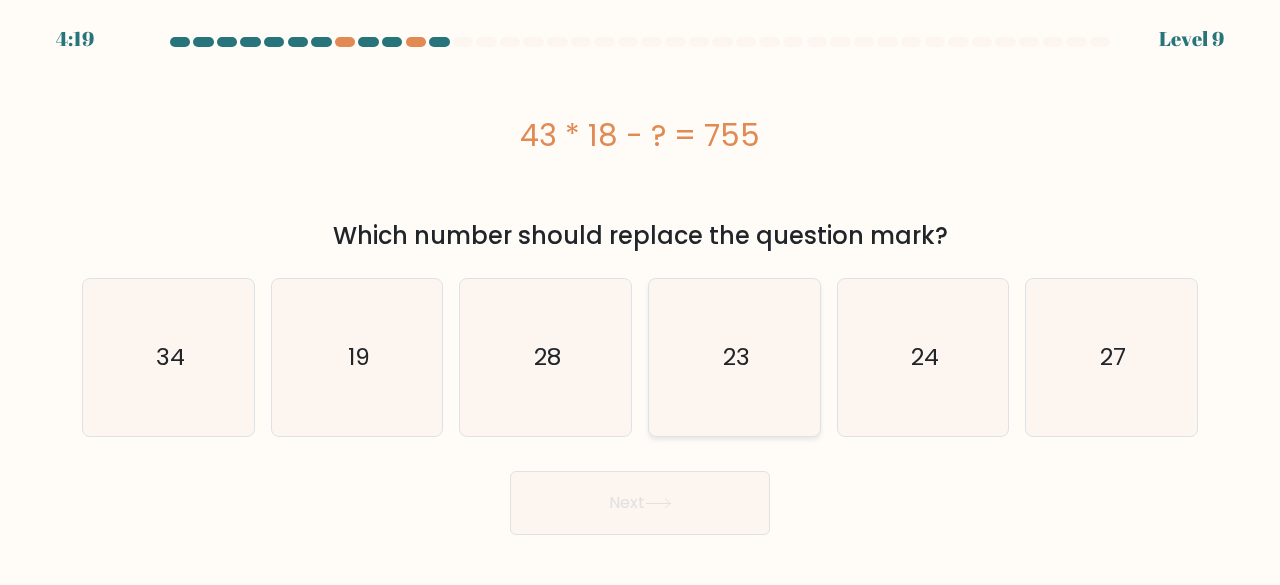 click on "23" 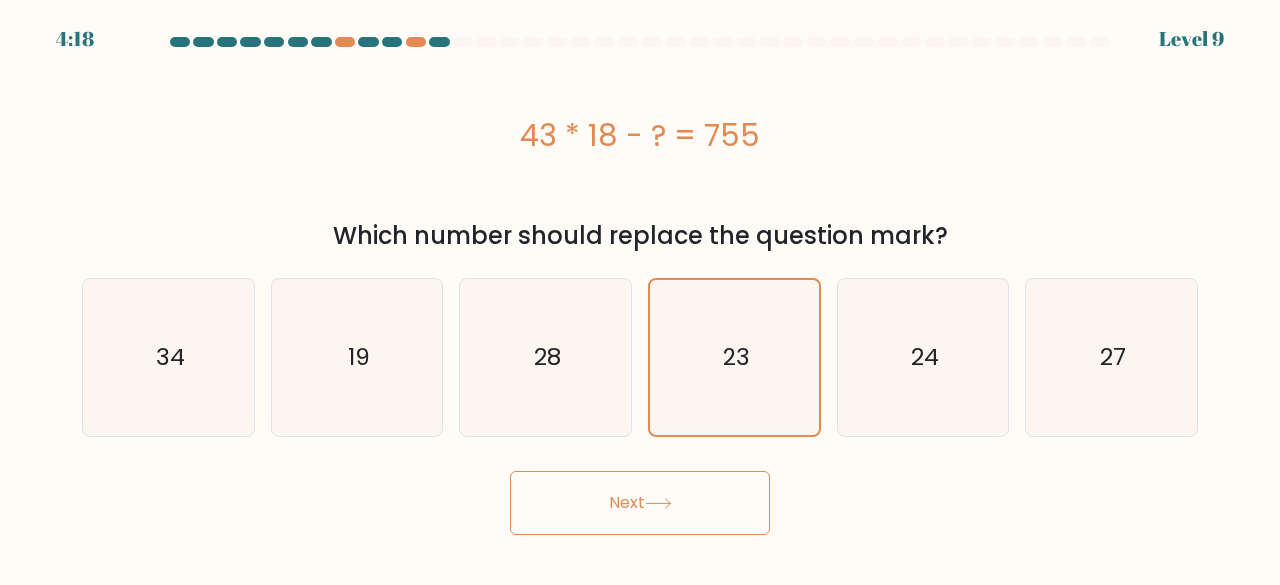 click on "Next" at bounding box center (640, 503) 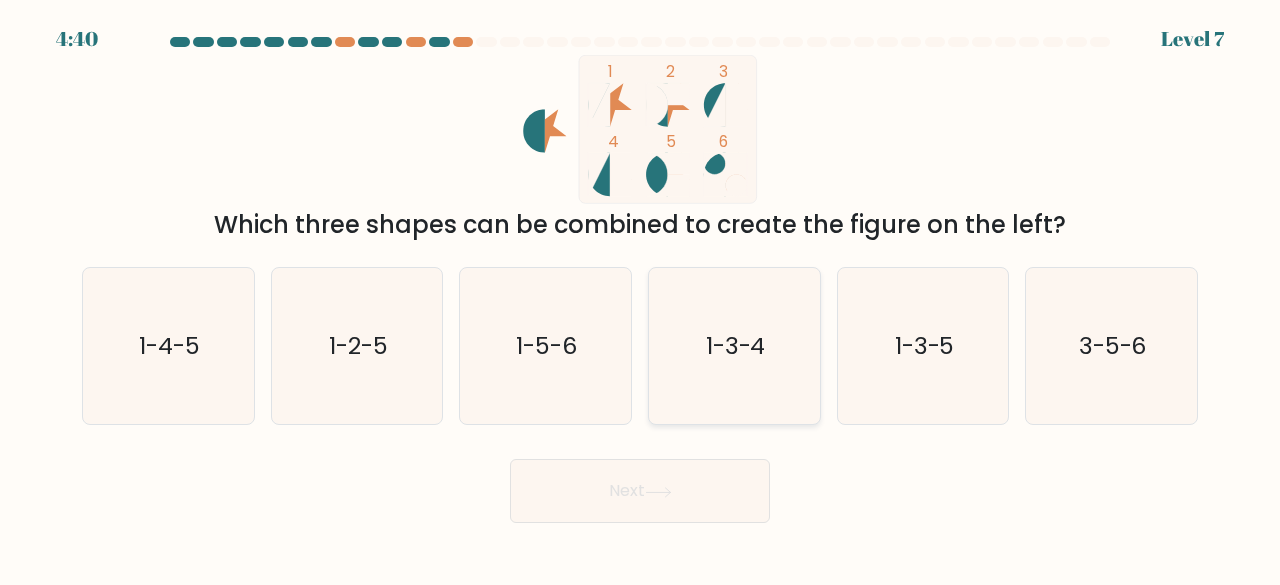 click on "1-3-4" 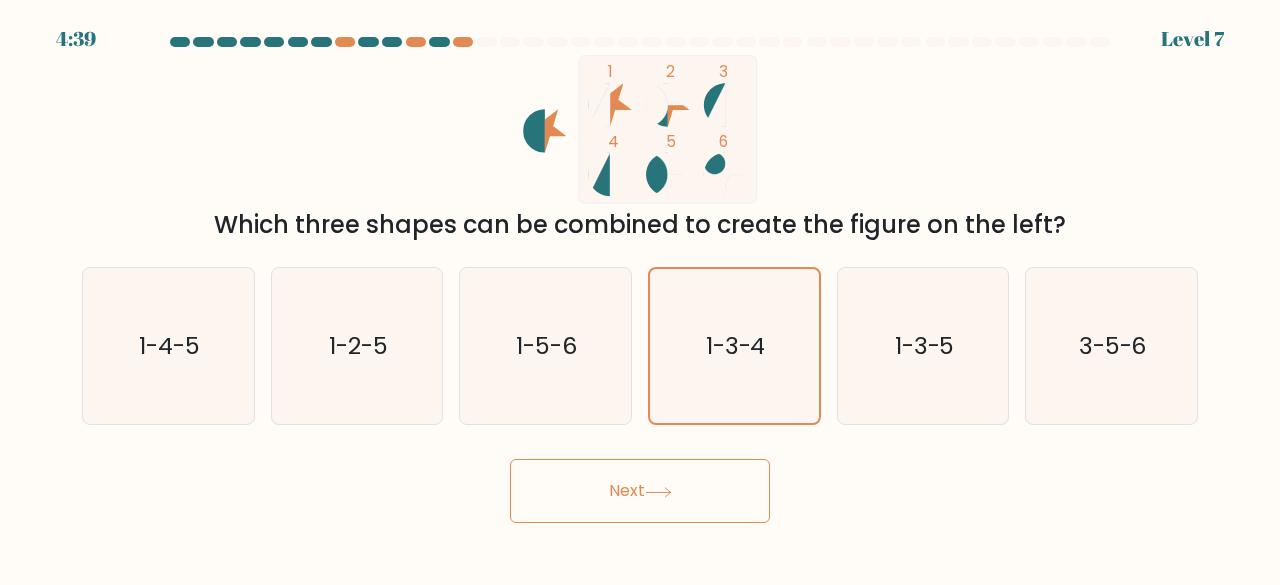 click on "Next" at bounding box center [640, 491] 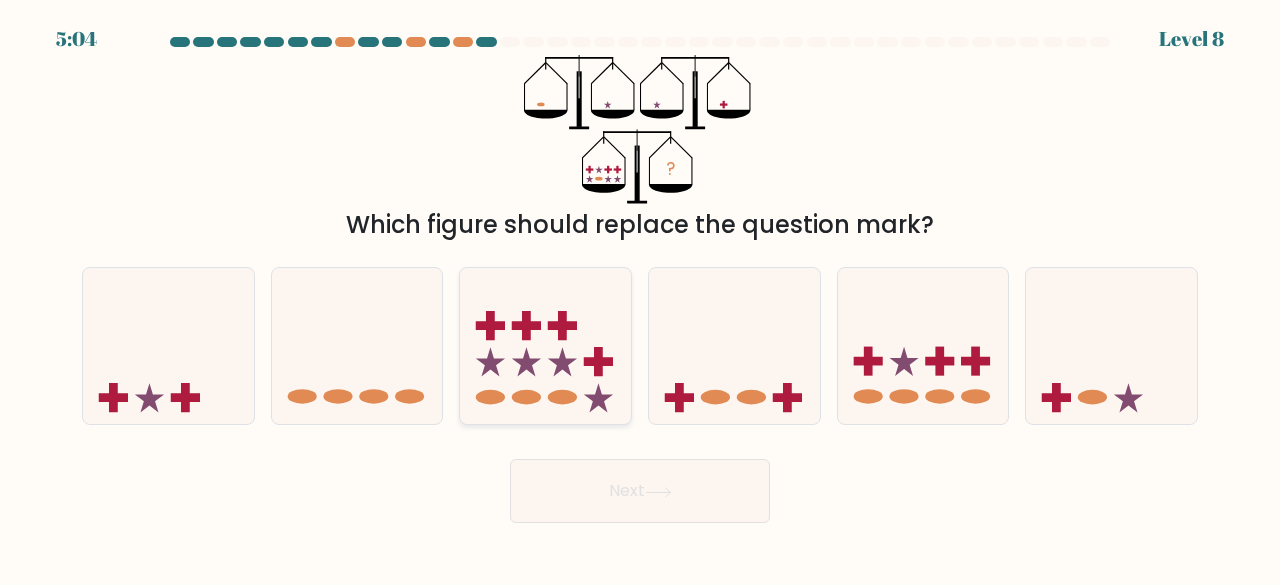 click 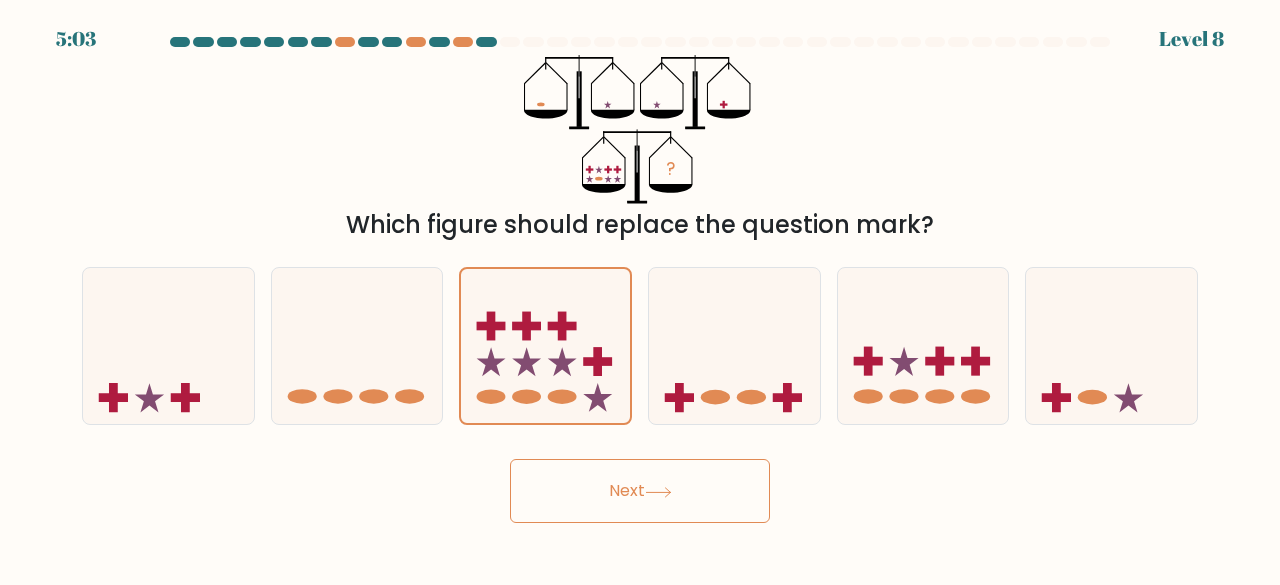 click on "Next" at bounding box center (640, 491) 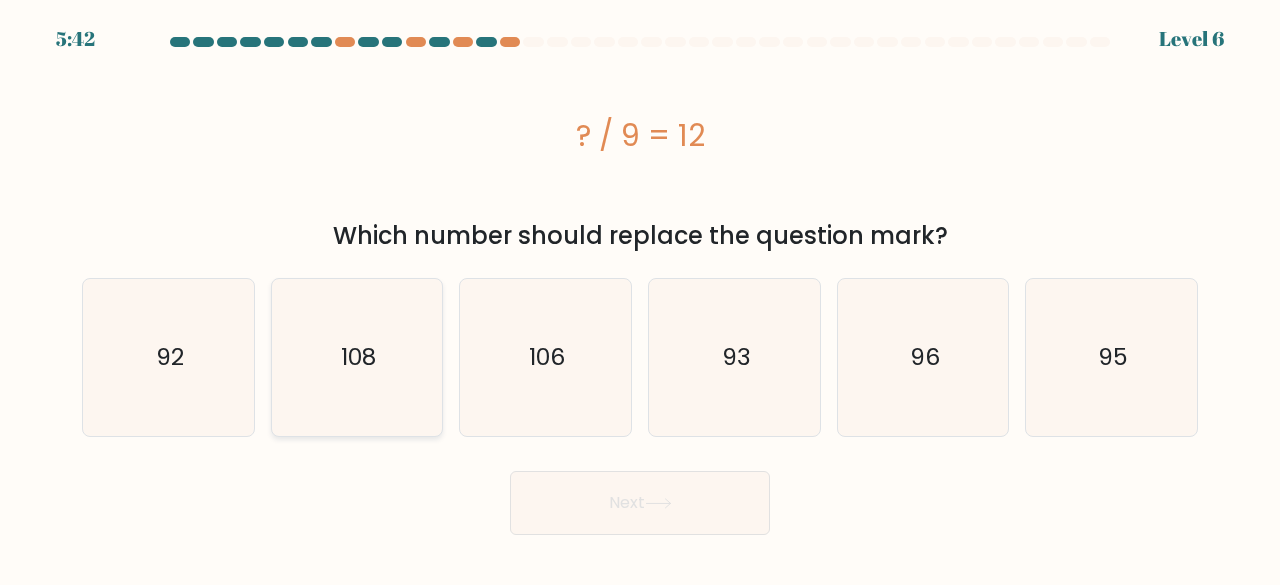 click on "108" 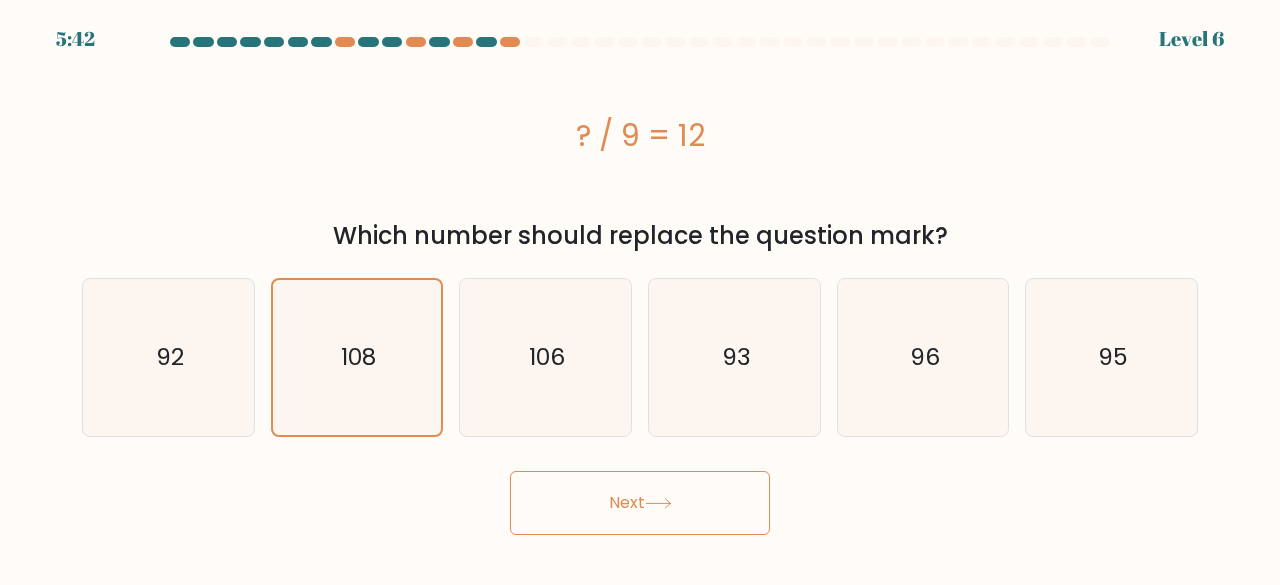 click on "Next" at bounding box center [640, 503] 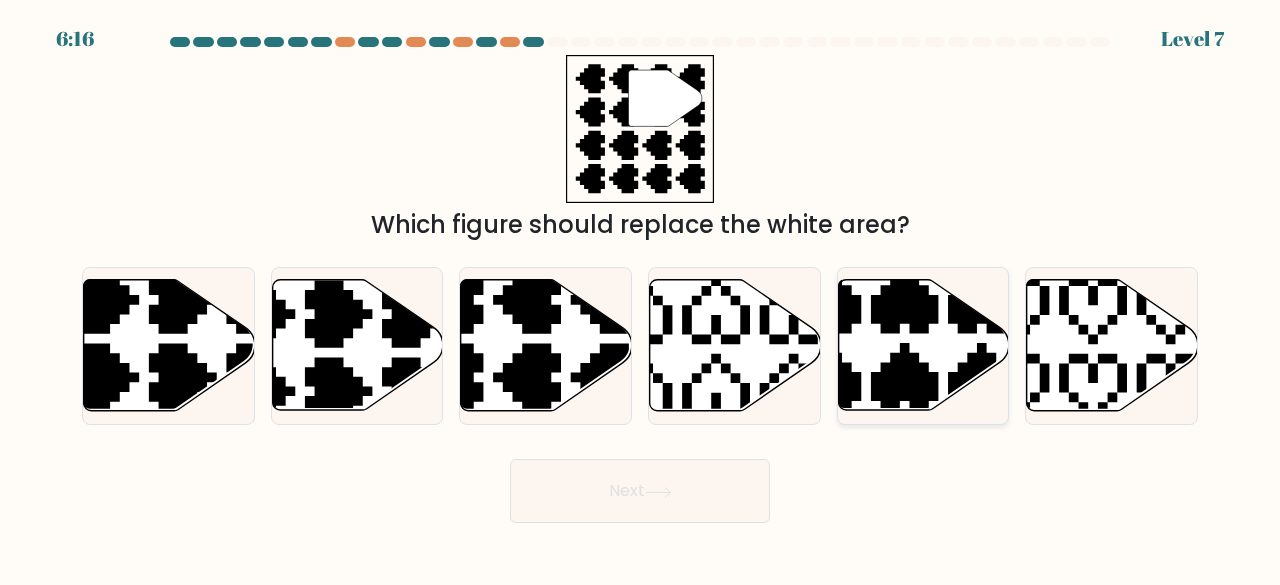 click 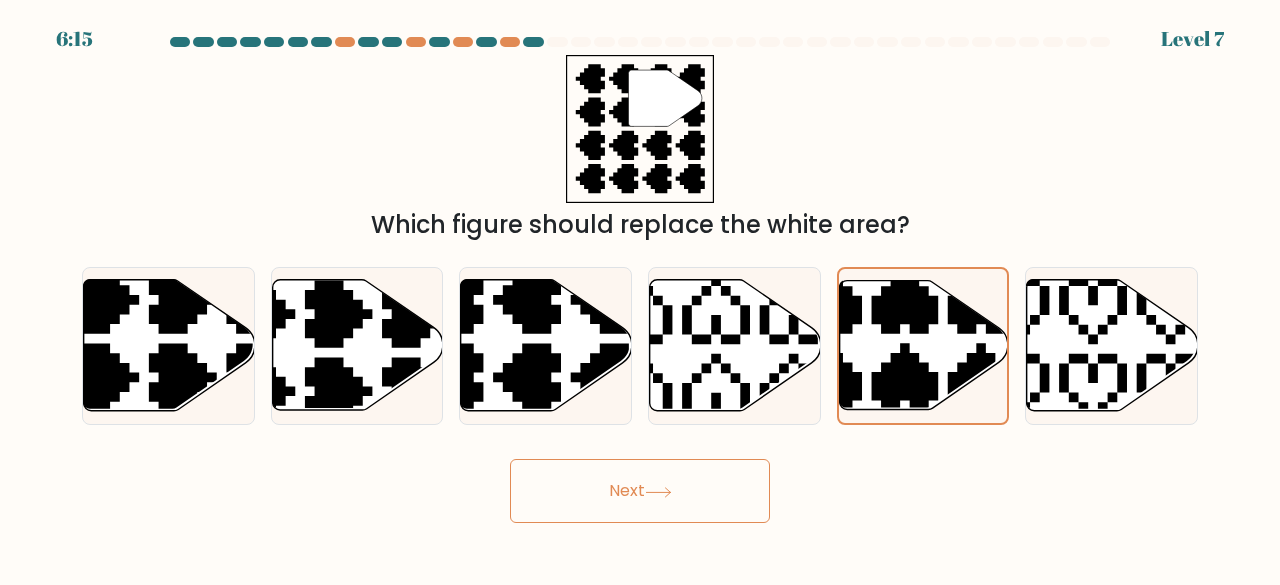 click on "Next" at bounding box center (640, 491) 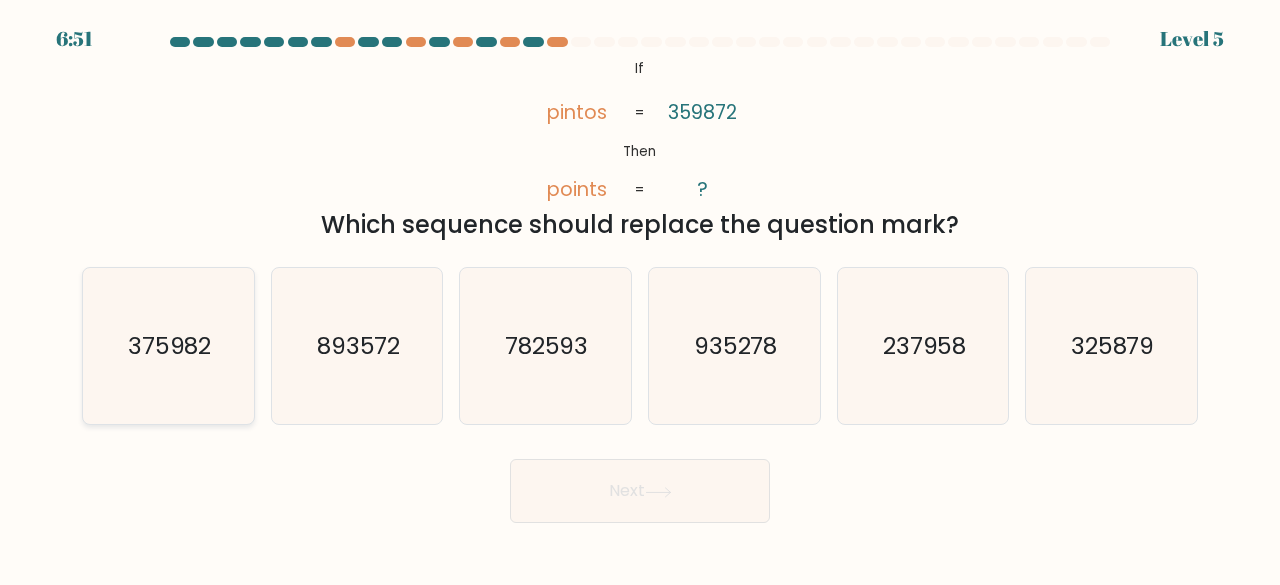 click on "375982" 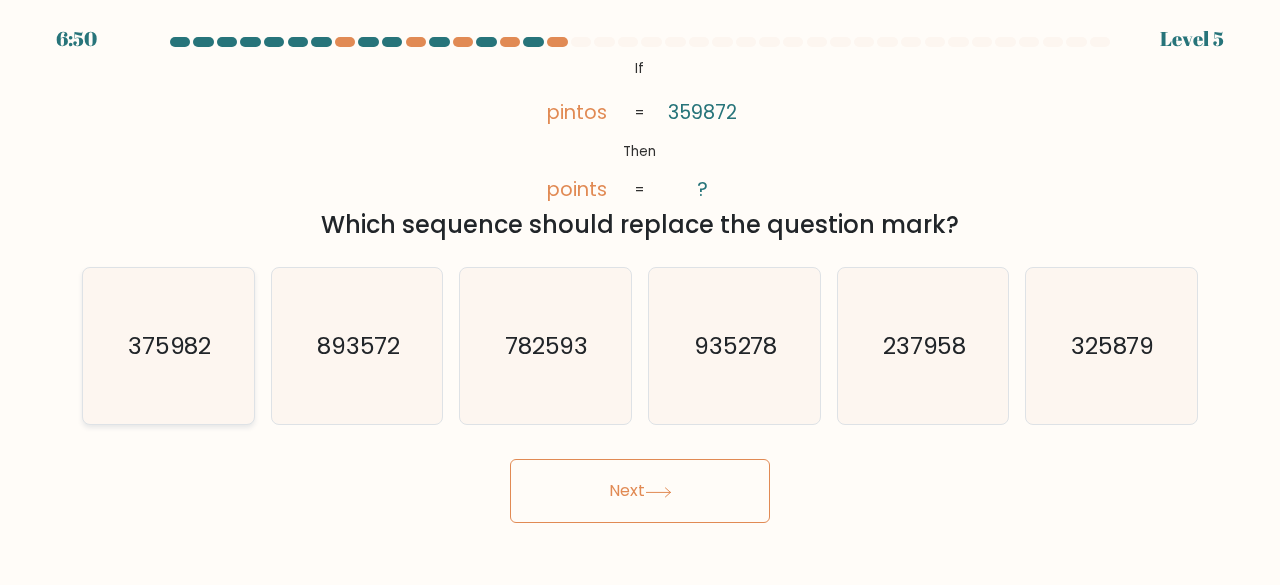 click on "375982" 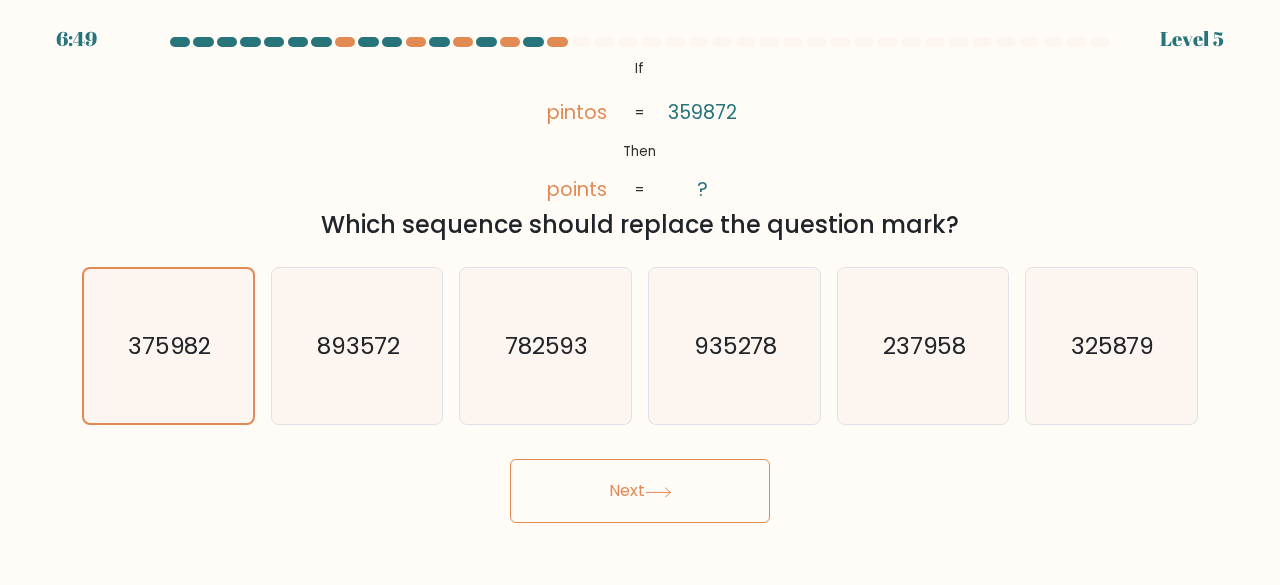 click on "Next" at bounding box center (640, 491) 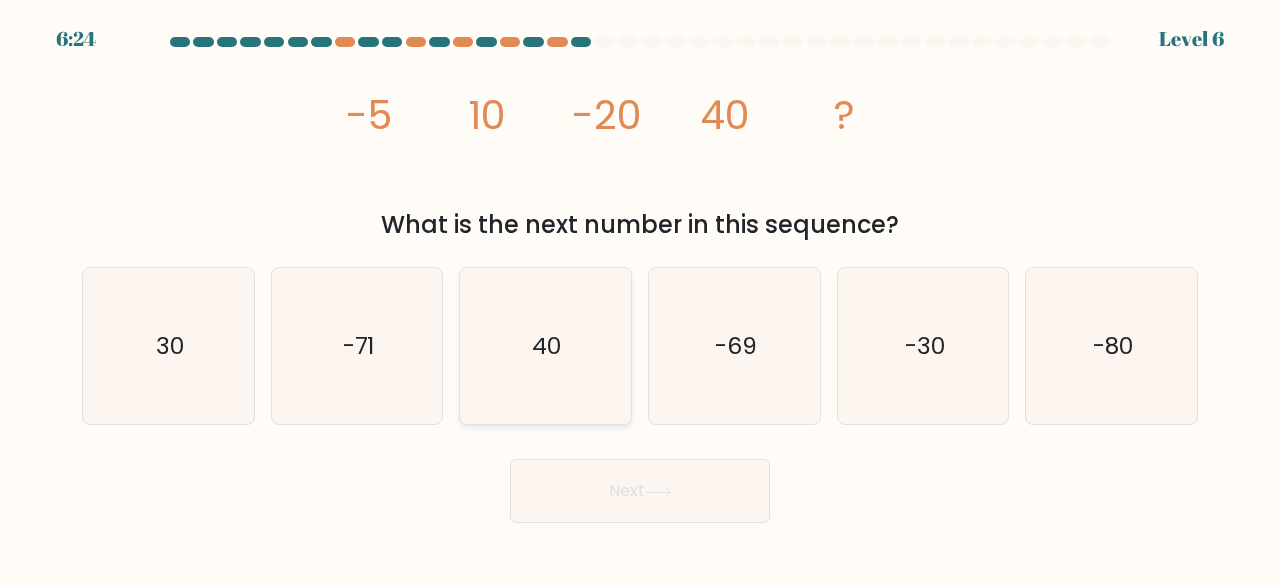 type 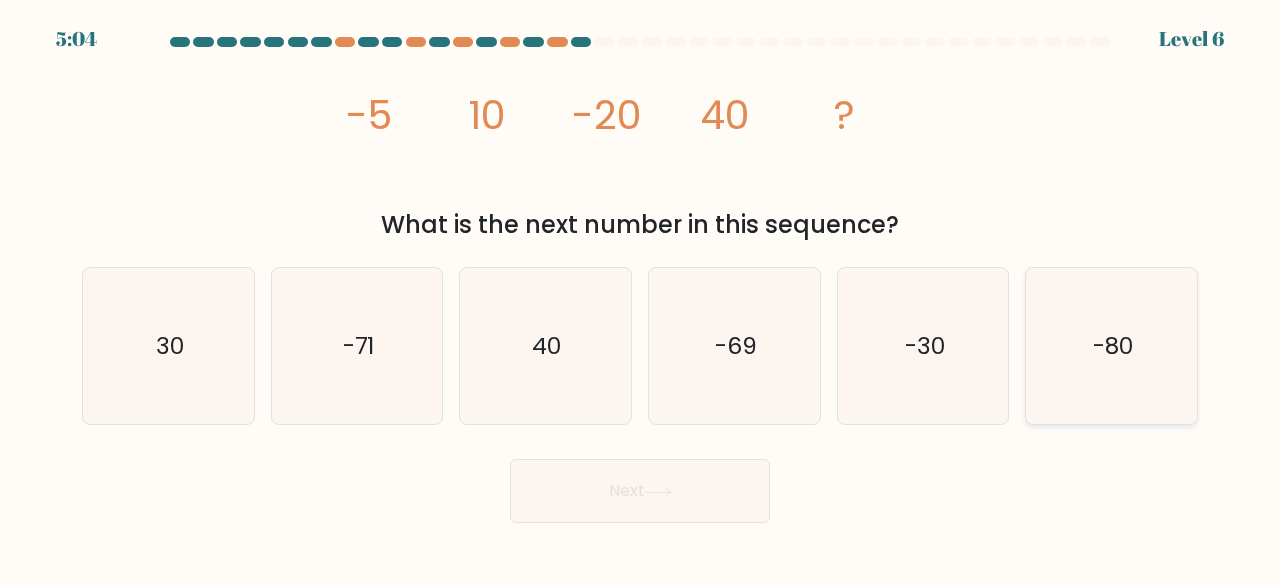 click on "-80" 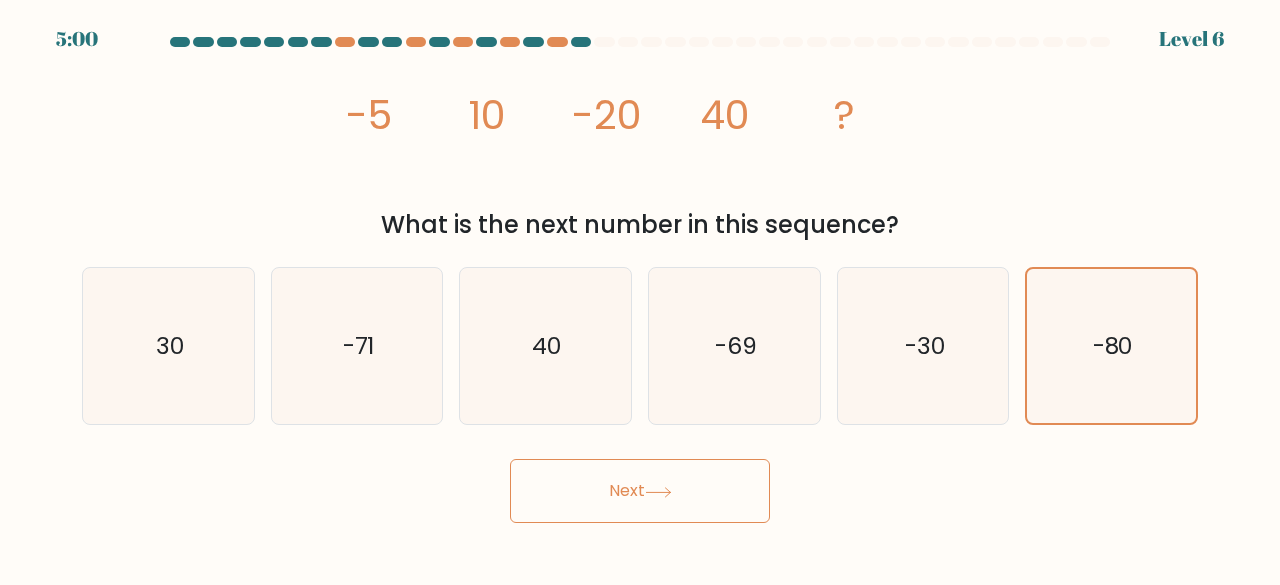 click on "Next" at bounding box center [640, 491] 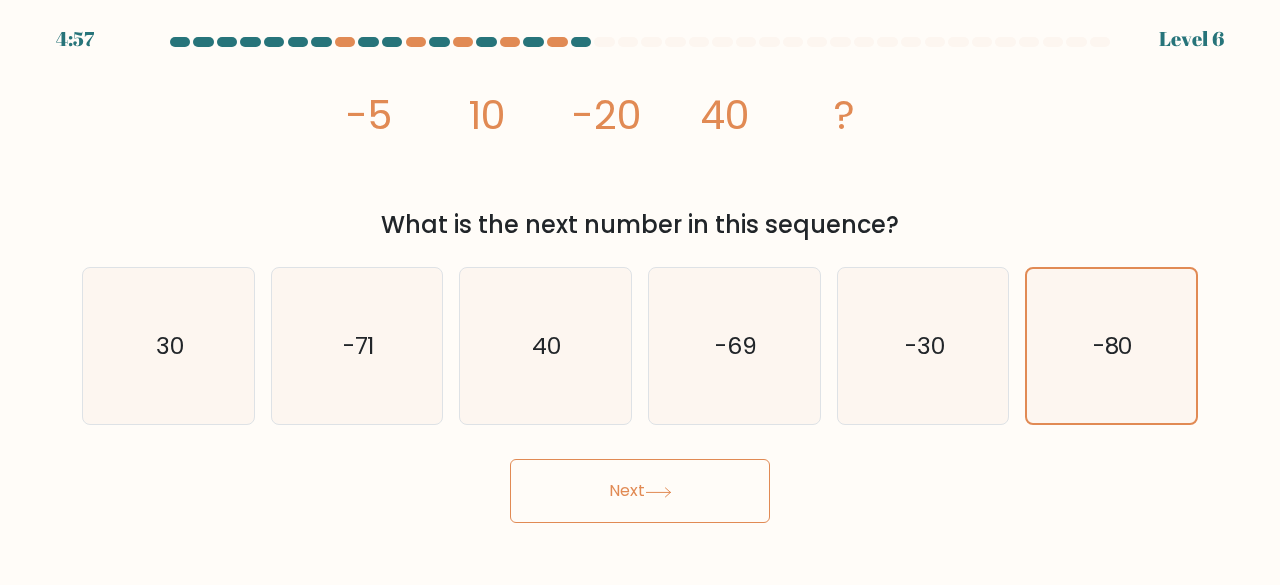 click 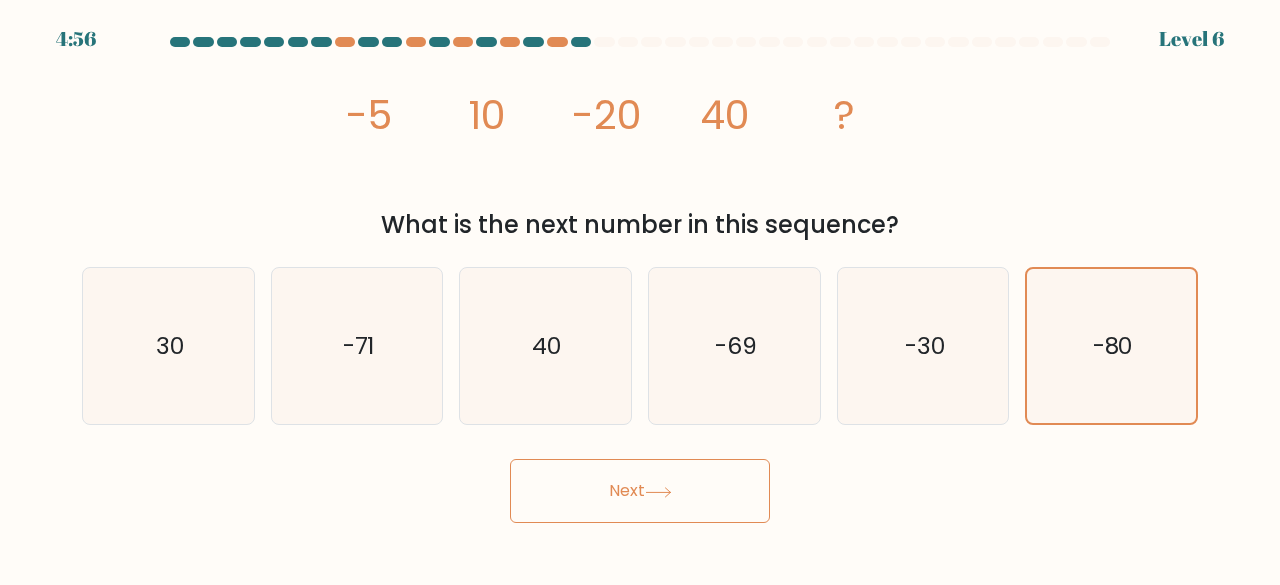 click on "Next" at bounding box center [640, 491] 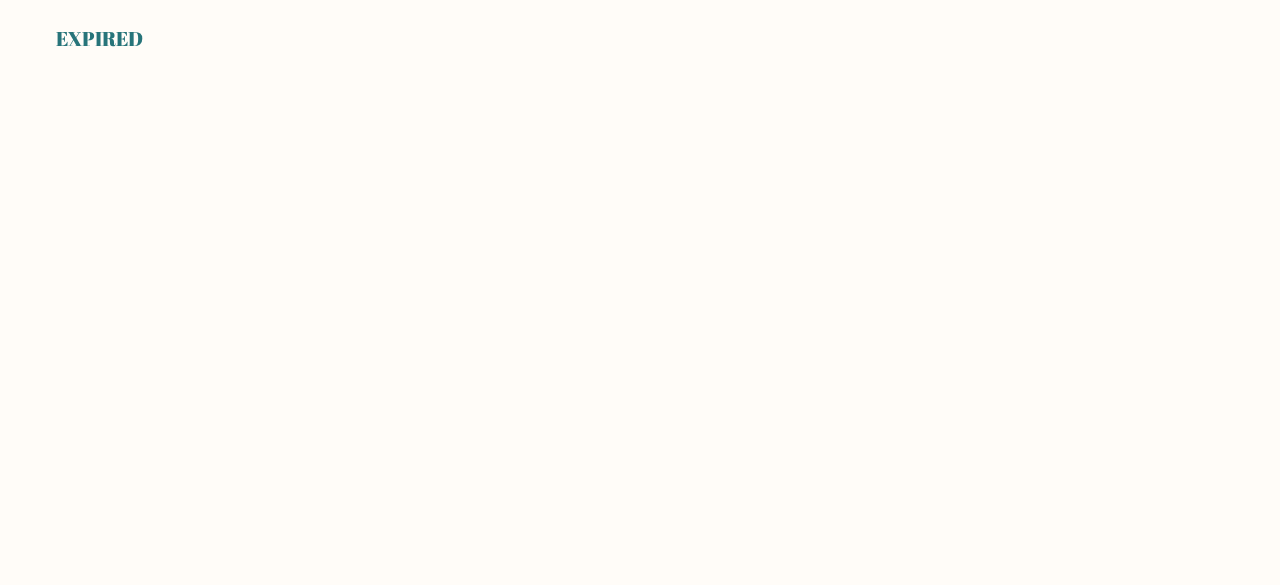 scroll, scrollTop: 0, scrollLeft: 0, axis: both 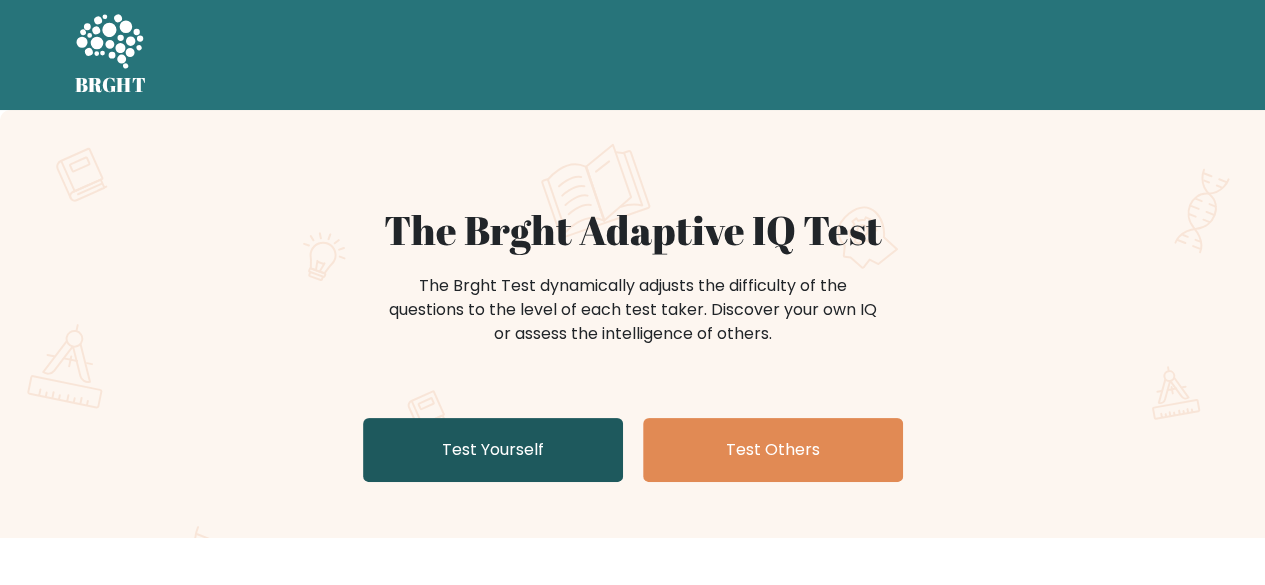 click on "Test Yourself" at bounding box center [493, 450] 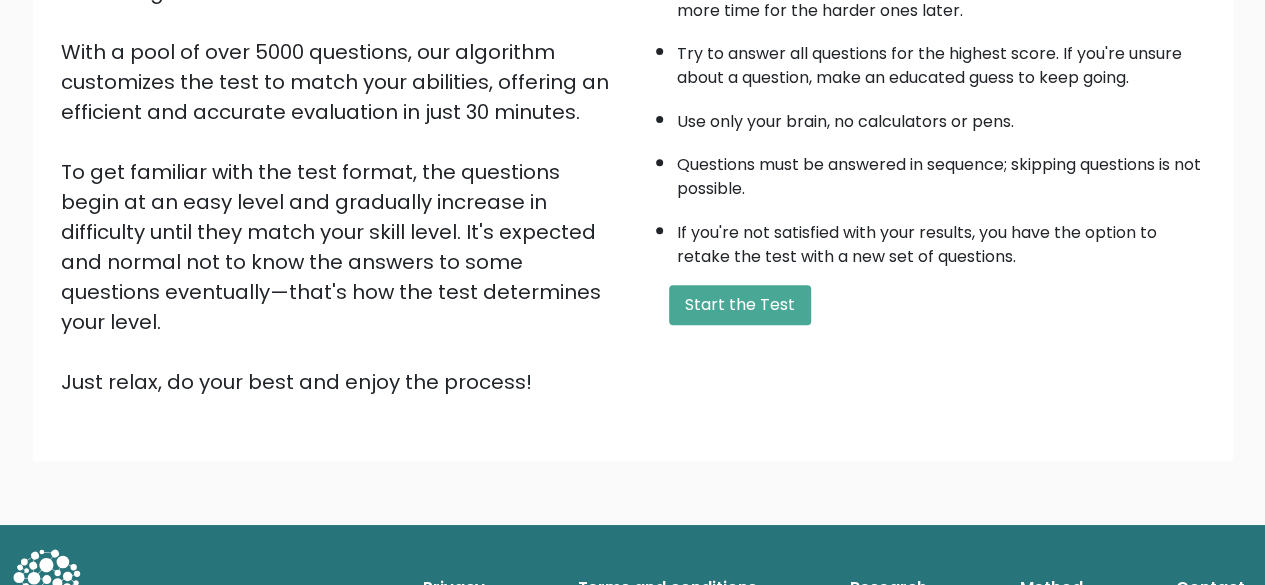 scroll, scrollTop: 330, scrollLeft: 0, axis: vertical 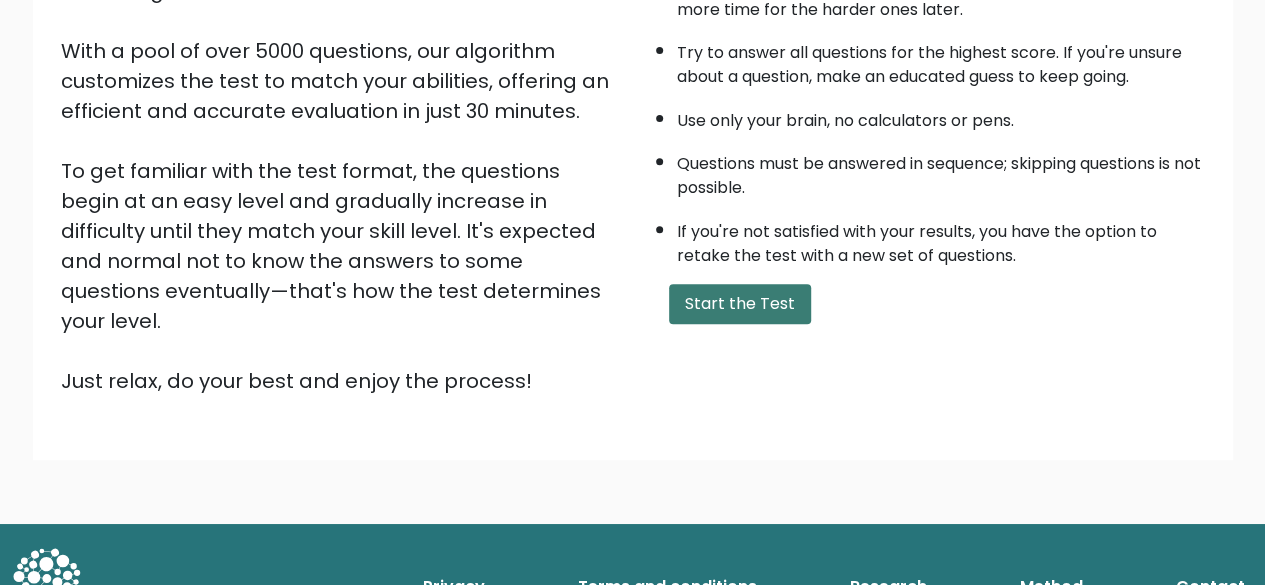 click on "Start the Test" at bounding box center [740, 304] 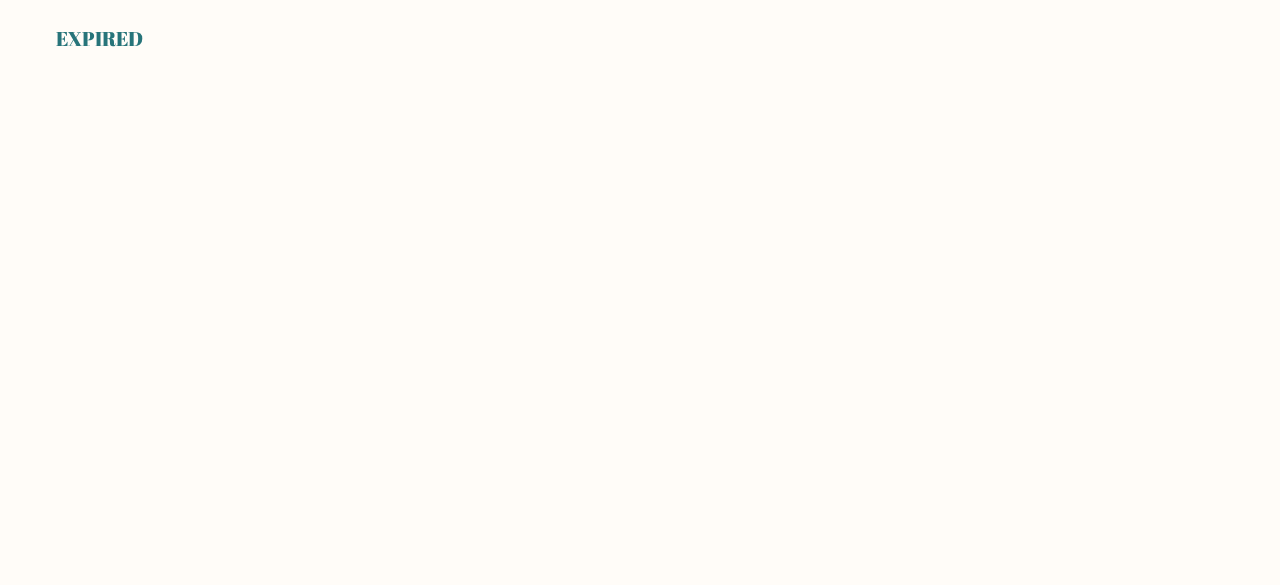 scroll, scrollTop: 0, scrollLeft: 0, axis: both 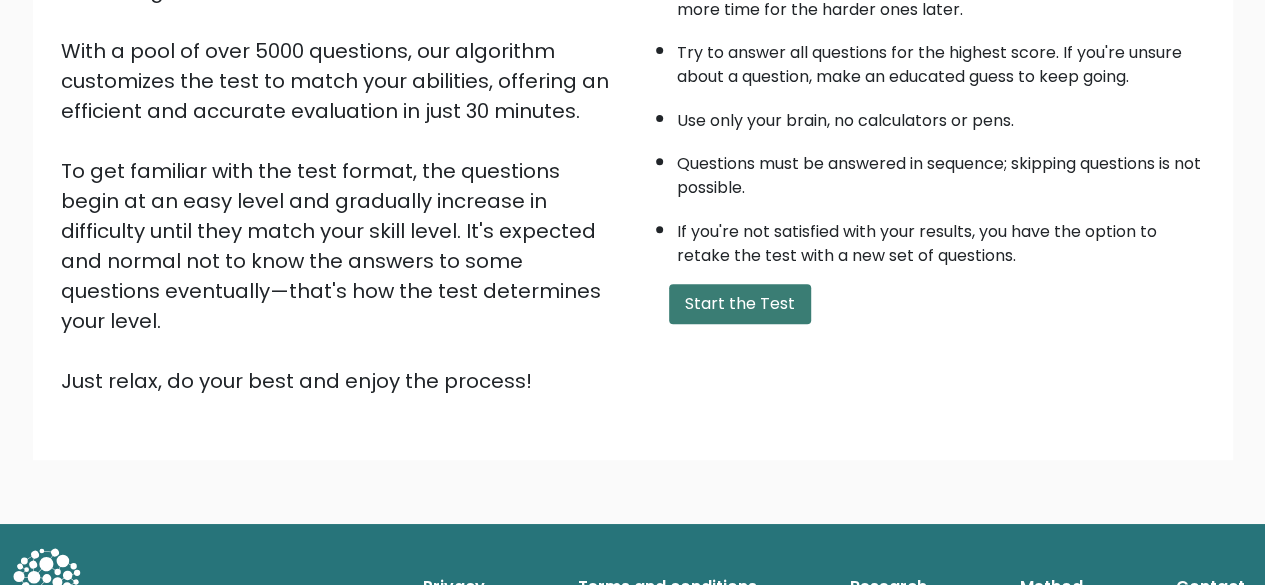 click on "Start the Test" at bounding box center [740, 304] 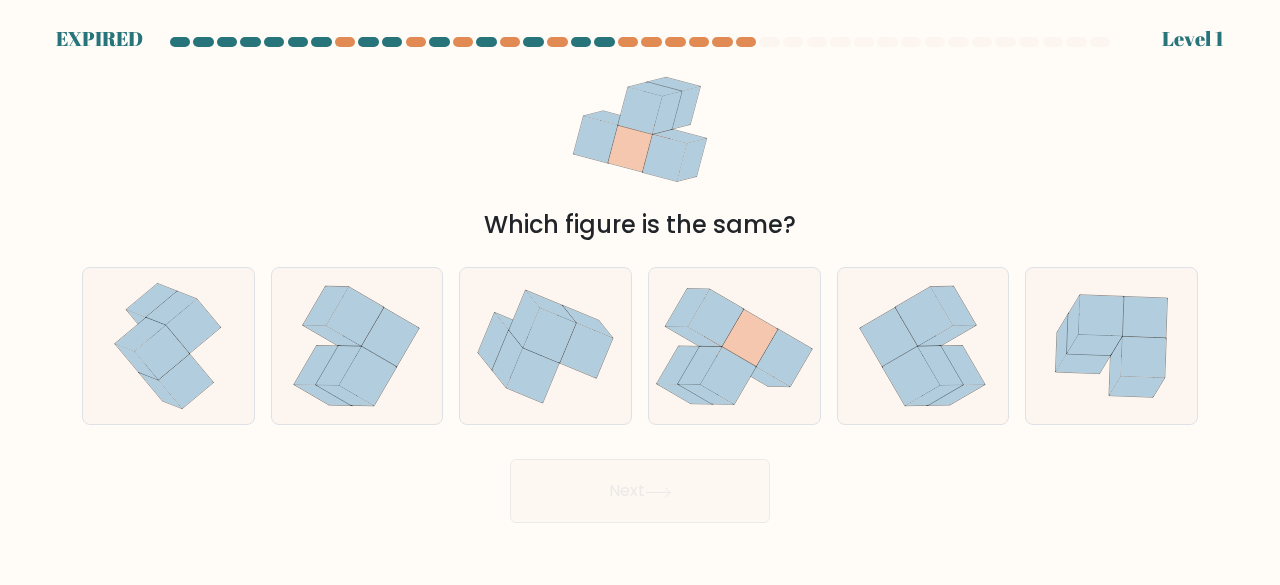 scroll, scrollTop: 0, scrollLeft: 0, axis: both 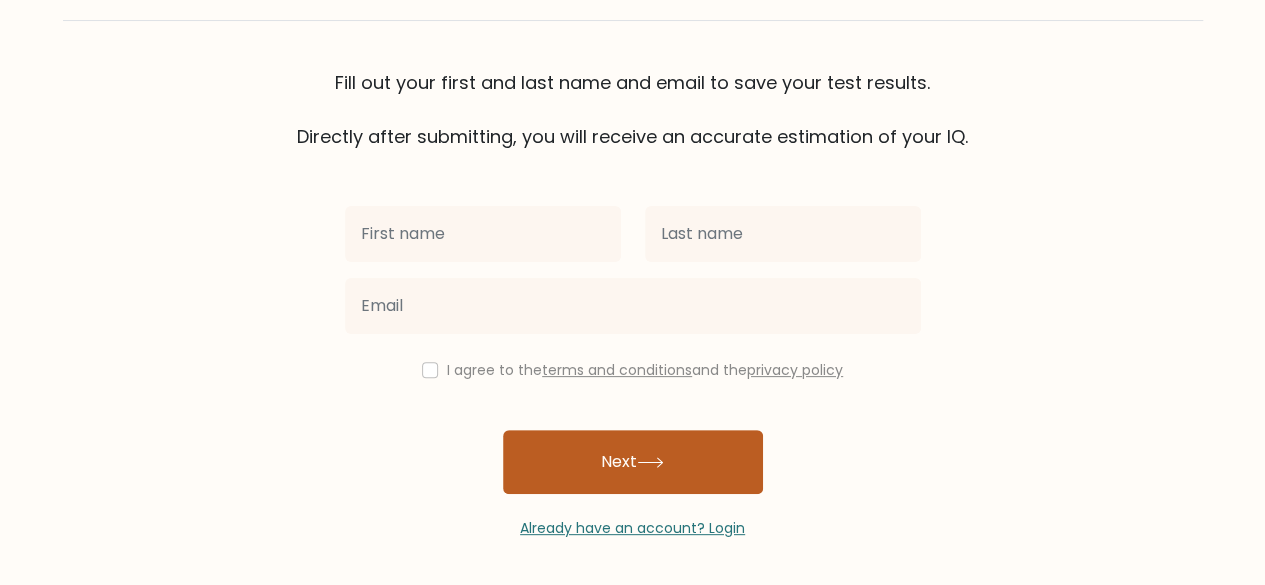 click on "Next" at bounding box center [633, 462] 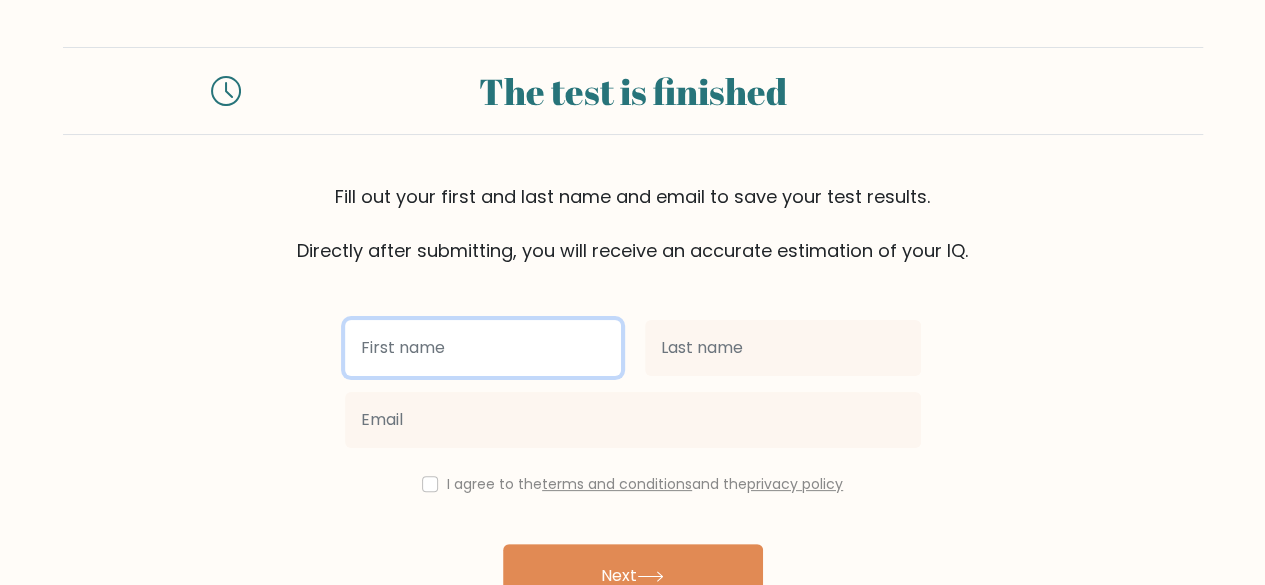 scroll, scrollTop: 0, scrollLeft: 0, axis: both 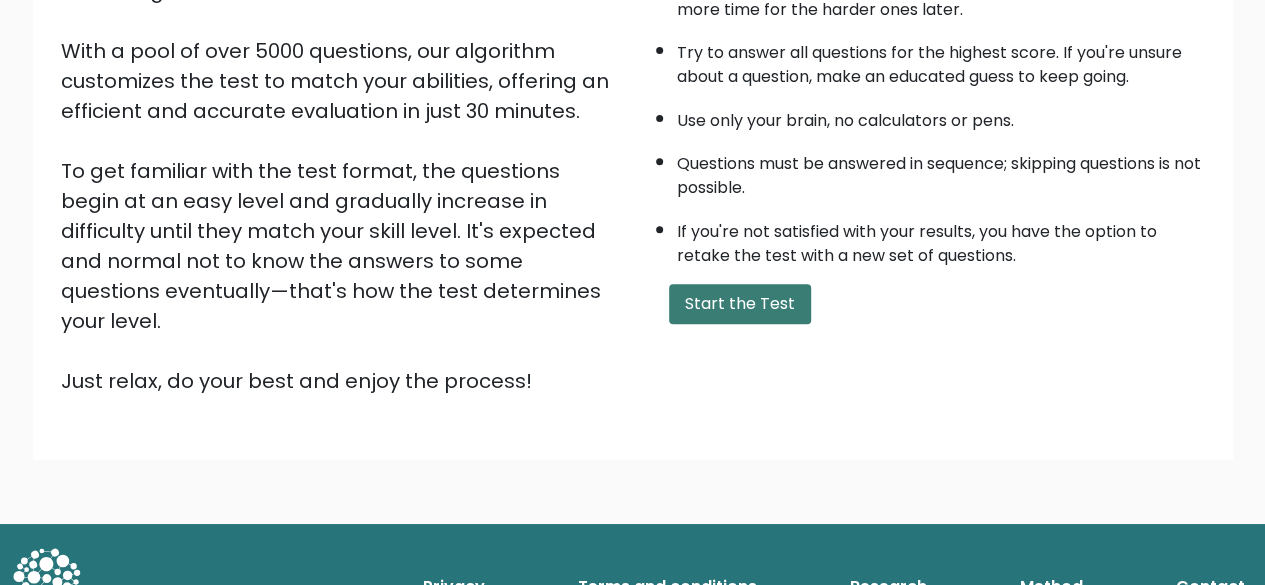 click on "Start the Test" at bounding box center (740, 304) 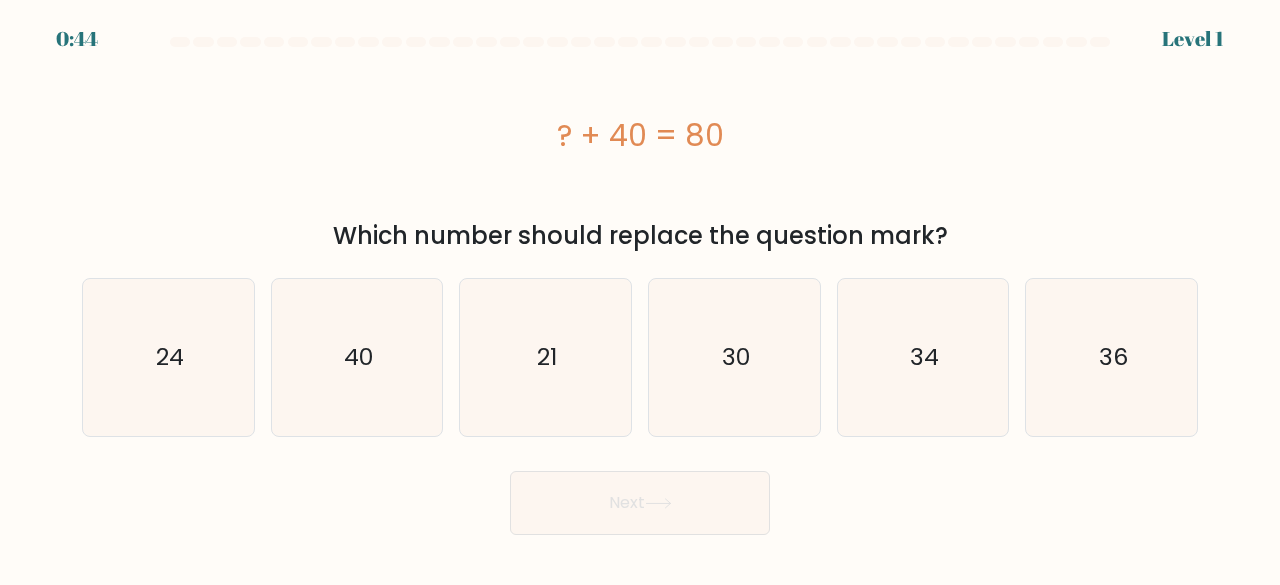 scroll, scrollTop: 0, scrollLeft: 0, axis: both 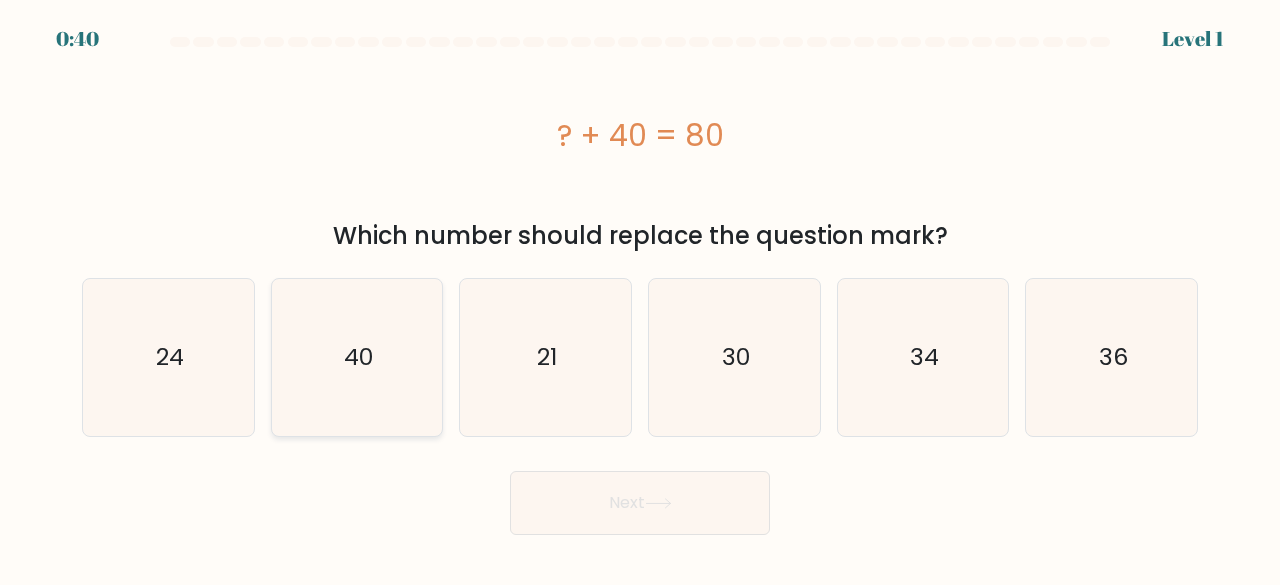 click on "40" 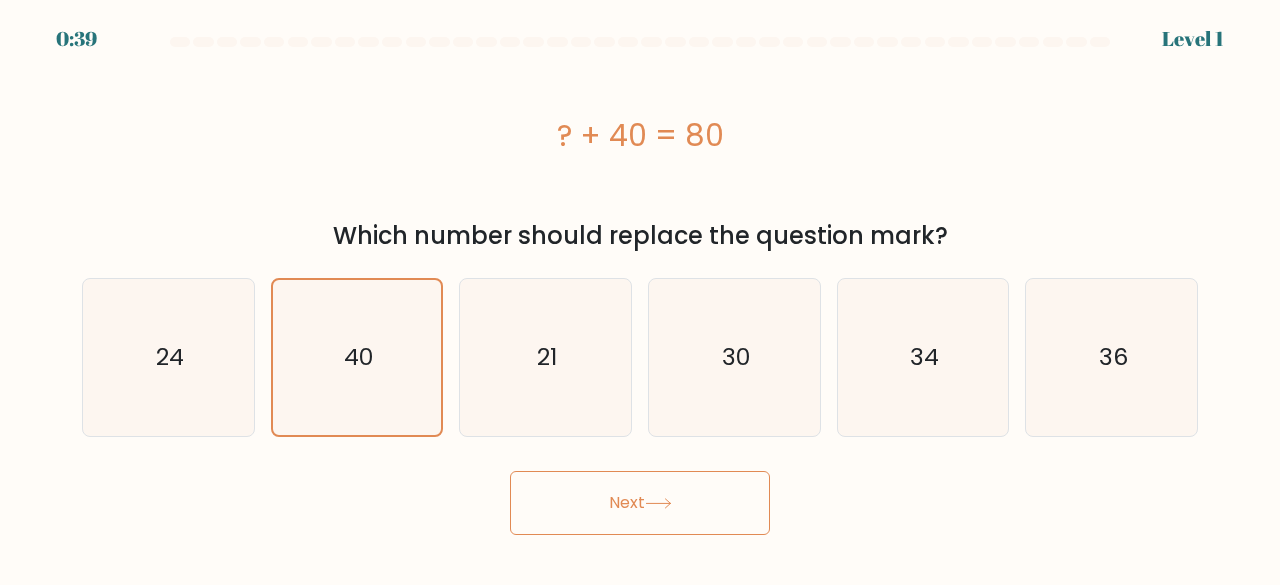 click on "Next" at bounding box center [640, 503] 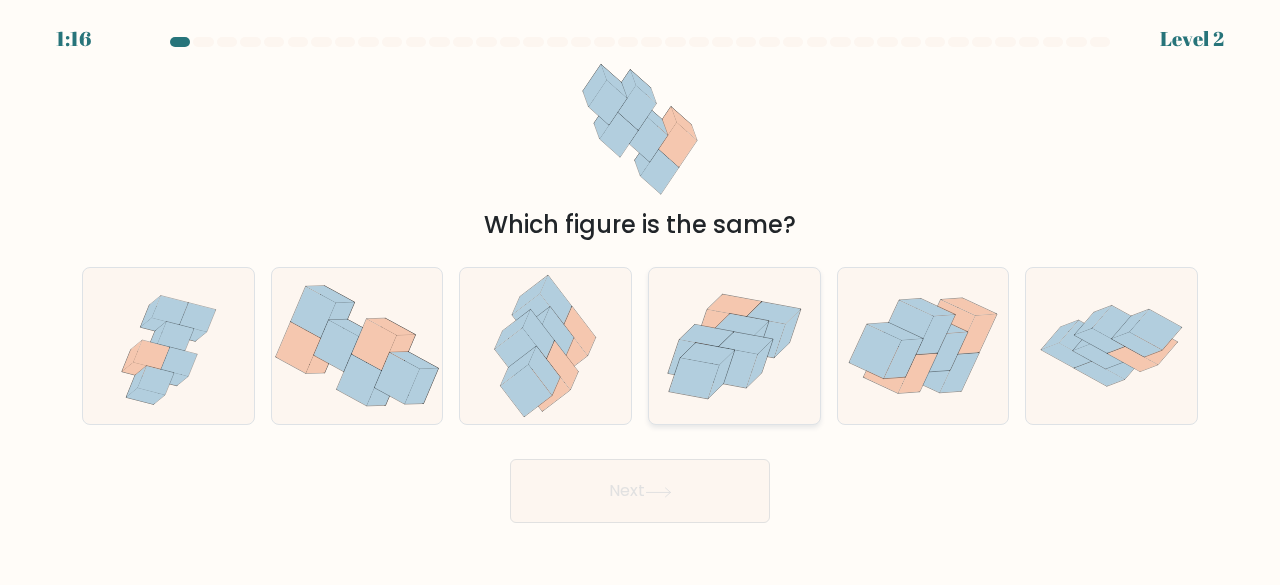 click 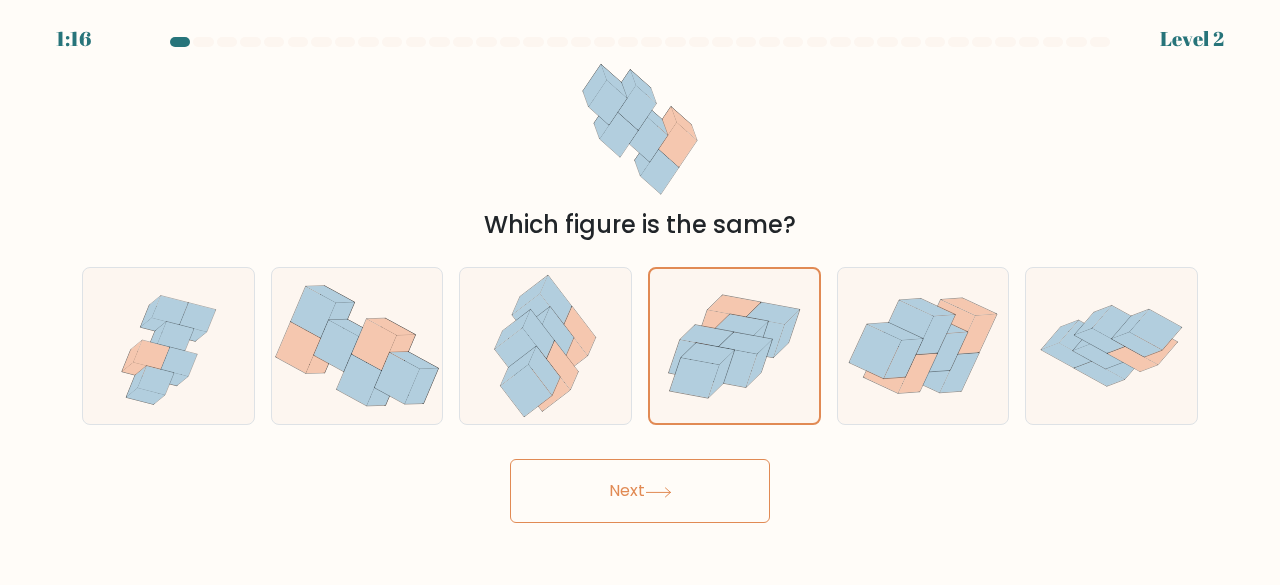 click on "Next" at bounding box center [640, 491] 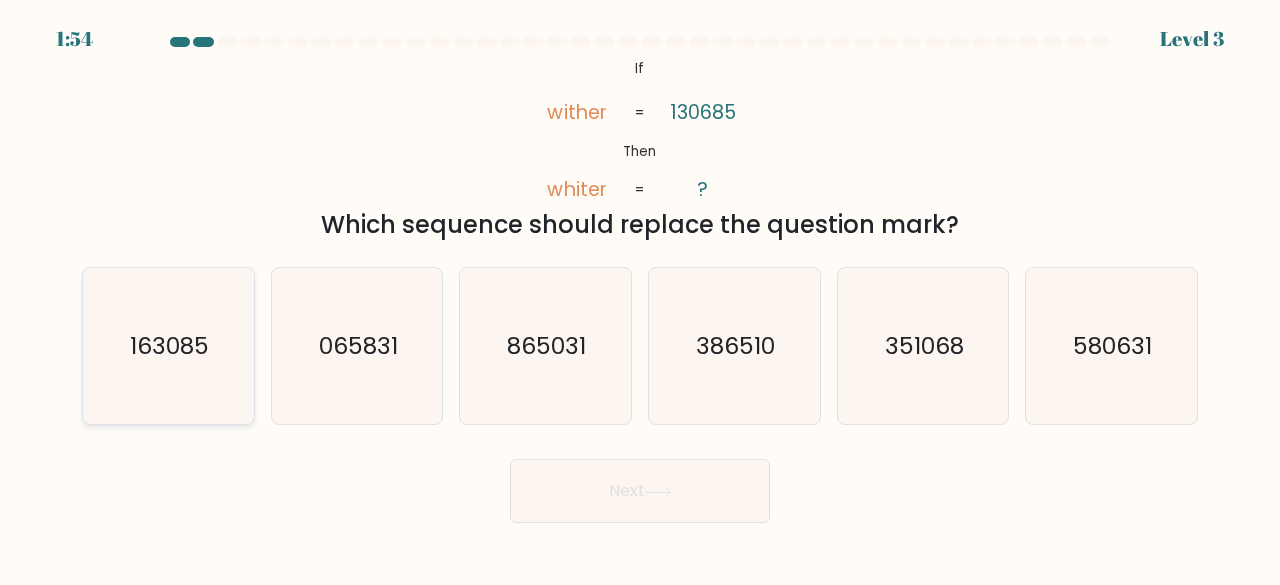 click on "163085" 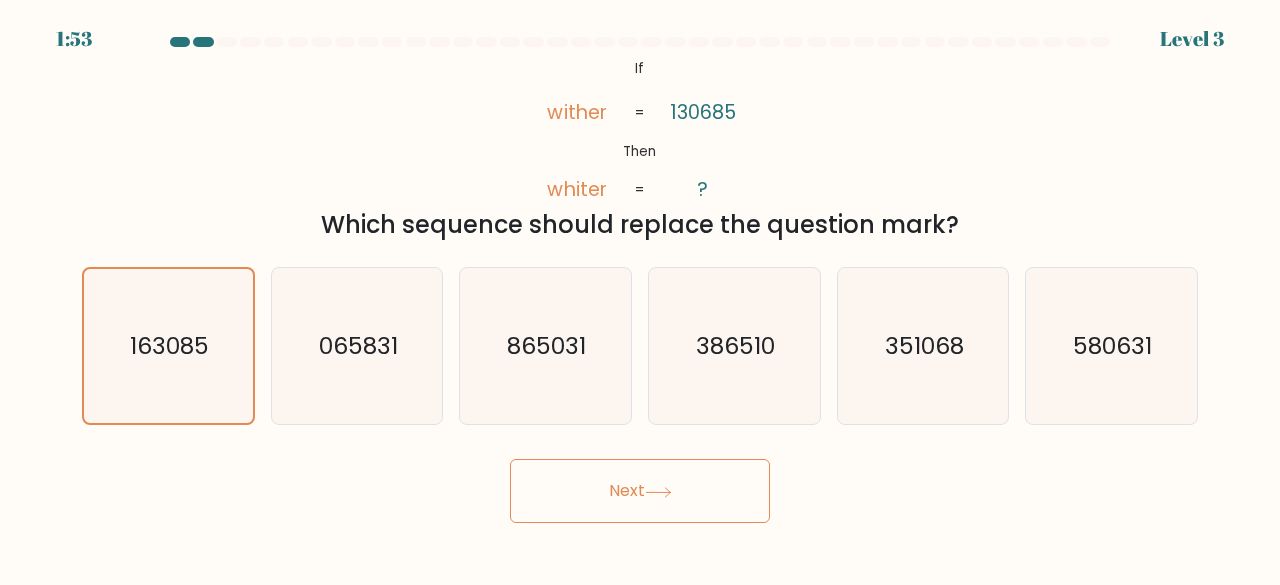 click on "Next" at bounding box center [640, 491] 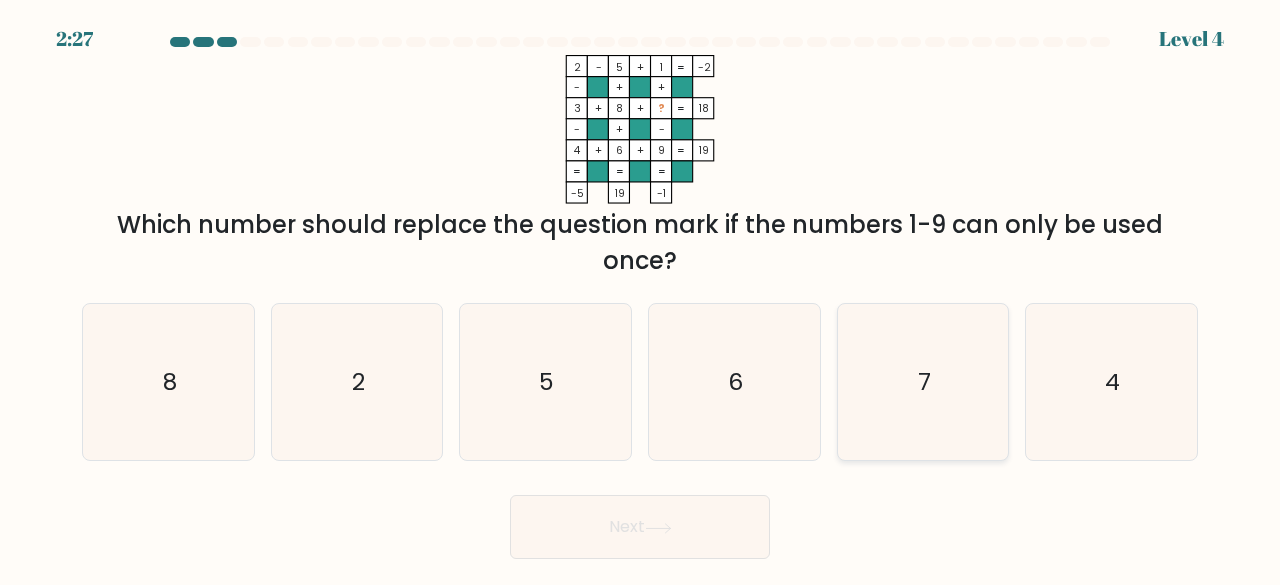click on "7" 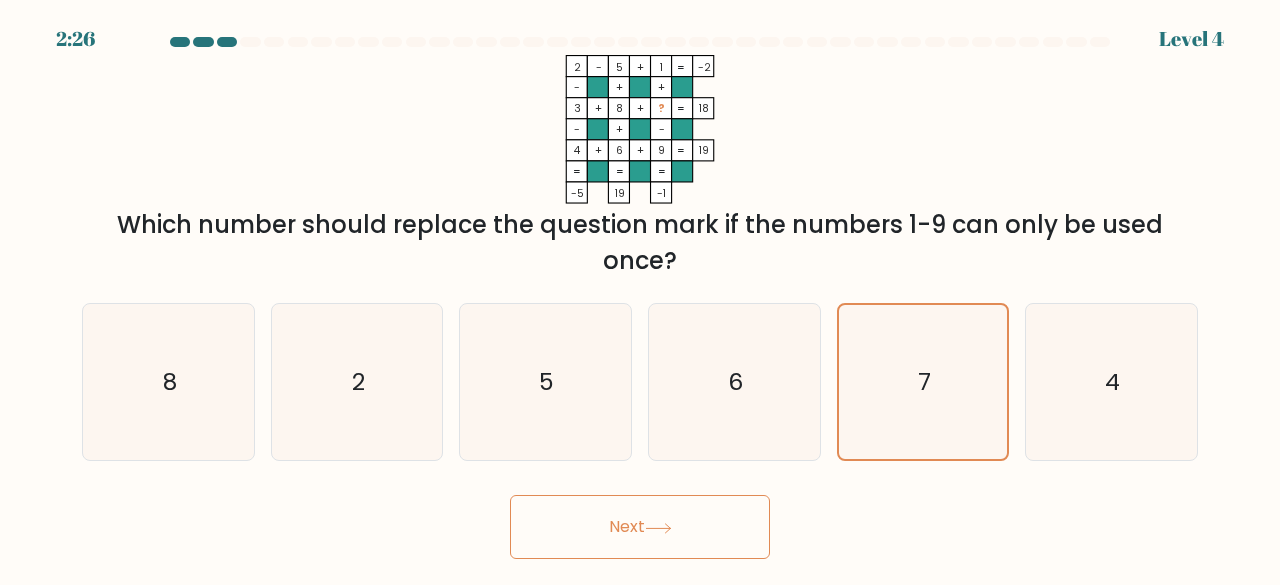 click on "Next" at bounding box center (640, 527) 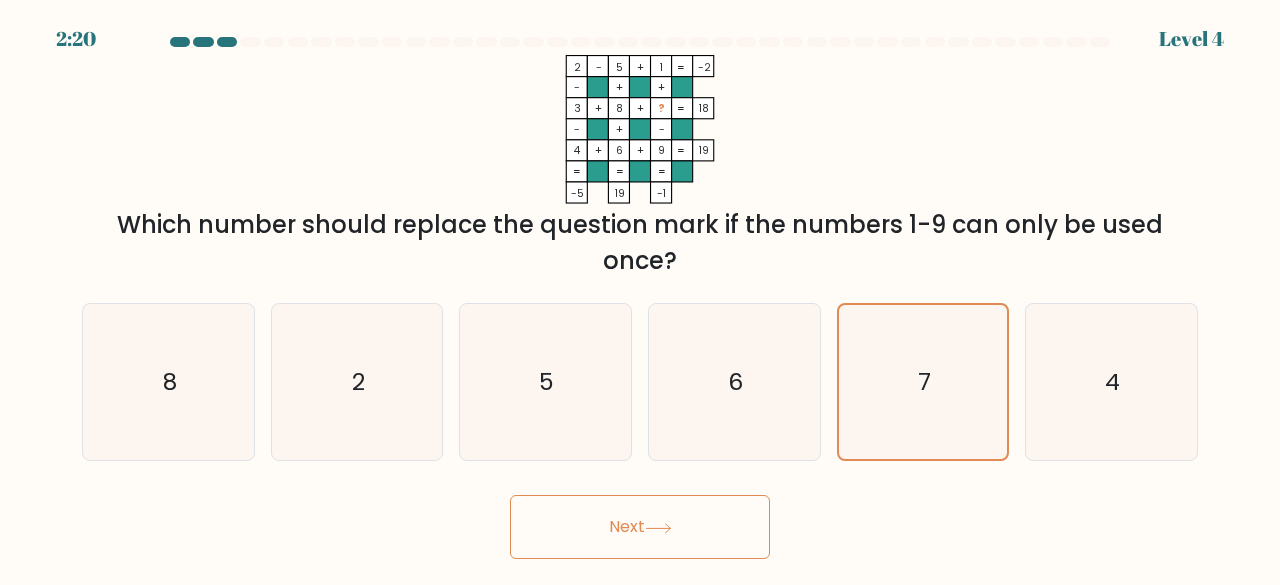 click on "Next" at bounding box center [640, 527] 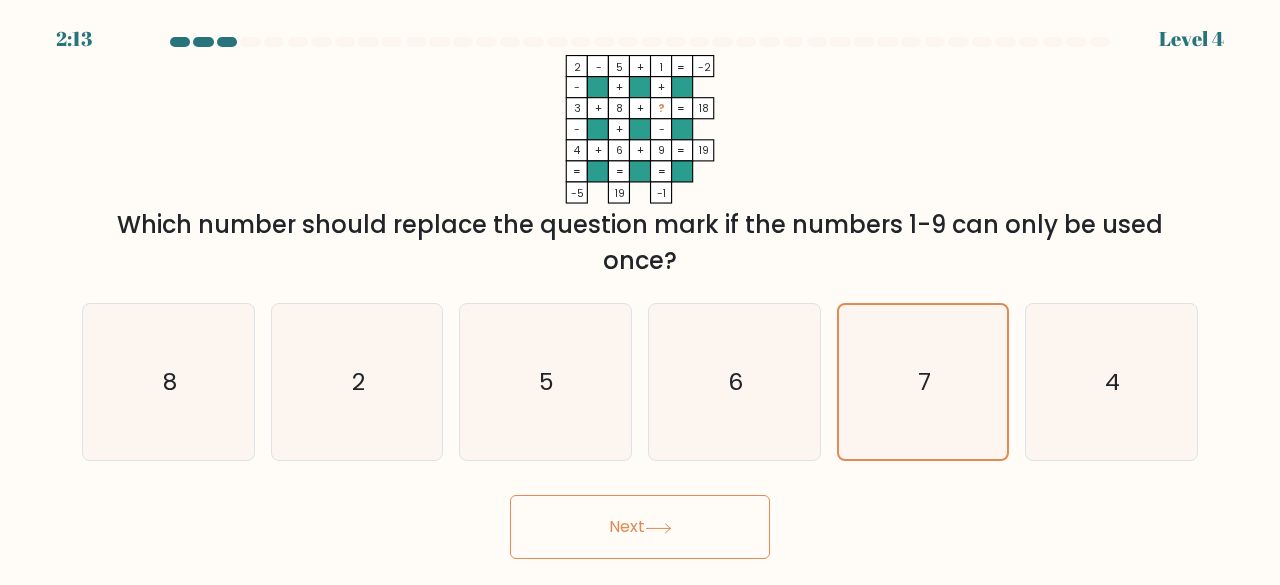 click 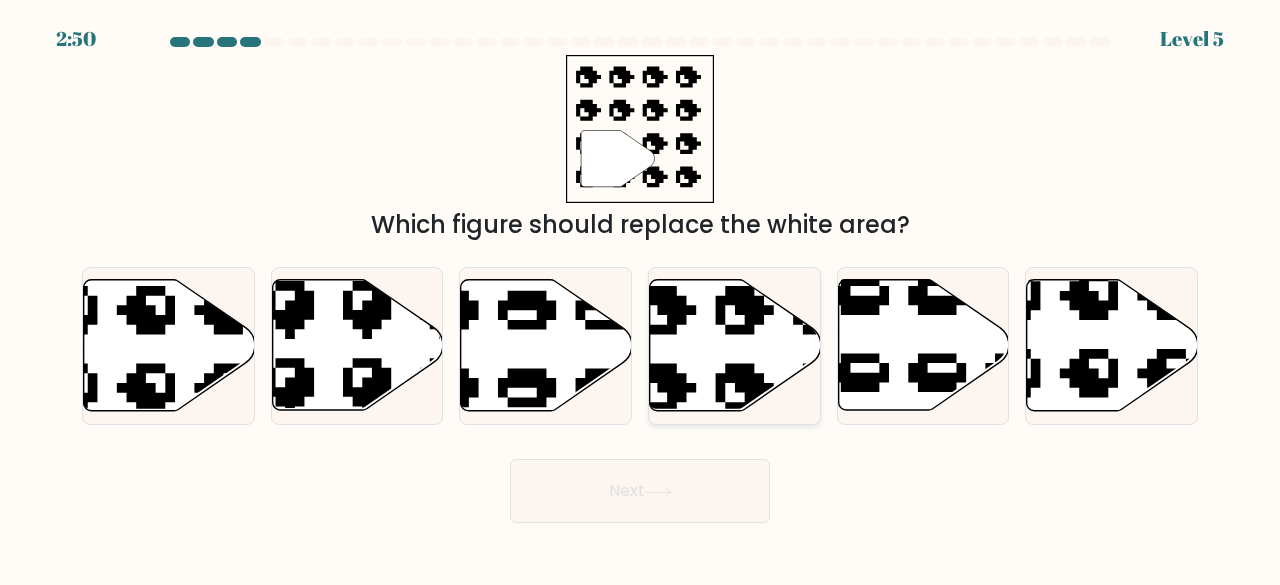 click 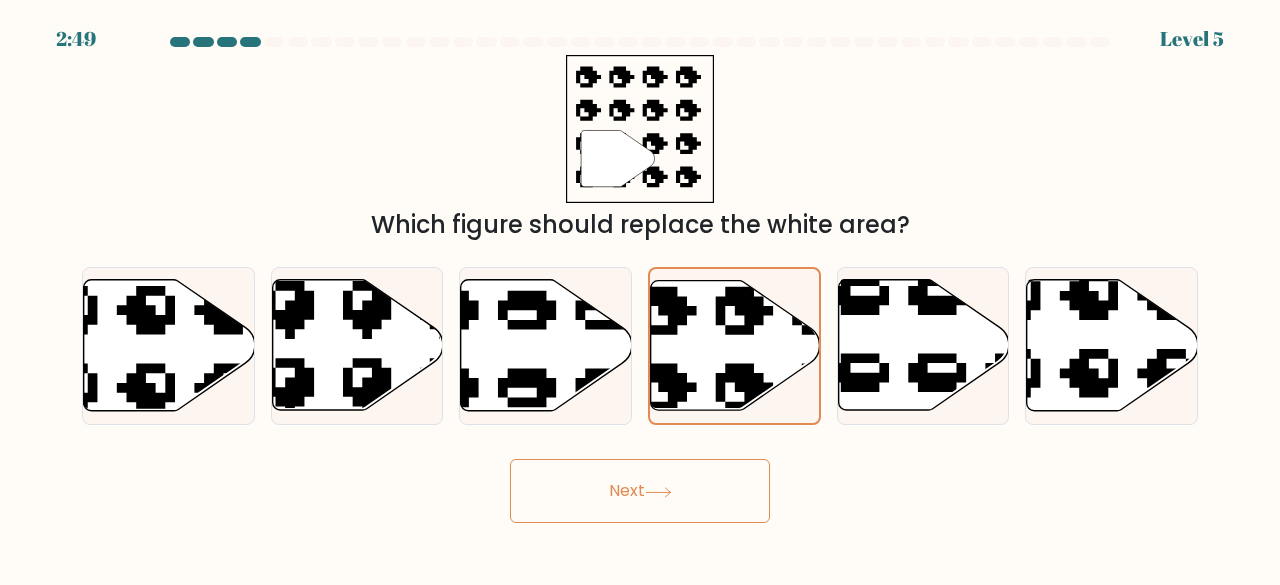 click on "Next" at bounding box center [640, 491] 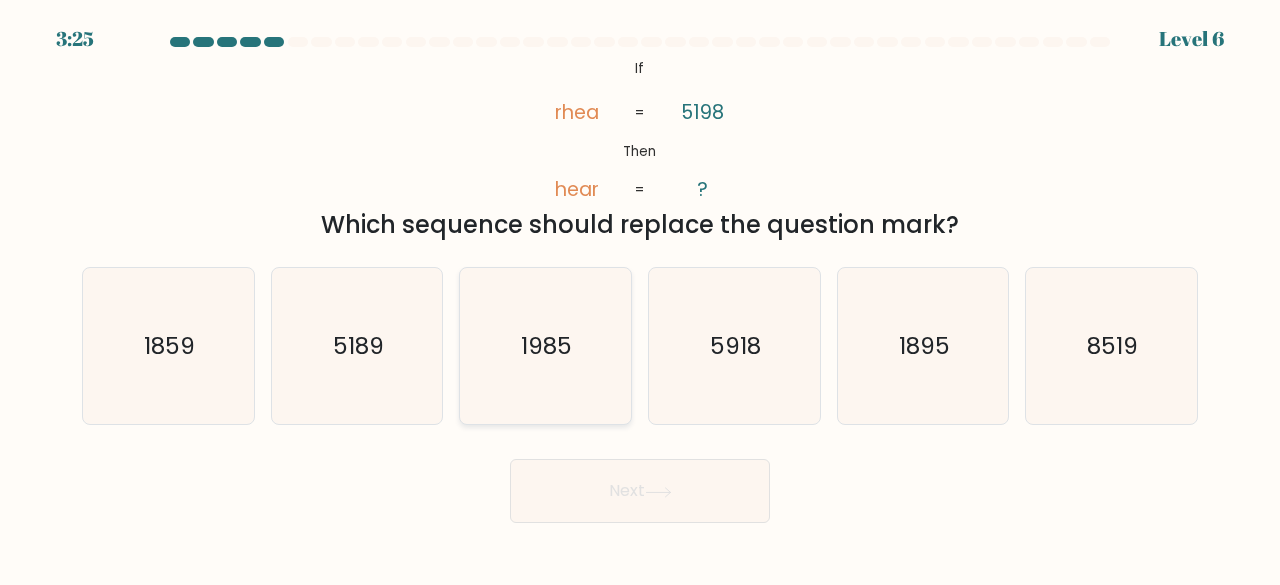 click on "1985" 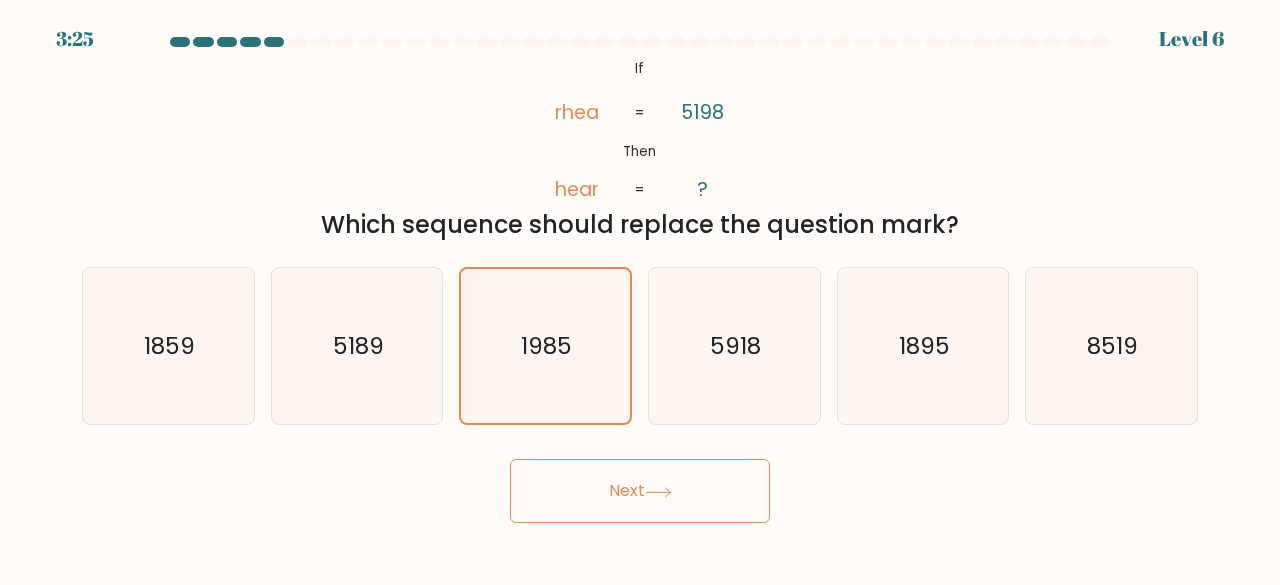 click on "Next" at bounding box center [640, 491] 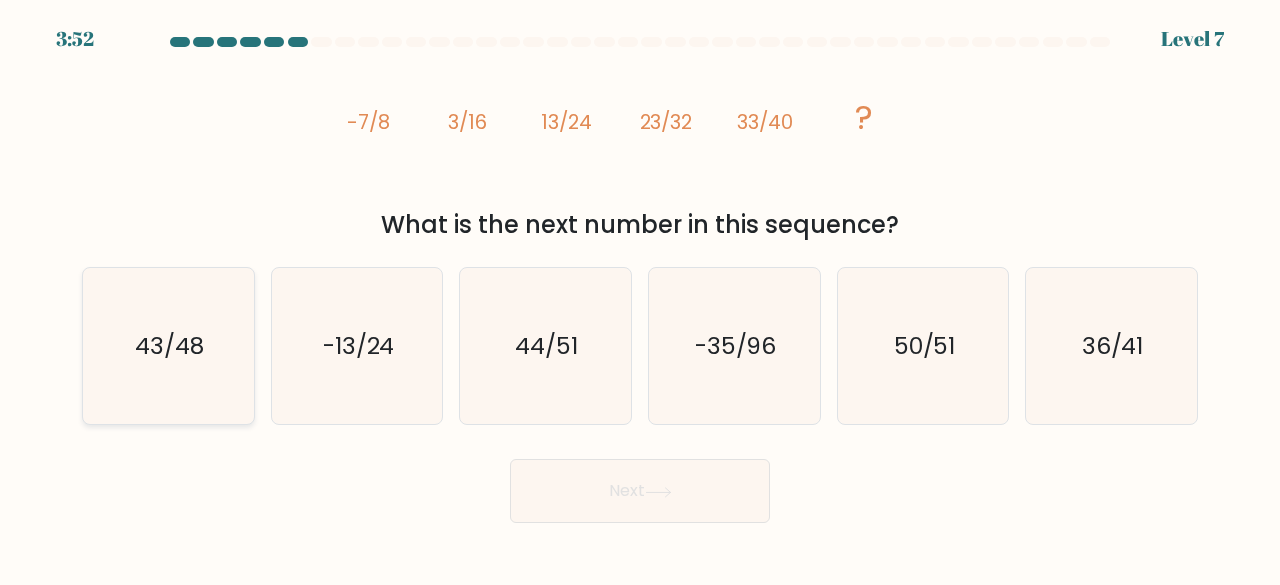 click on "43/48" 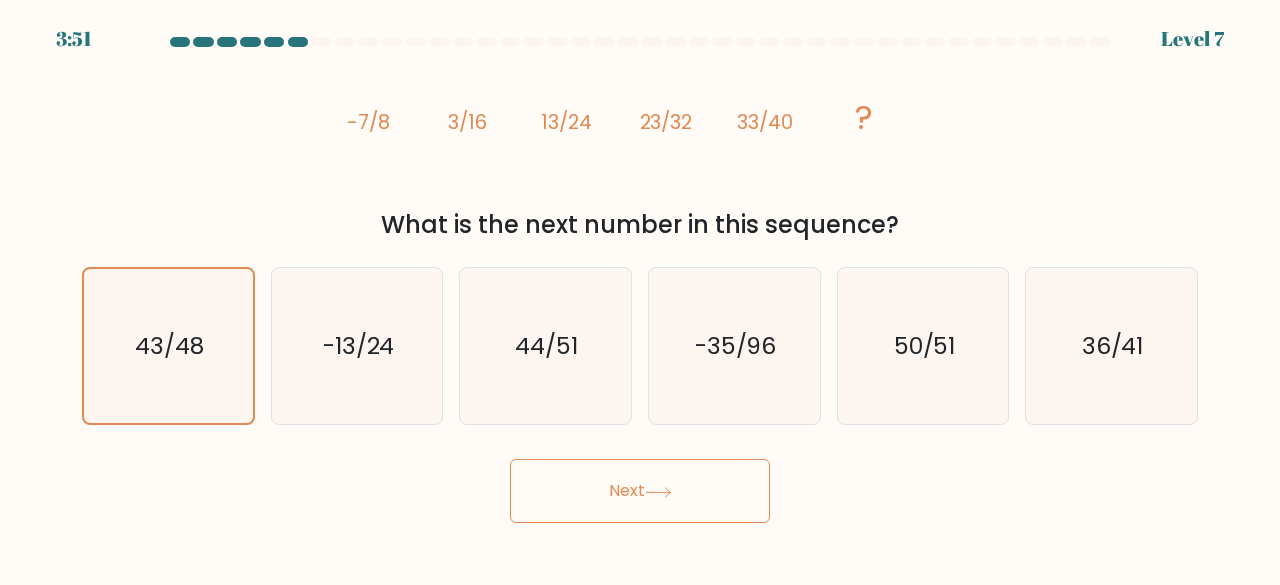 click on "Next" at bounding box center [640, 491] 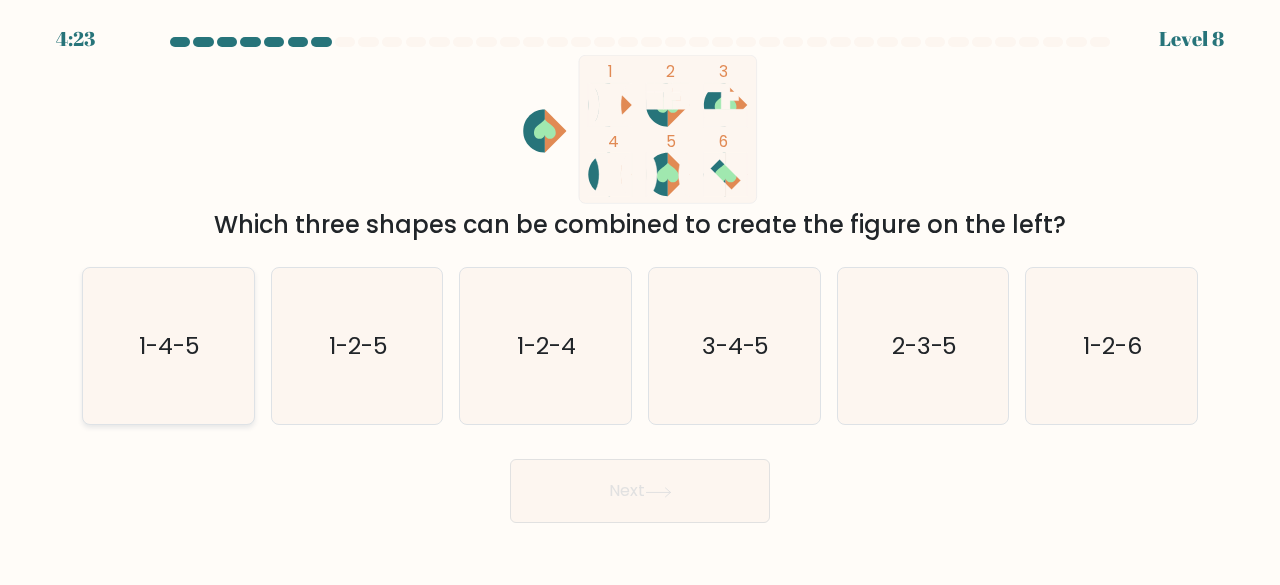 click on "1-4-5" 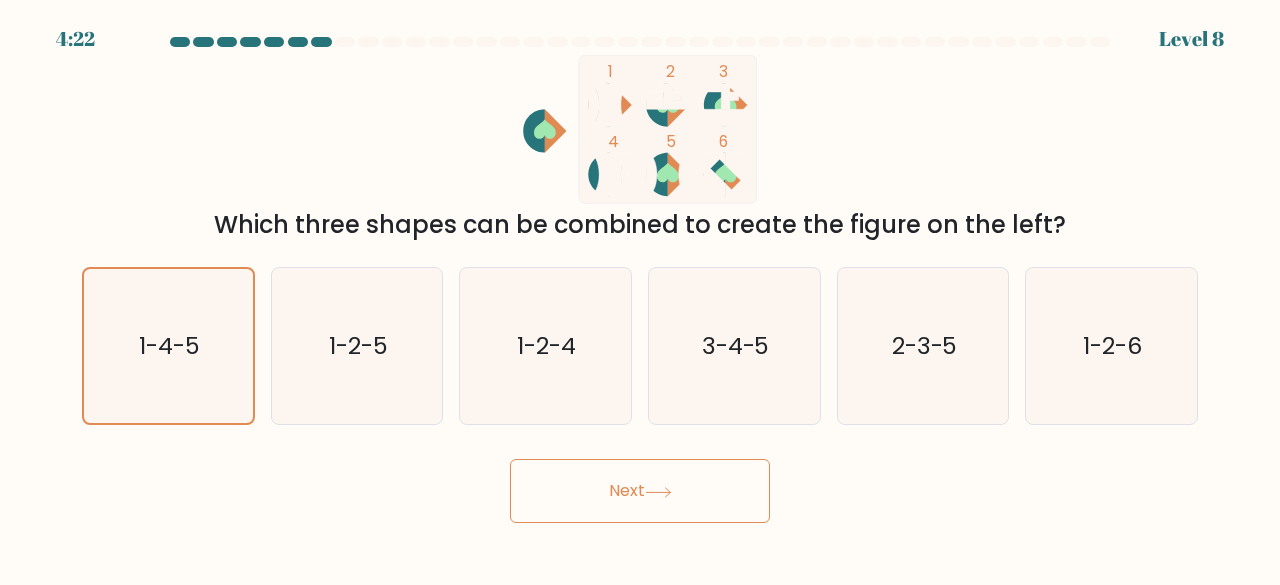 click on "Next" at bounding box center [640, 491] 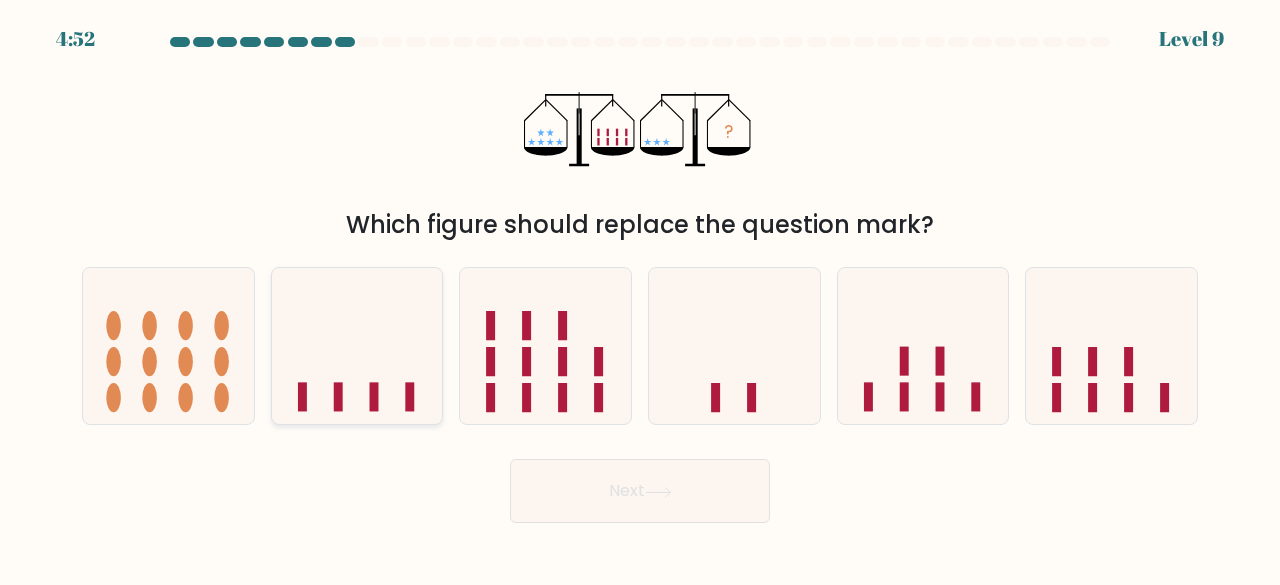 click 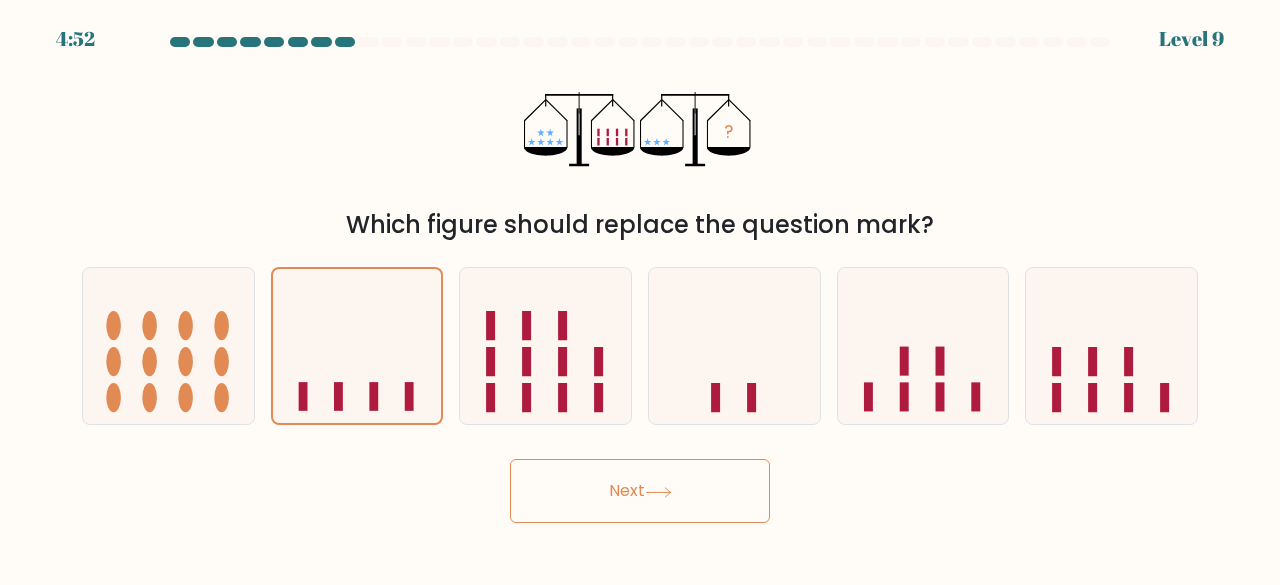 click on "Next" at bounding box center (640, 491) 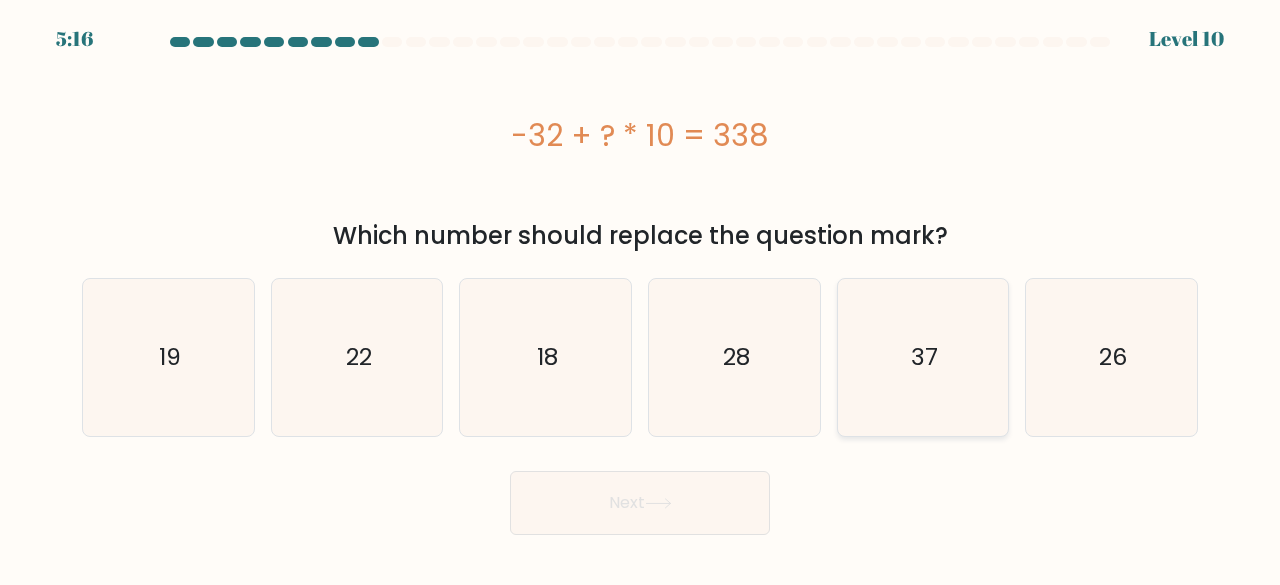 click on "37" 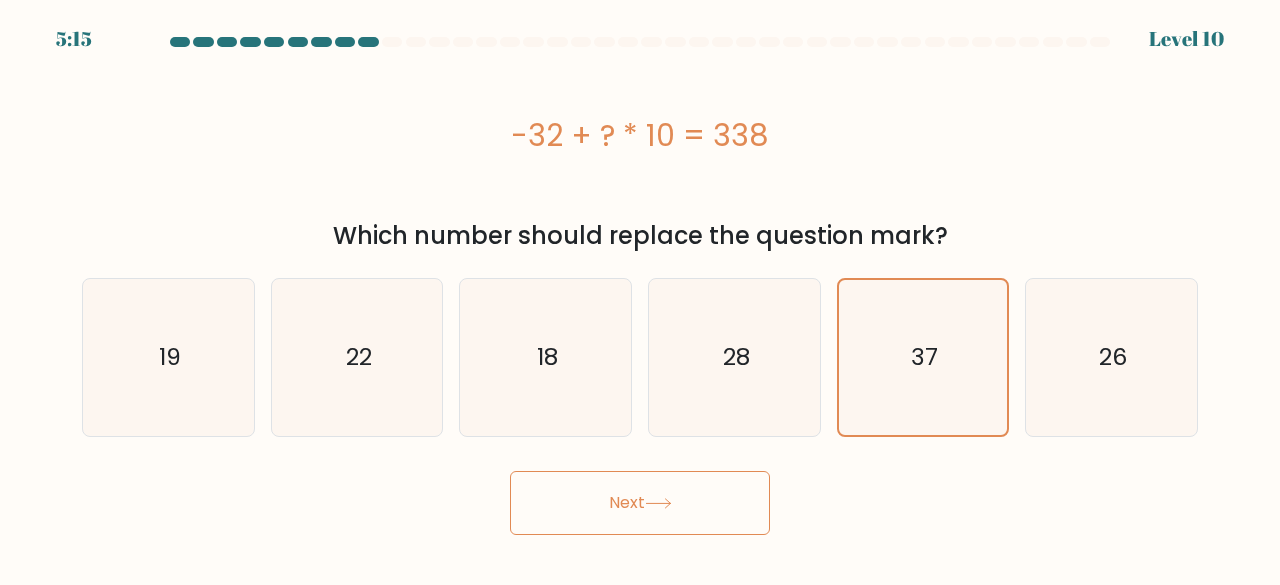 click on "Next" at bounding box center [640, 503] 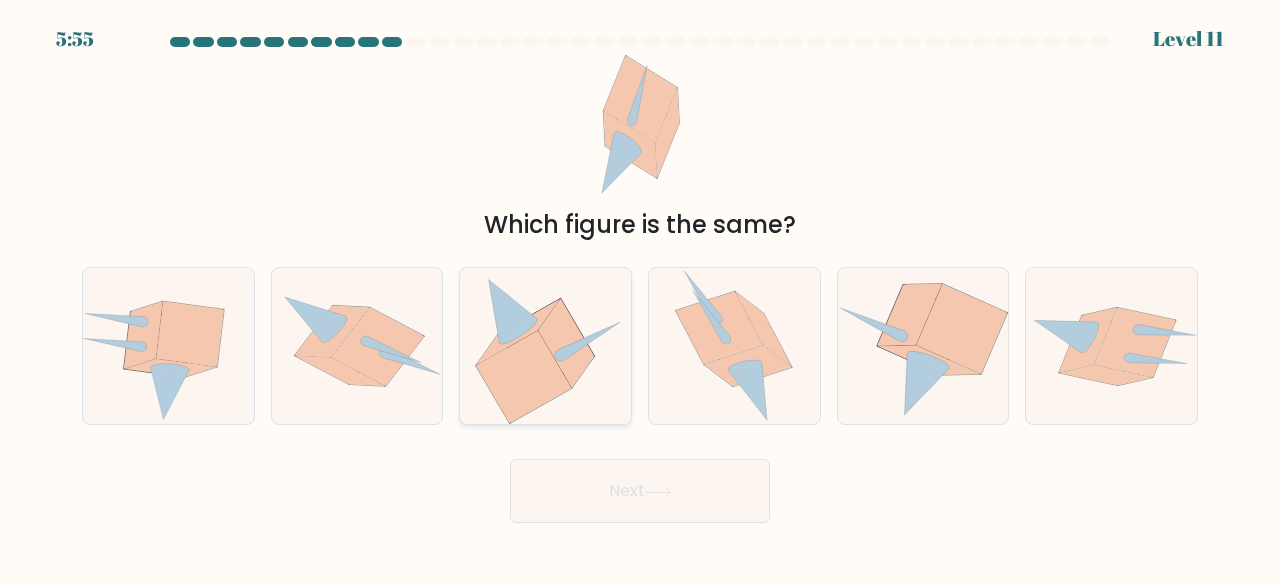 click 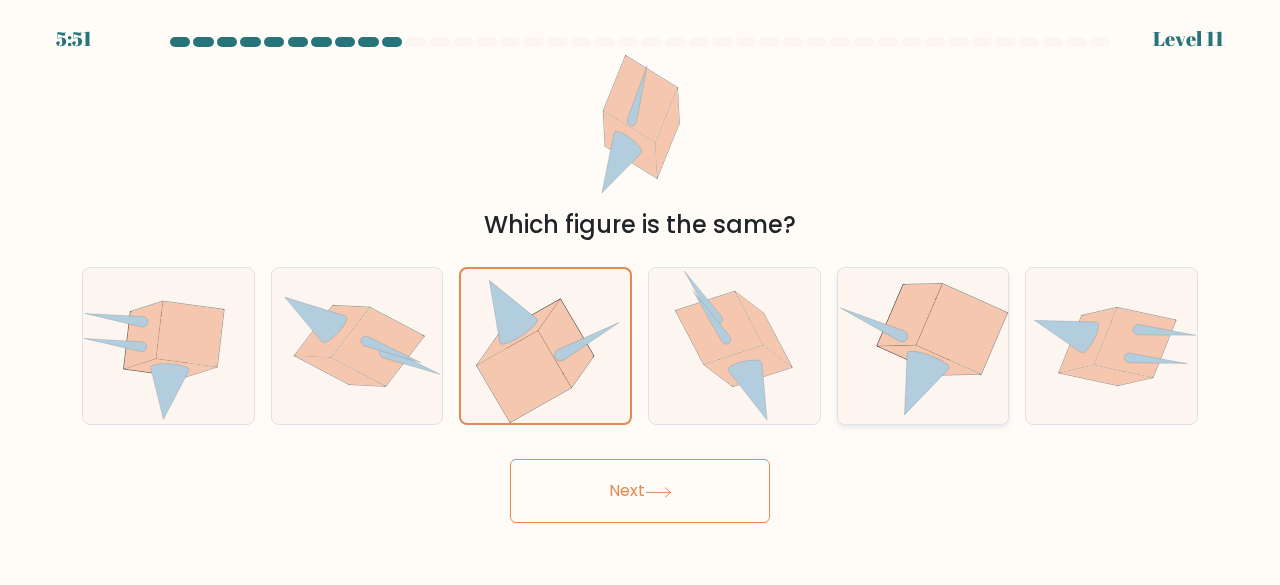 click 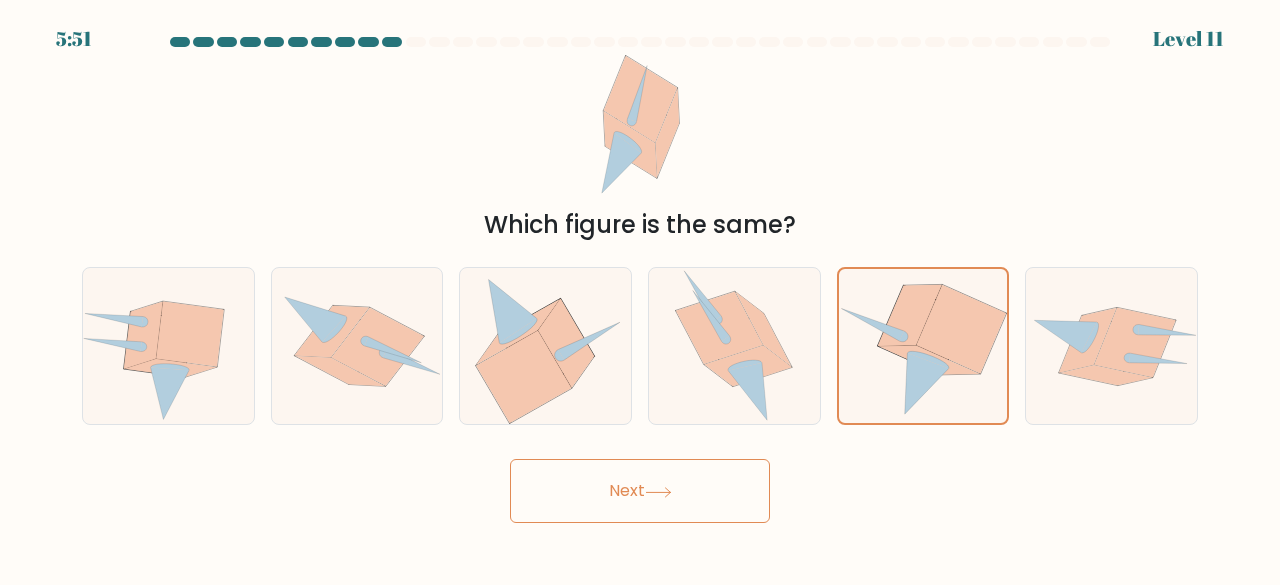click on "Next" at bounding box center (640, 491) 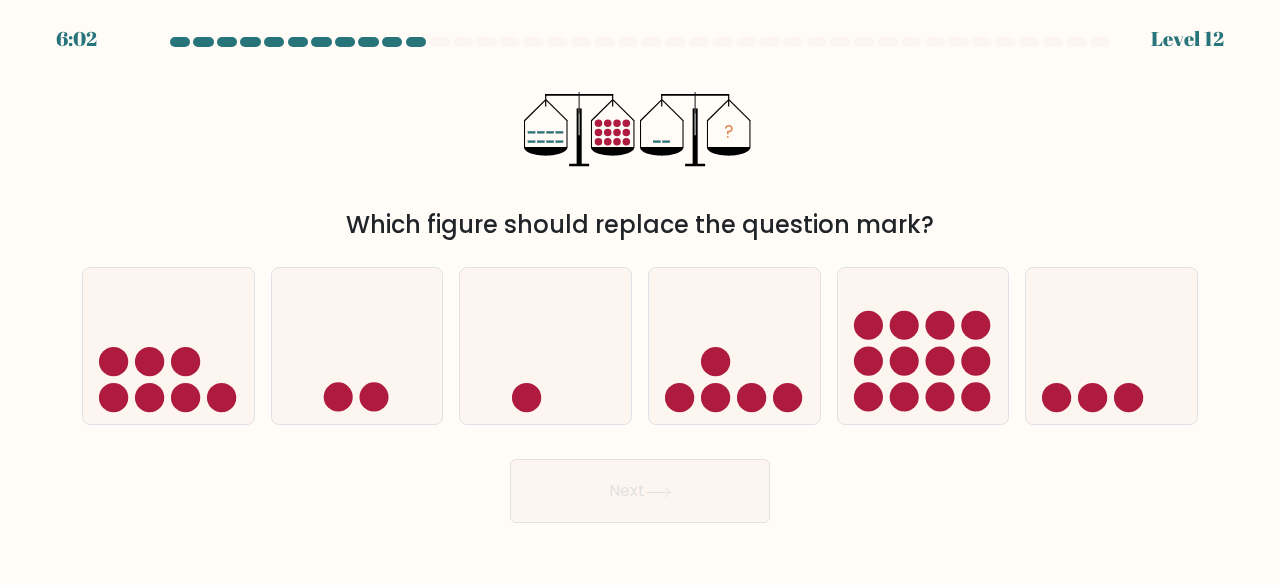 drag, startPoint x: 406, startPoint y: 143, endPoint x: 436, endPoint y: 161, distance: 34.98571 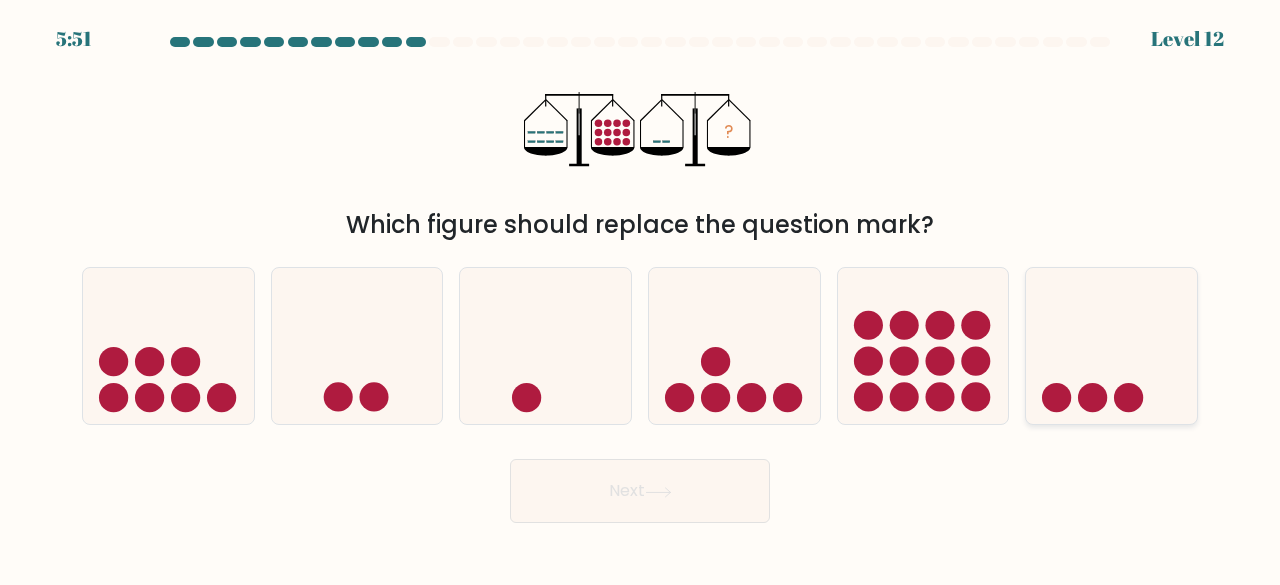 click 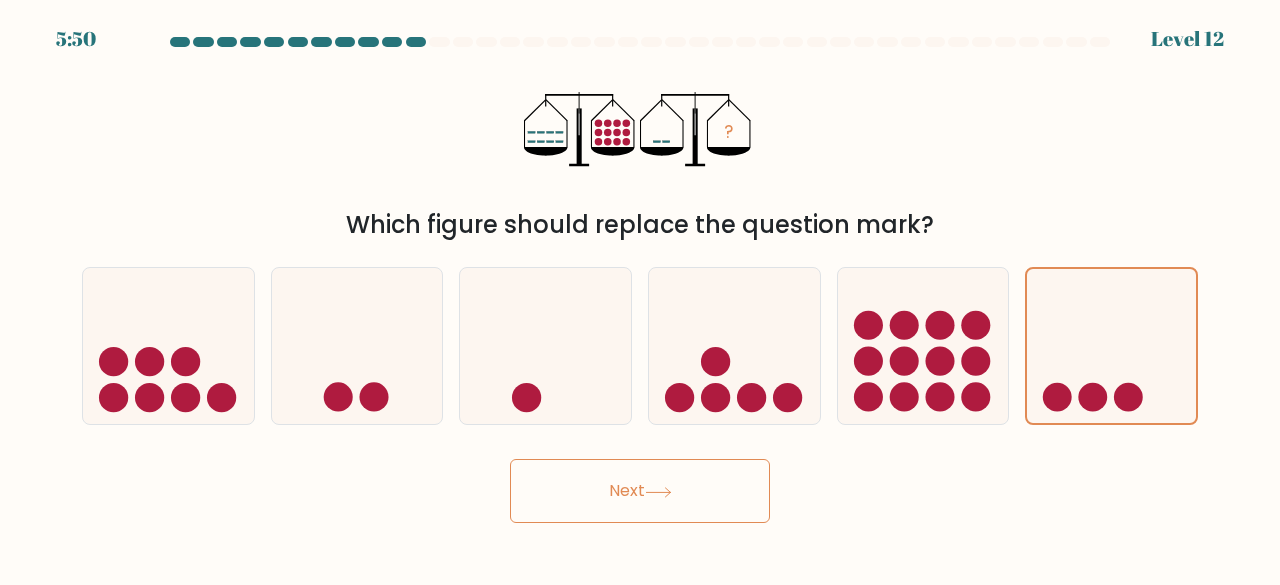 click 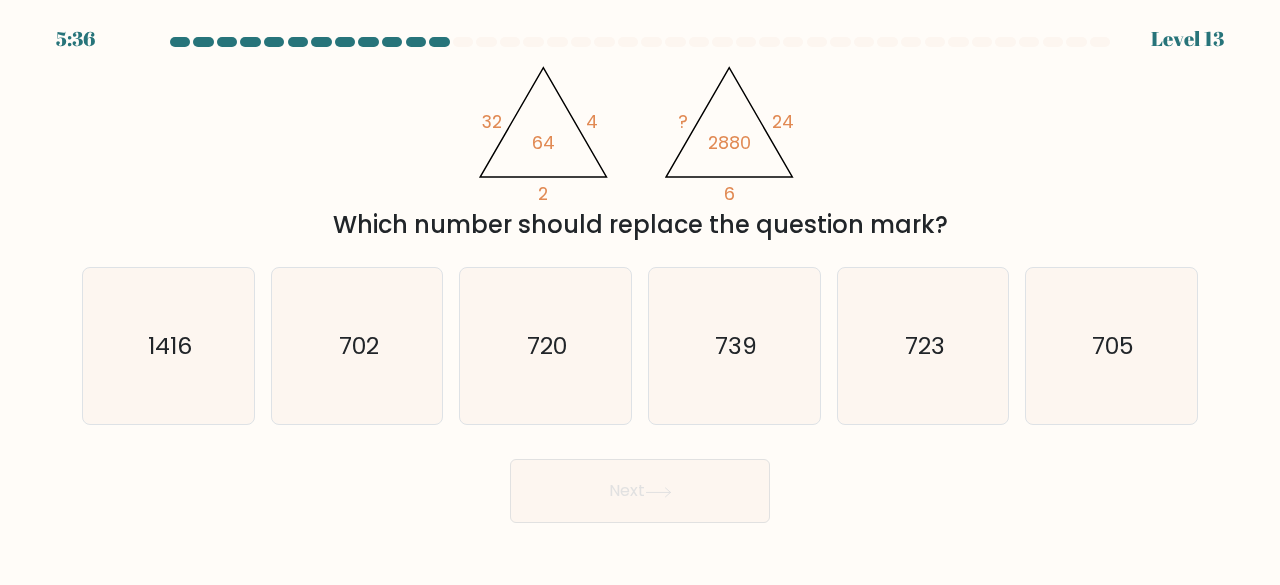 drag, startPoint x: 330, startPoint y: 455, endPoint x: 364, endPoint y: 435, distance: 39.446167 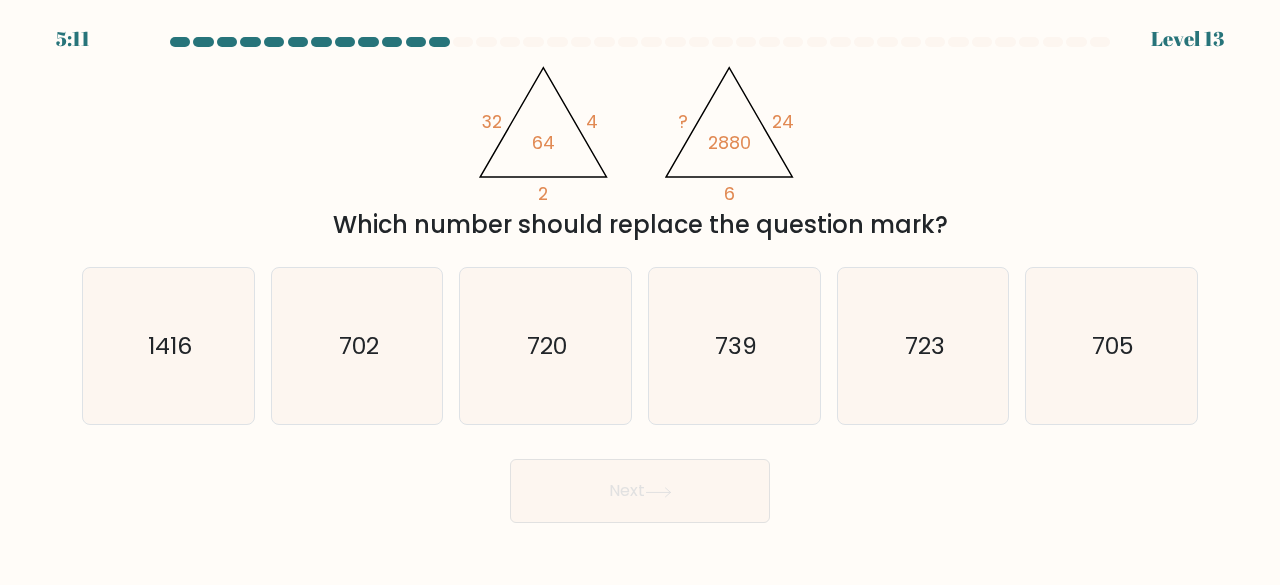 click on "Next" at bounding box center [640, 486] 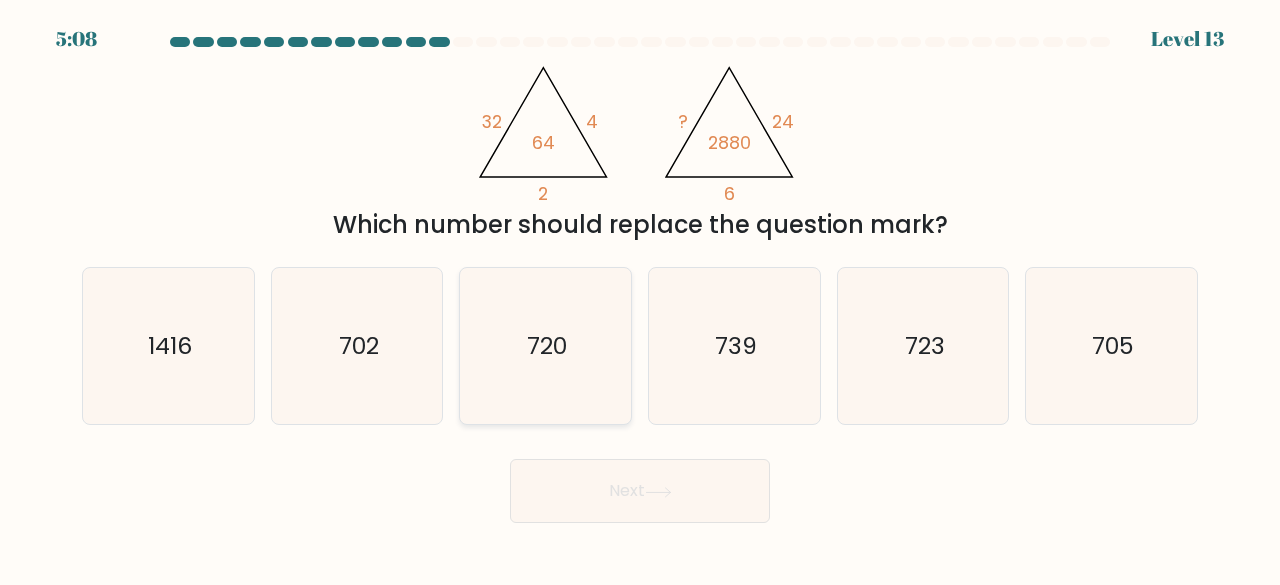 drag, startPoint x: 537, startPoint y: 343, endPoint x: 628, endPoint y: 465, distance: 152.20053 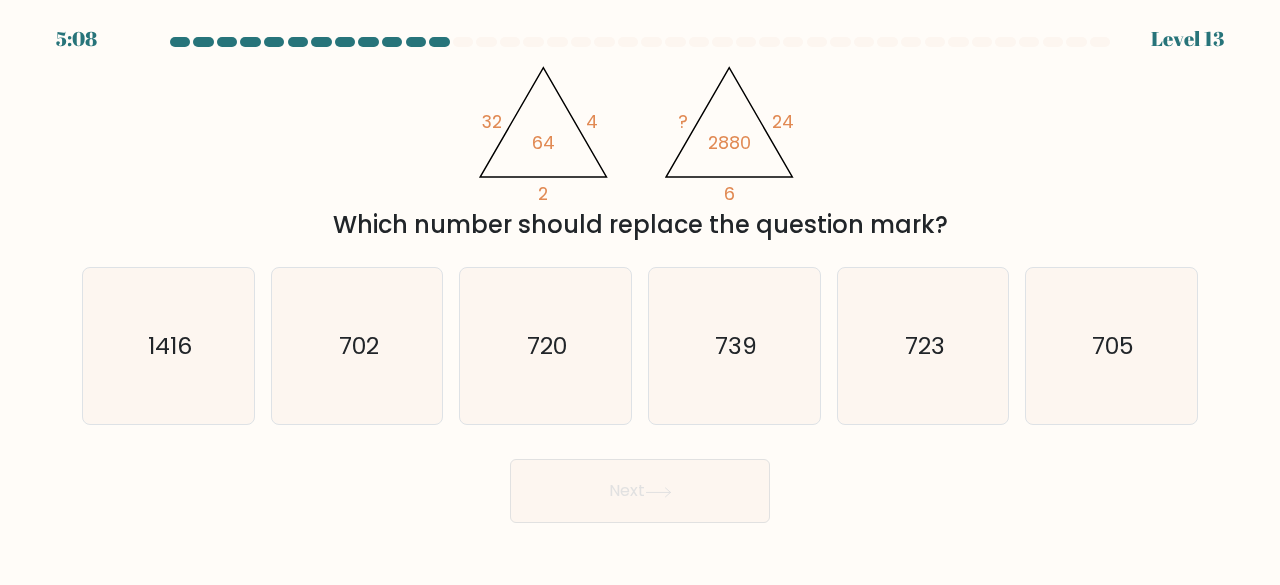 click on "720" 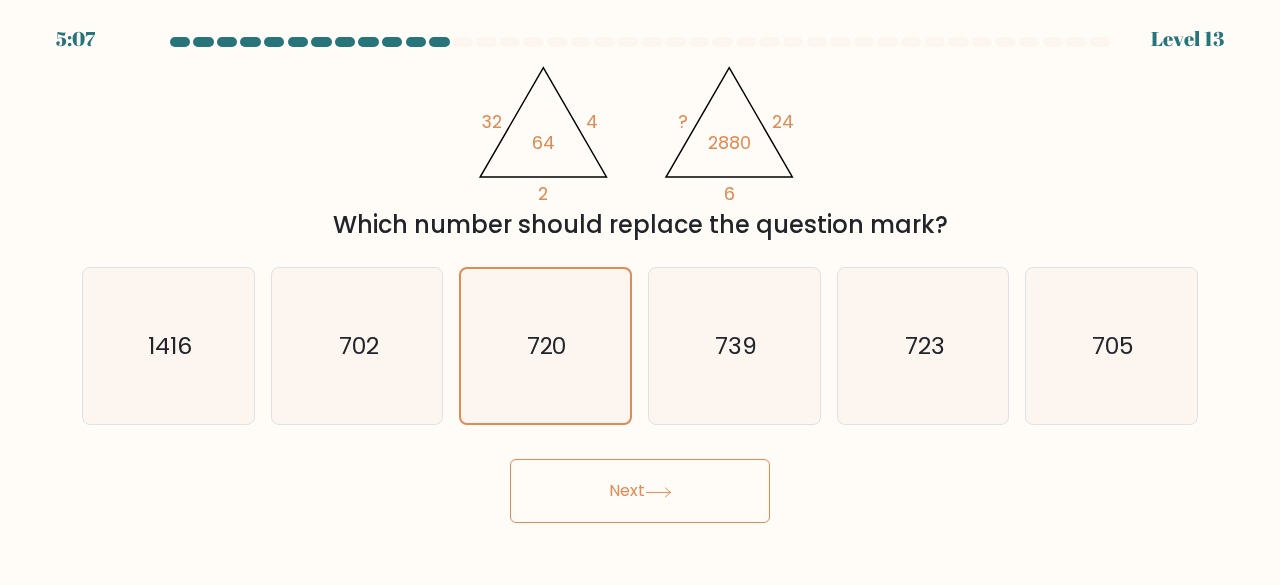 click on "Next" at bounding box center [640, 491] 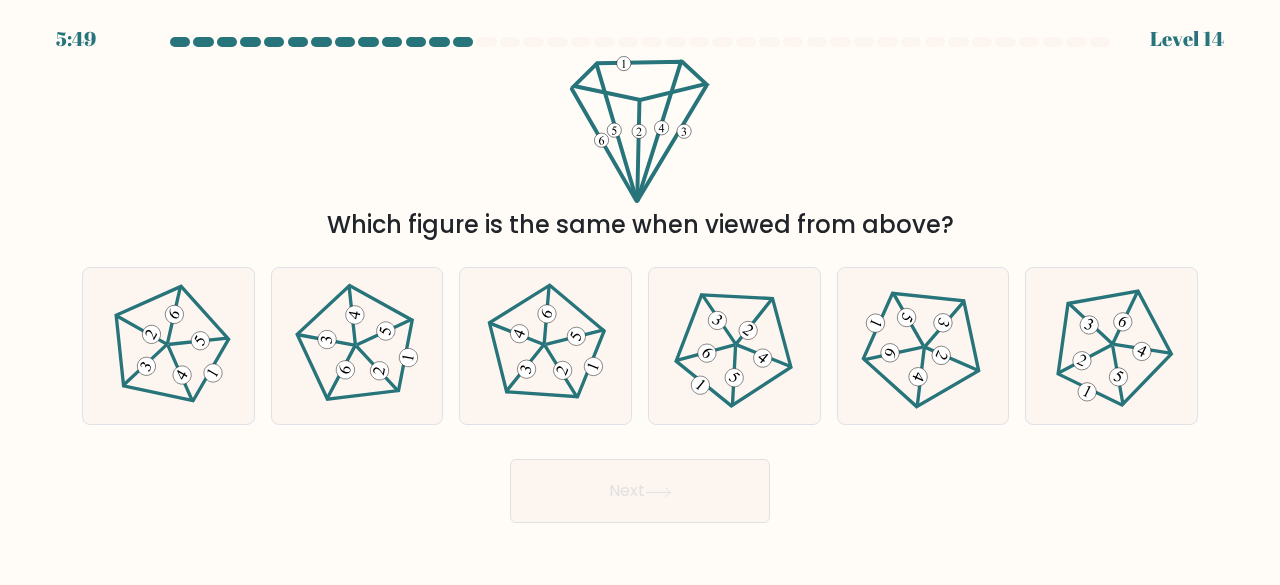 click on "Next" at bounding box center (640, 491) 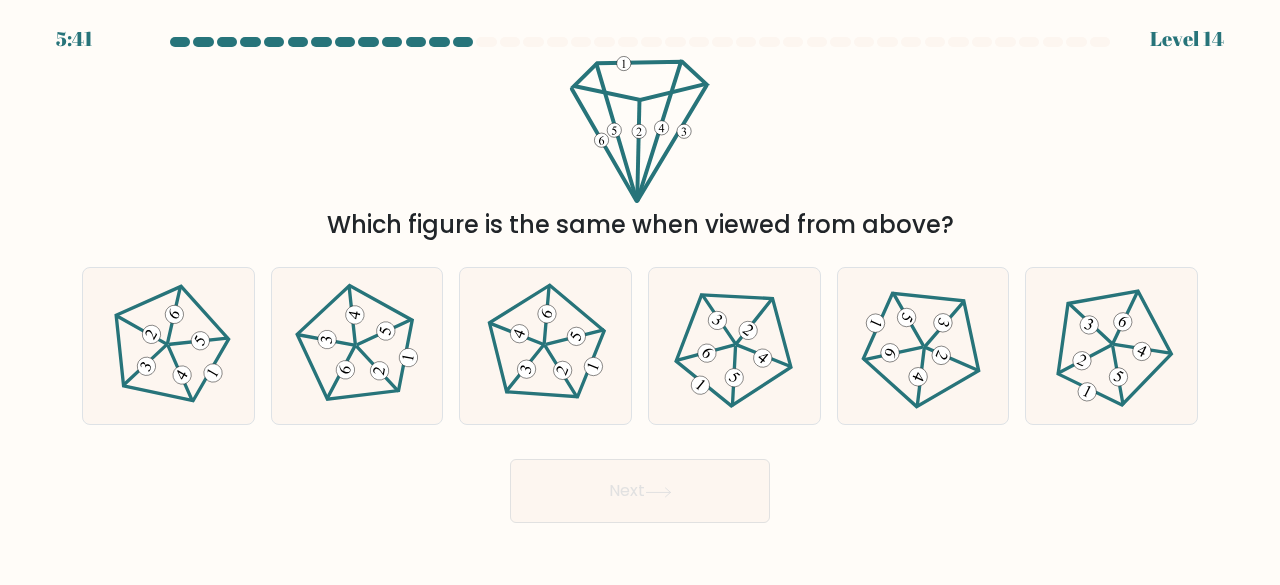 click on "Which figure is the same when viewed from above?" at bounding box center [640, 149] 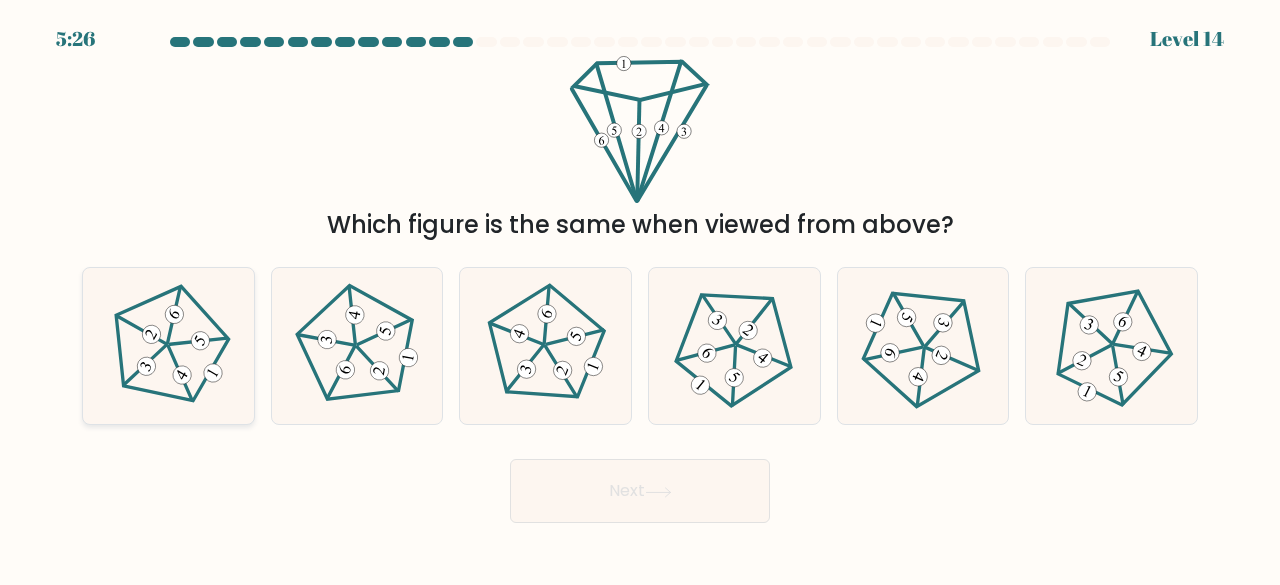click at bounding box center (168, 346) 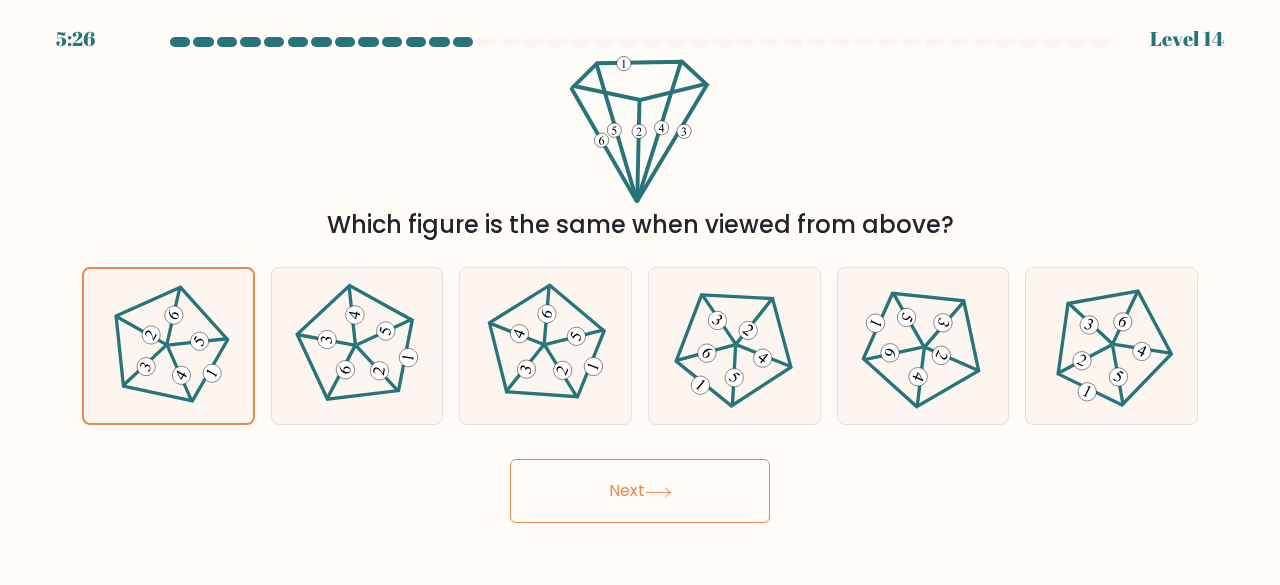 click on "Next" at bounding box center [640, 491] 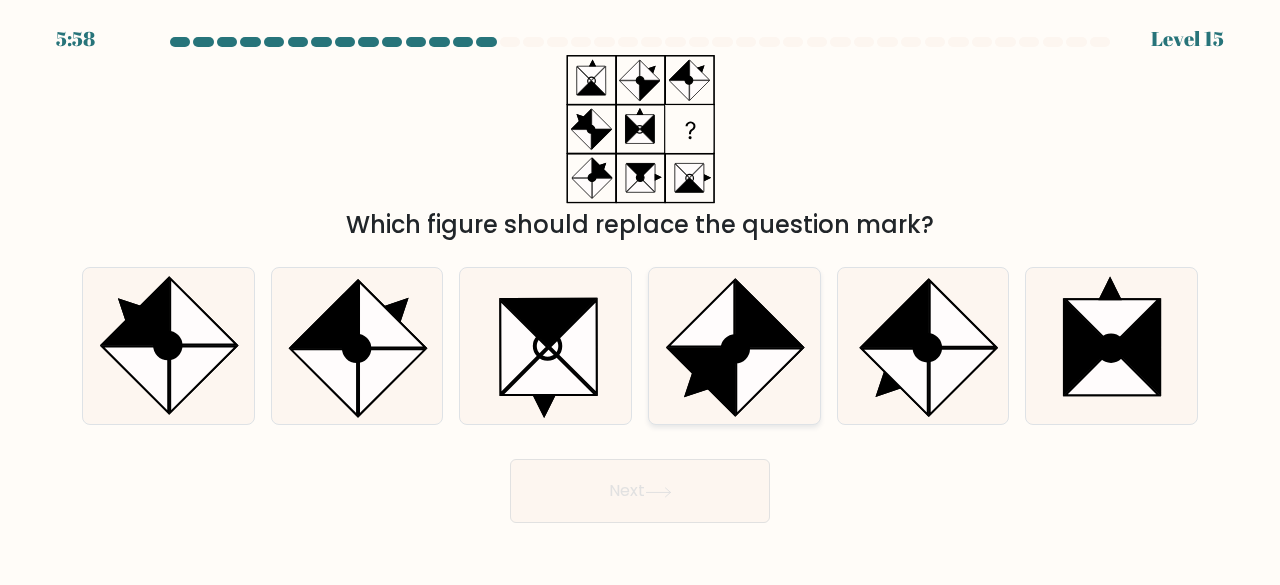 click 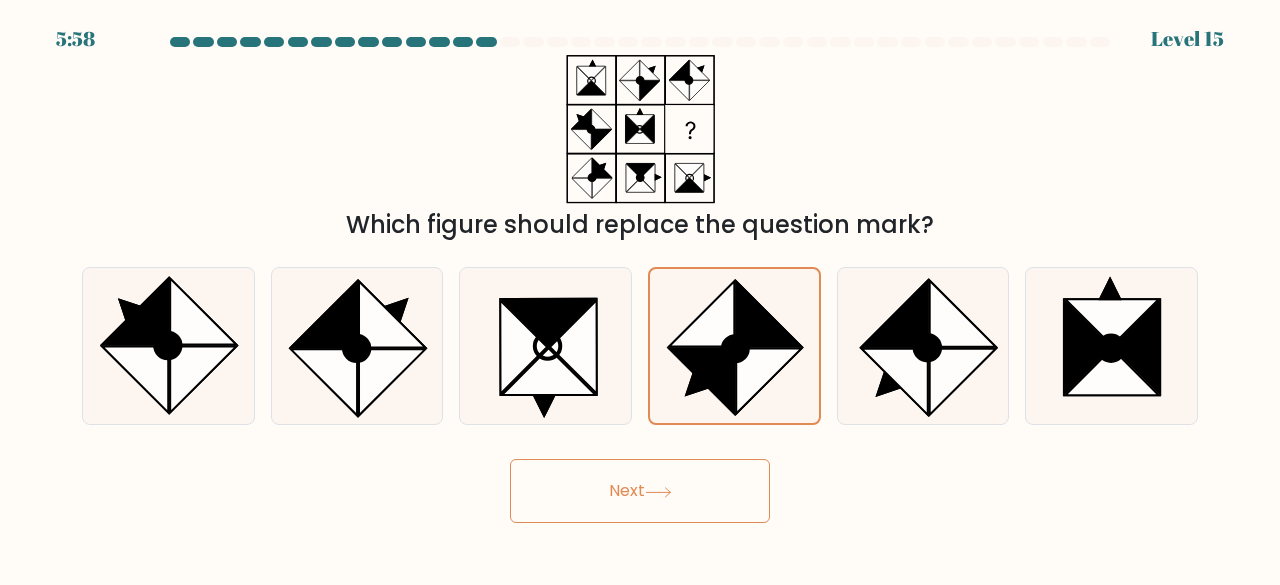 click on "Next" at bounding box center [640, 491] 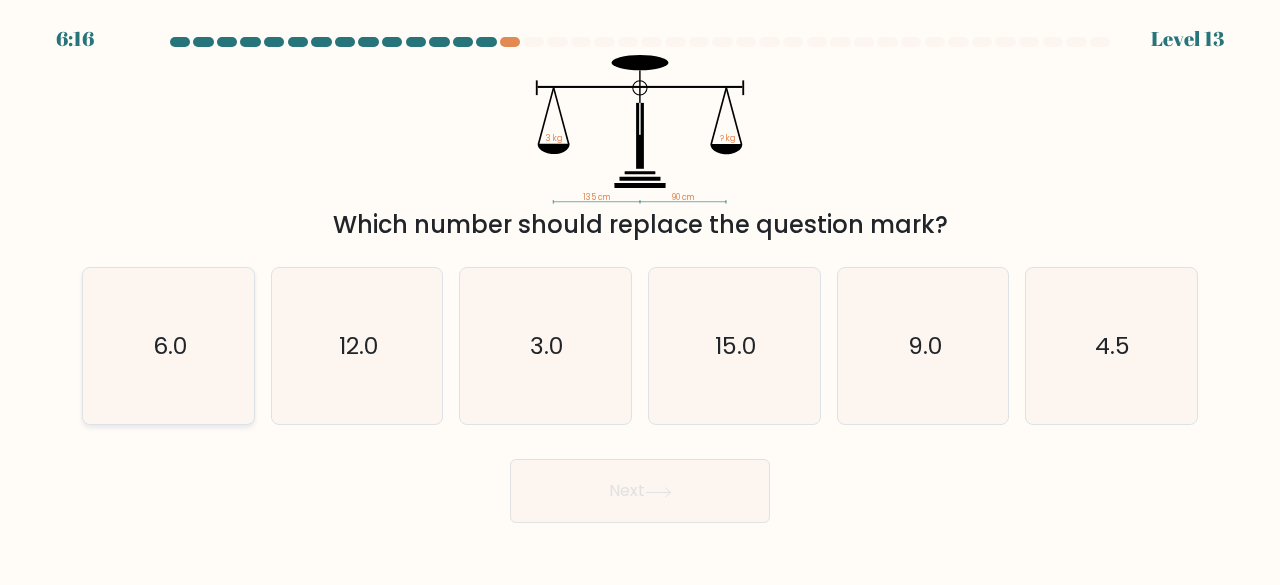click on "6.0" 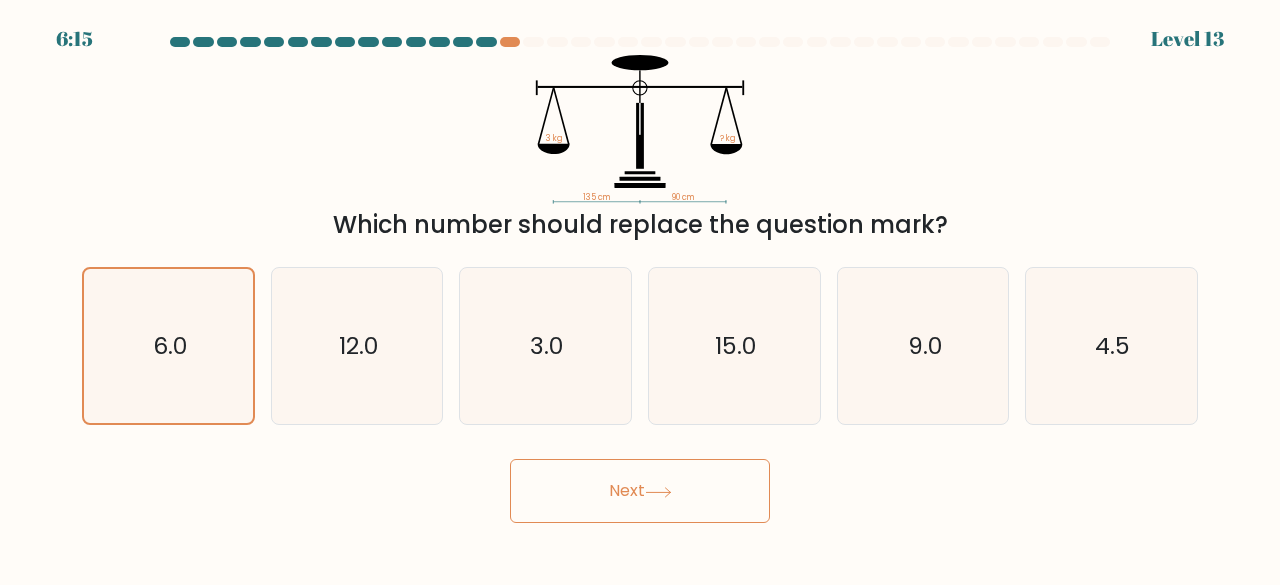 click on "Next" at bounding box center (640, 491) 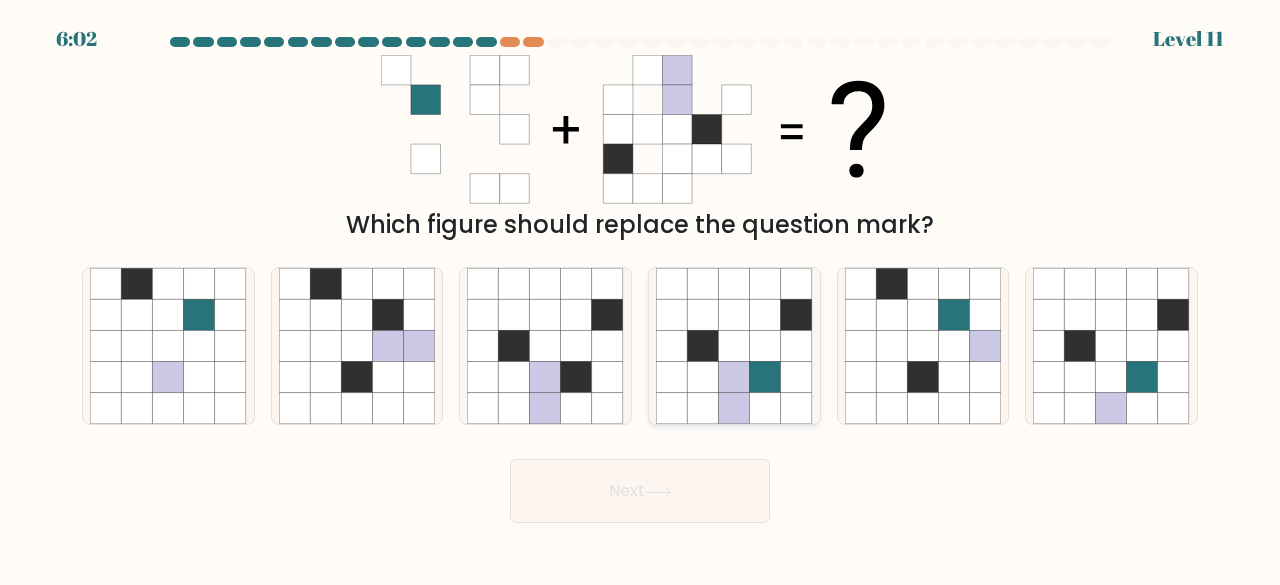 click 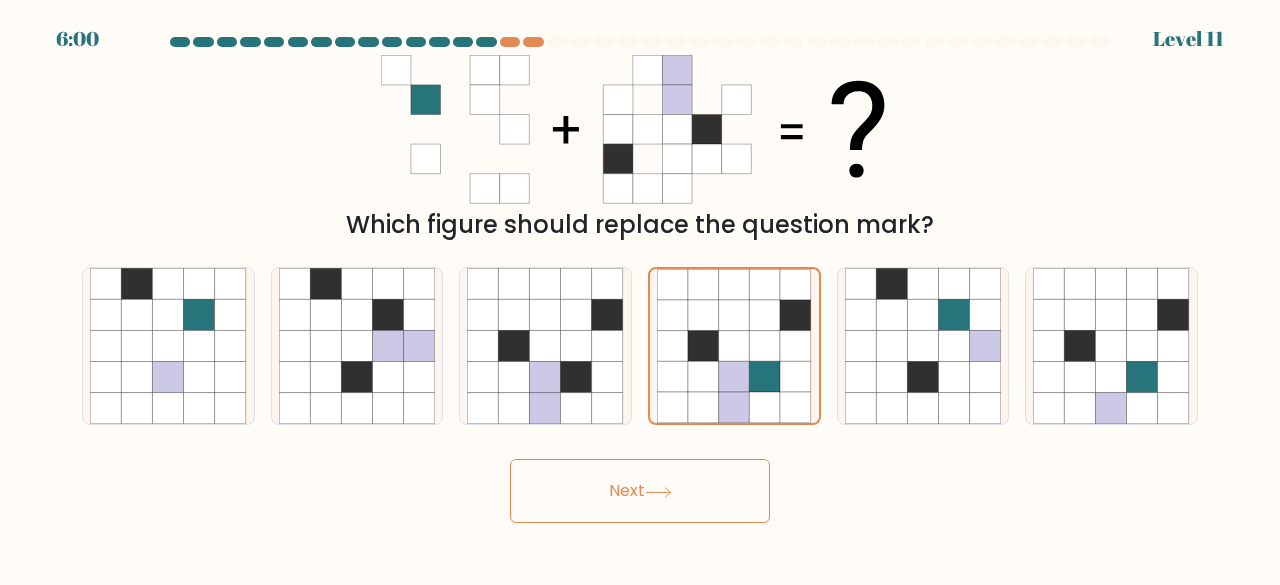 click on "Next" at bounding box center [640, 491] 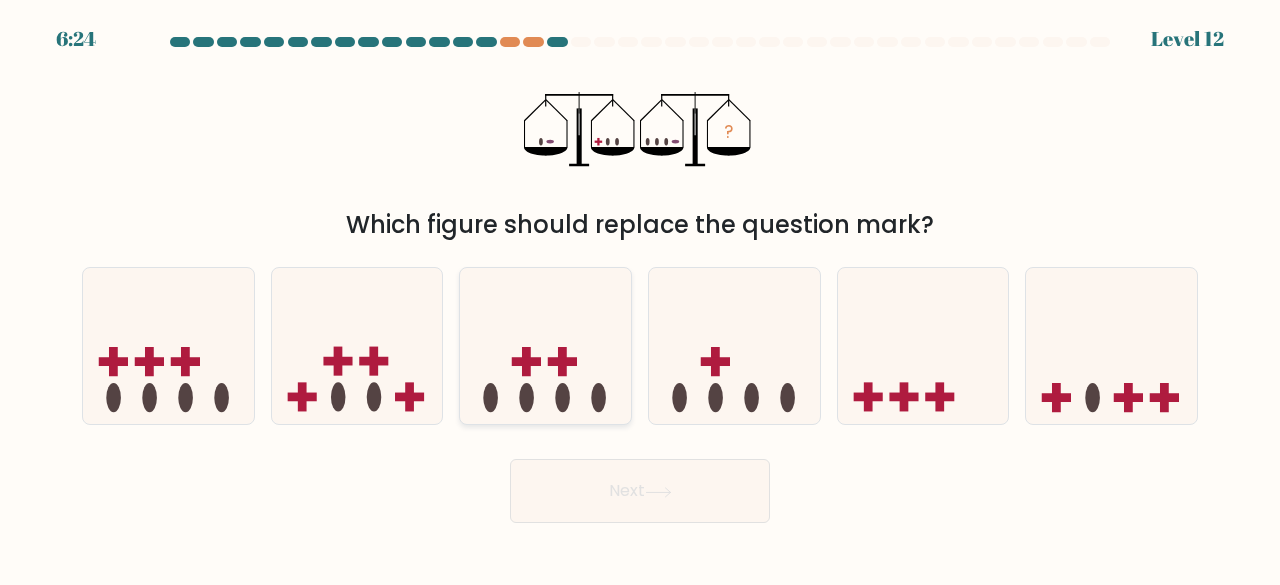 click 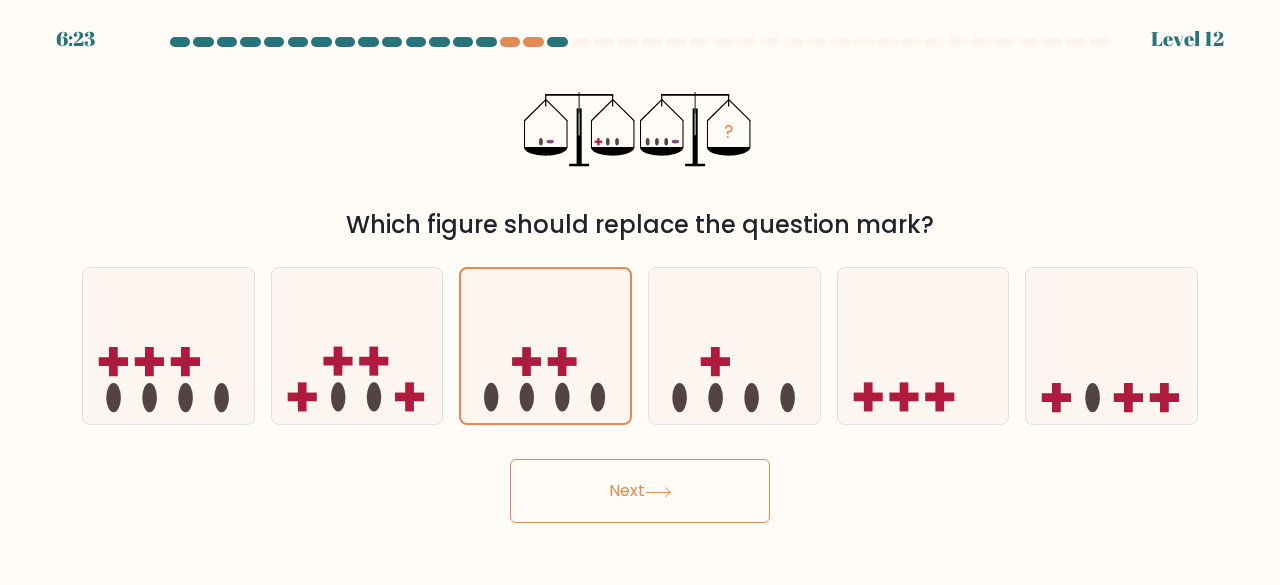 click on "Next" at bounding box center (640, 491) 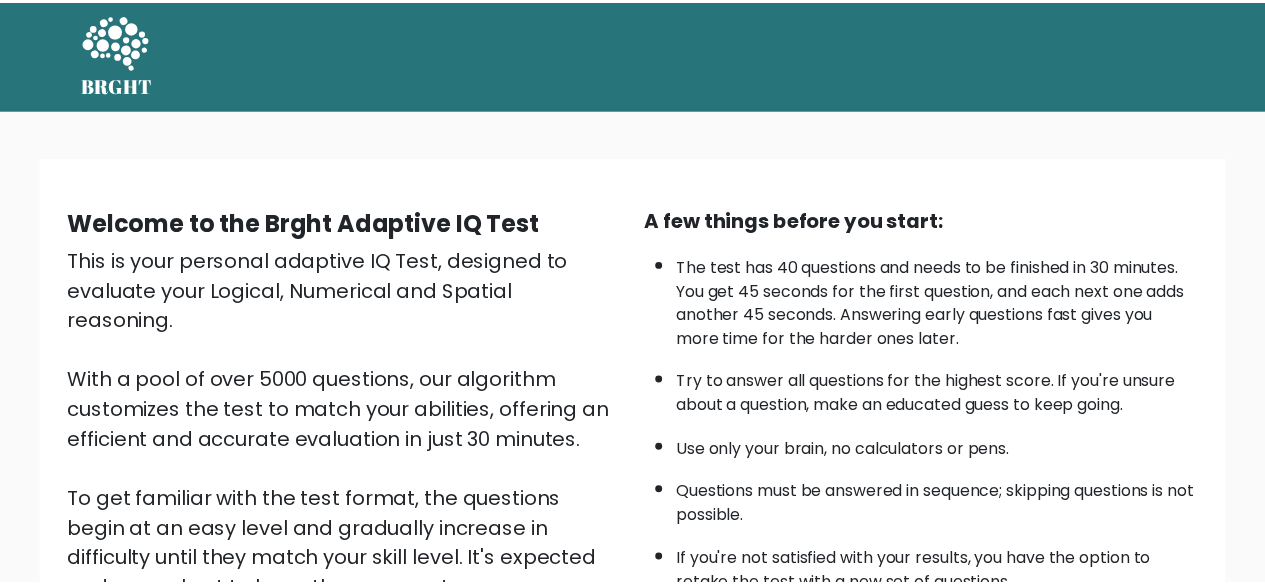 scroll, scrollTop: 330, scrollLeft: 0, axis: vertical 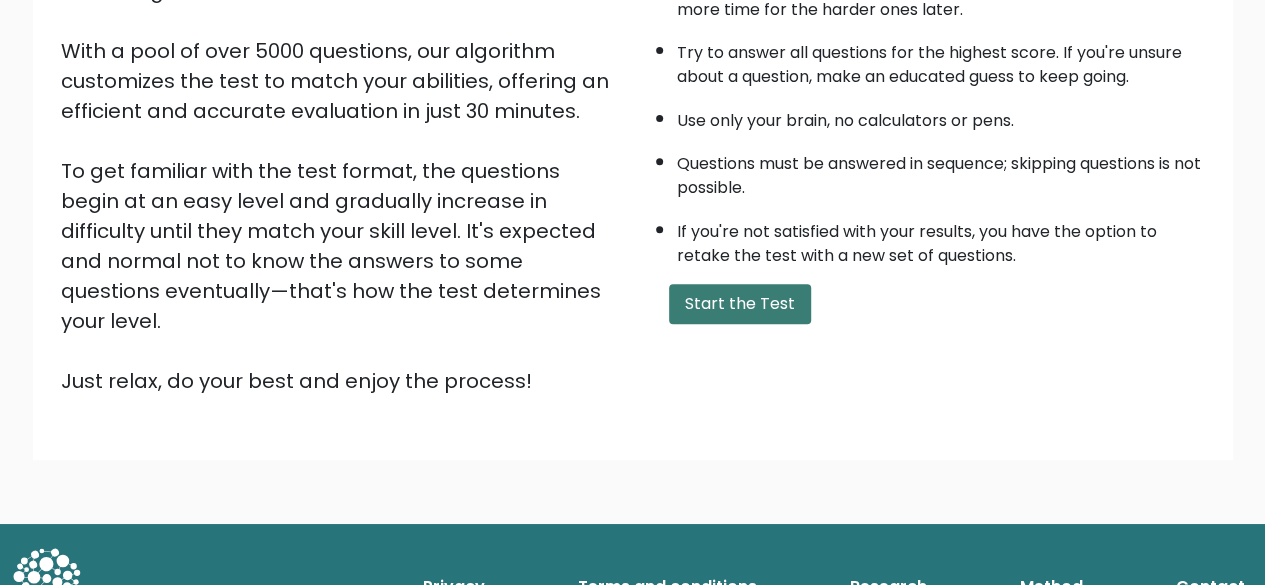 click on "Start the Test" at bounding box center [740, 304] 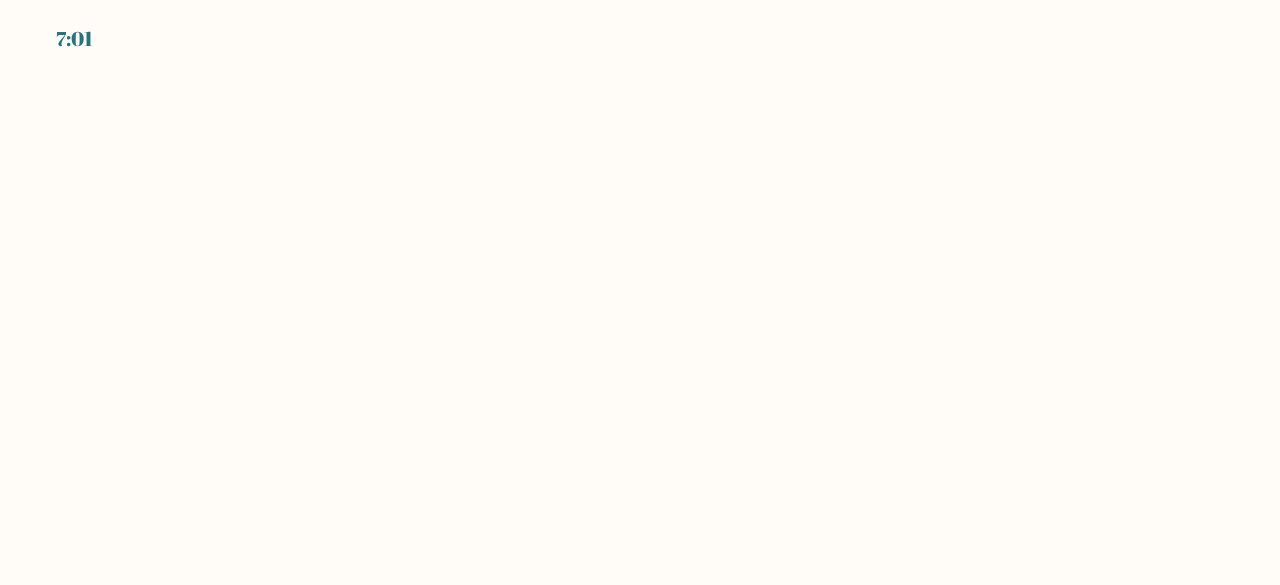 scroll, scrollTop: 0, scrollLeft: 0, axis: both 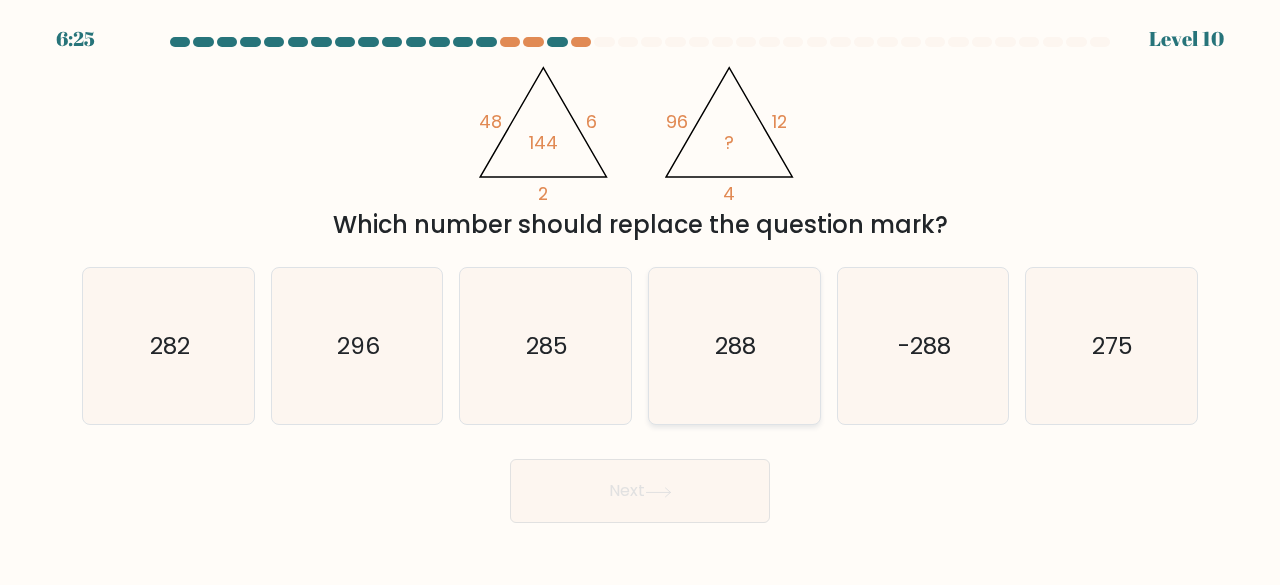 click on "288" 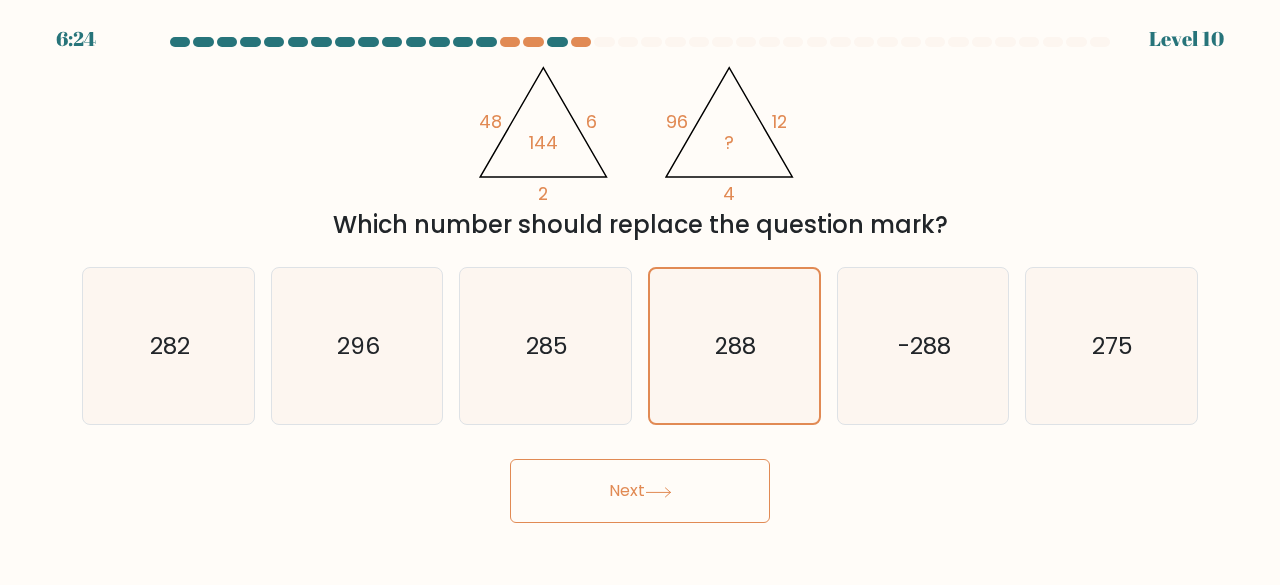 click on "Next" at bounding box center [640, 491] 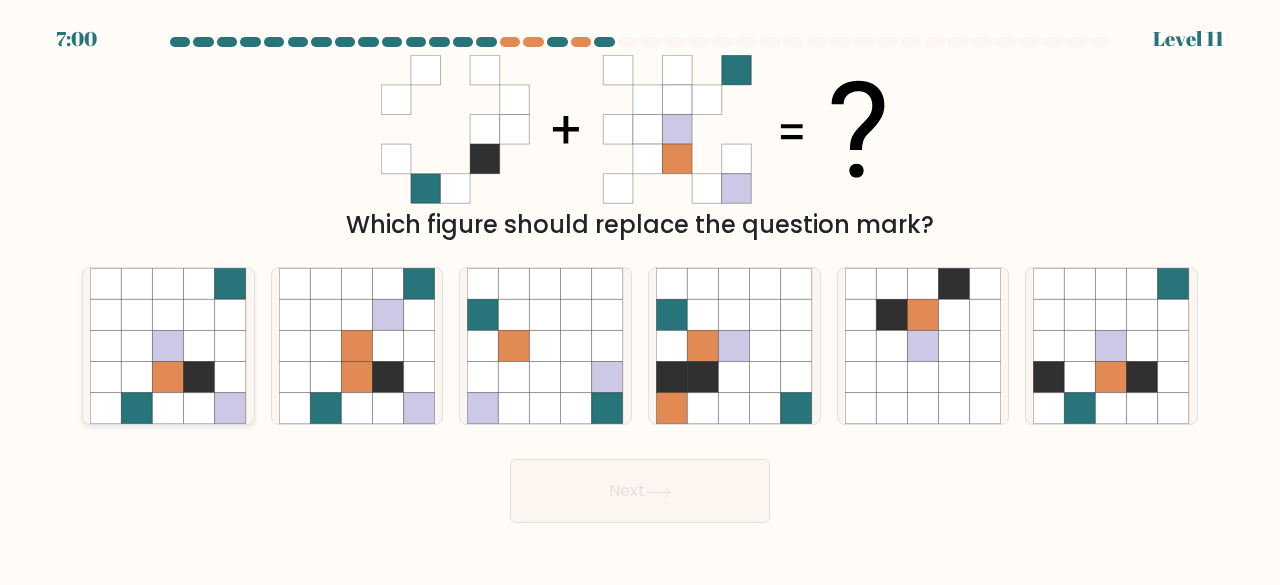 click 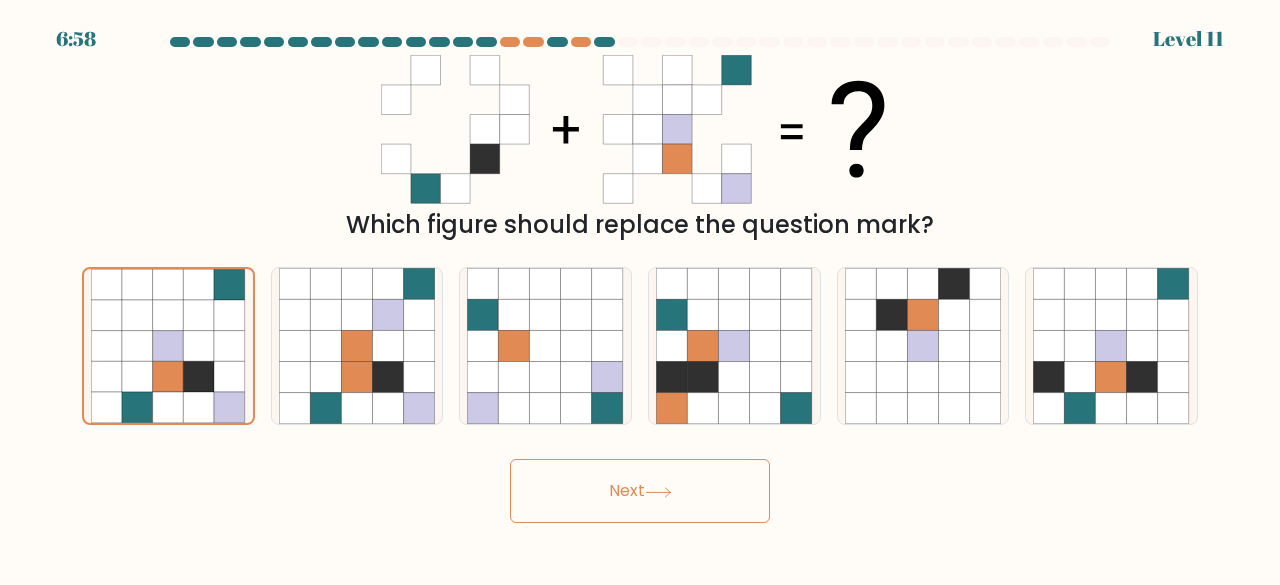 drag, startPoint x: 617, startPoint y: 485, endPoint x: 639, endPoint y: 485, distance: 22 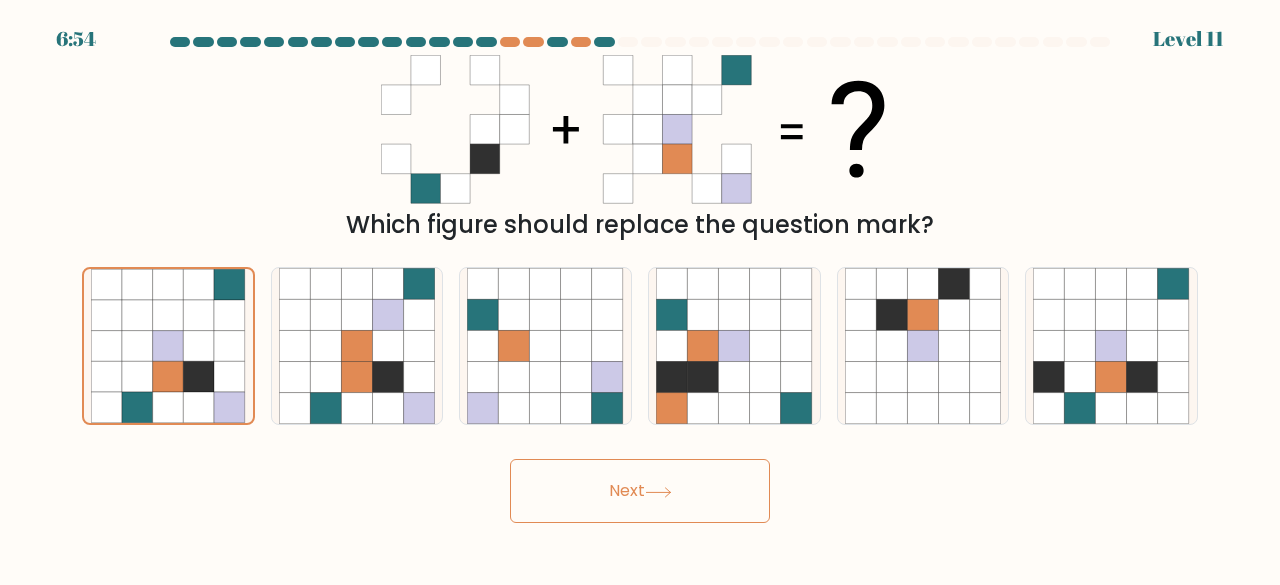 click on "Next" at bounding box center [640, 491] 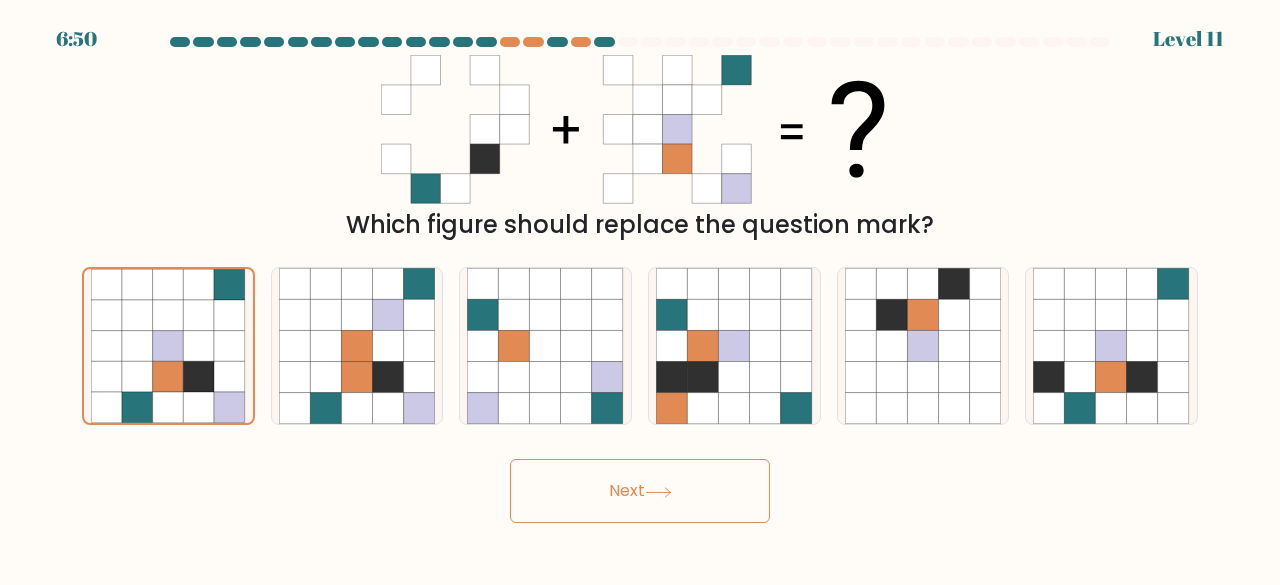 click on "Next" at bounding box center (640, 491) 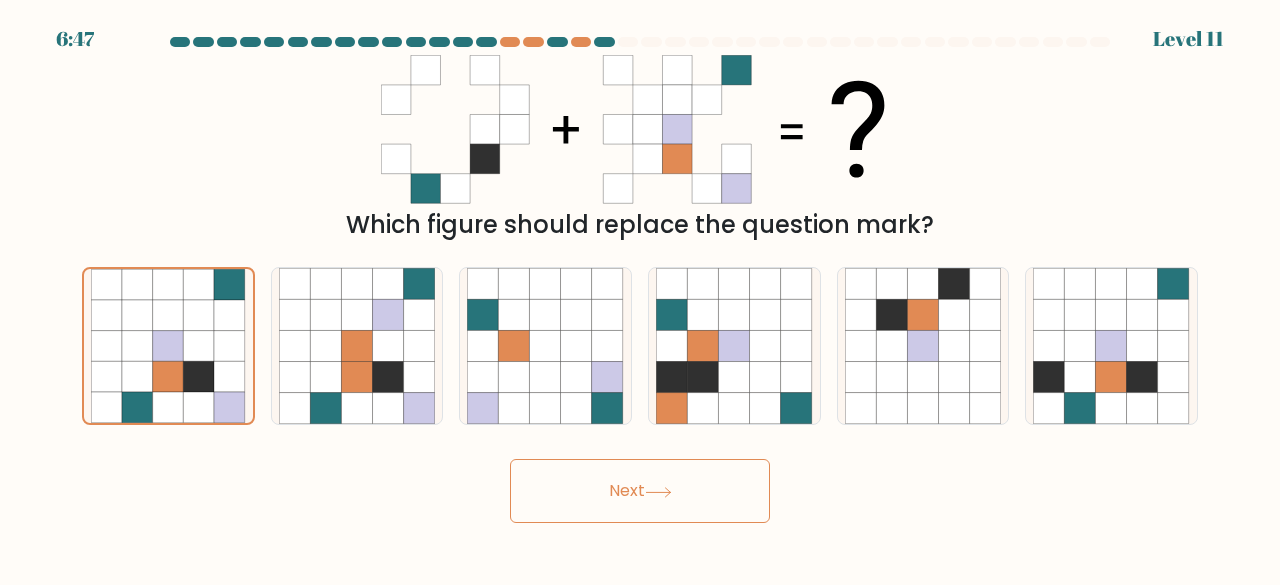 click 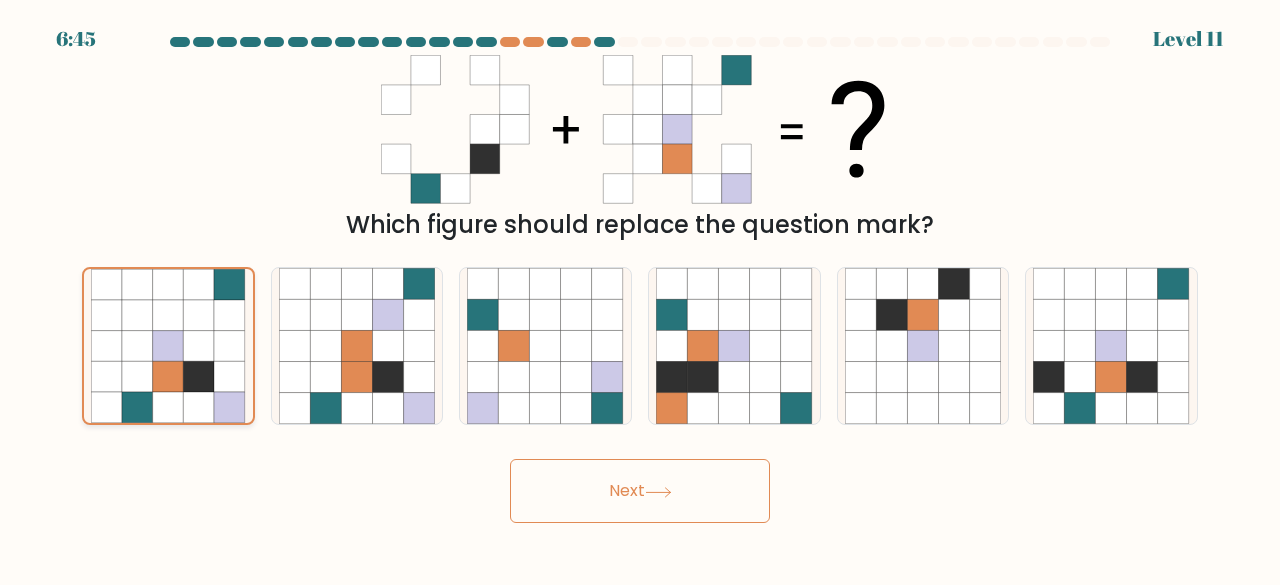 click 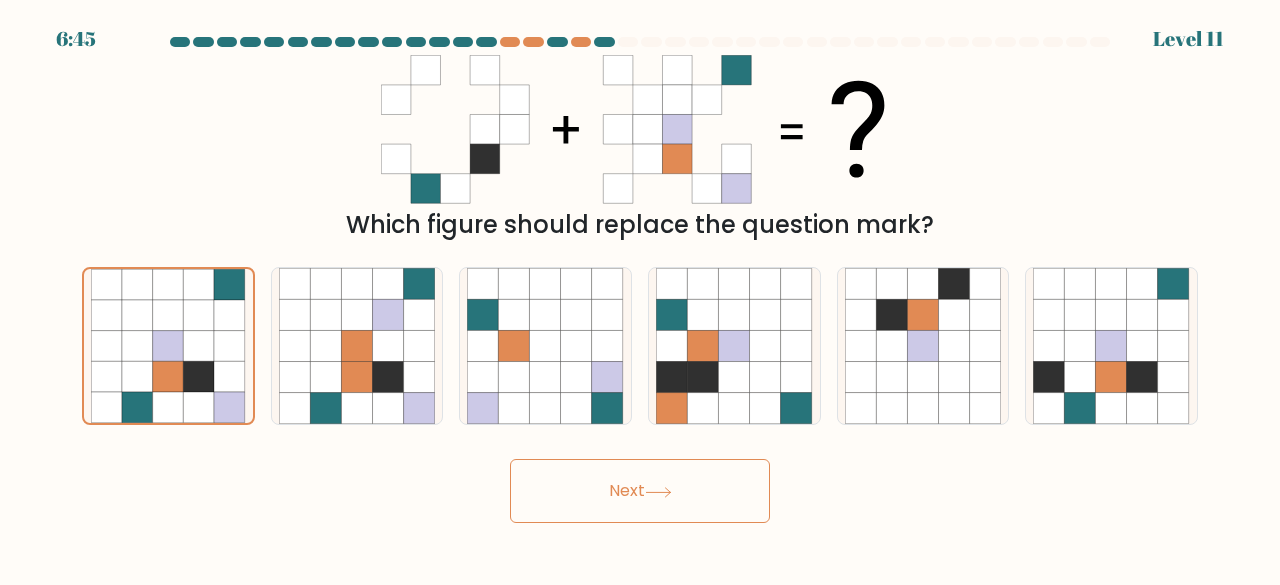 click on "Next" at bounding box center (640, 491) 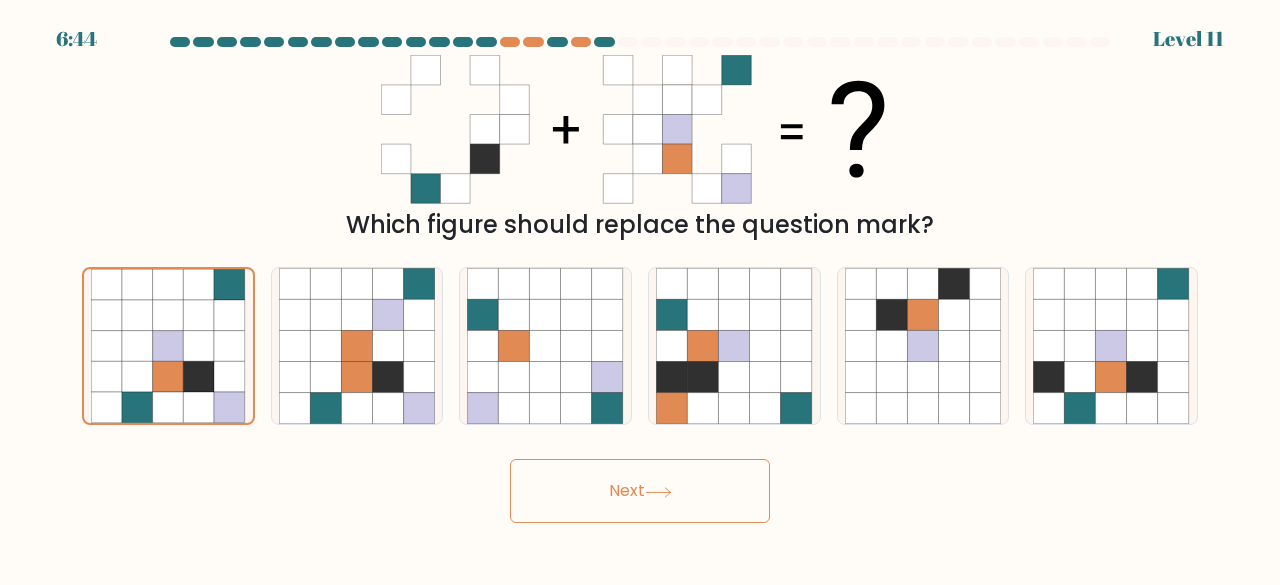 click 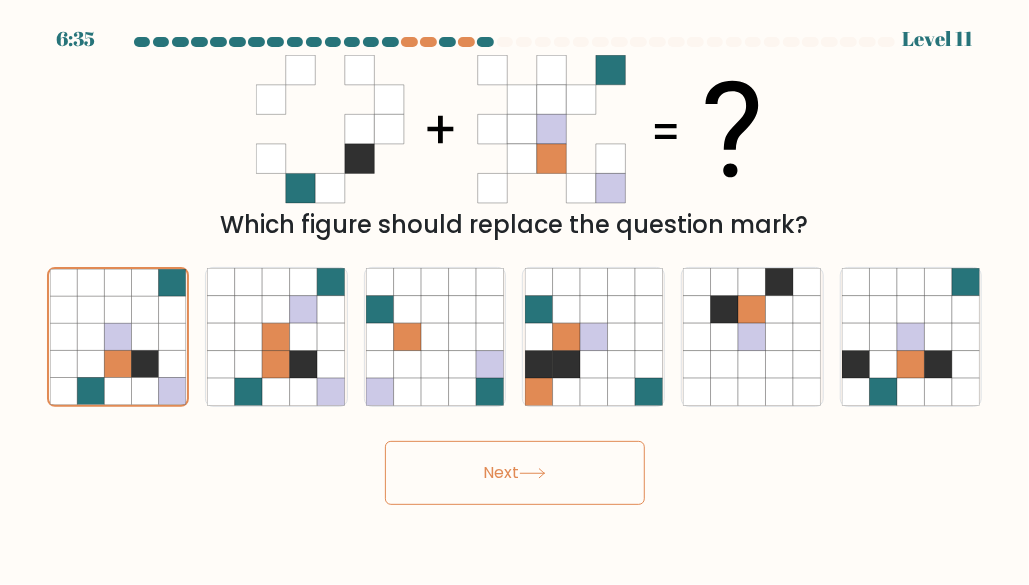 click on "Next" at bounding box center (515, 473) 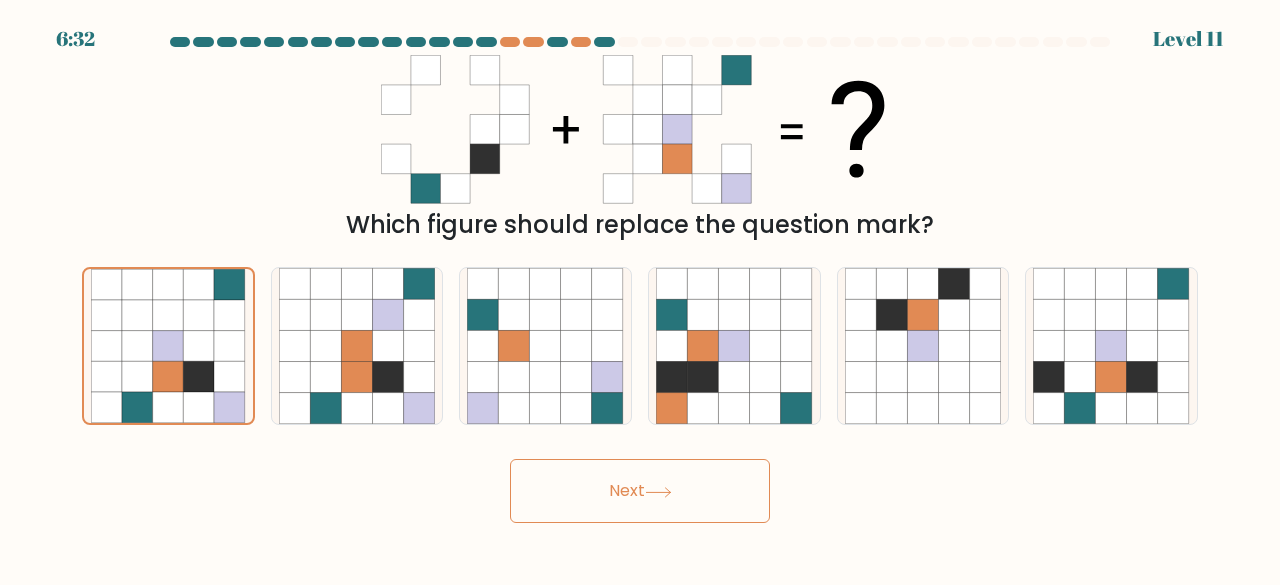 click on "Next" at bounding box center [640, 491] 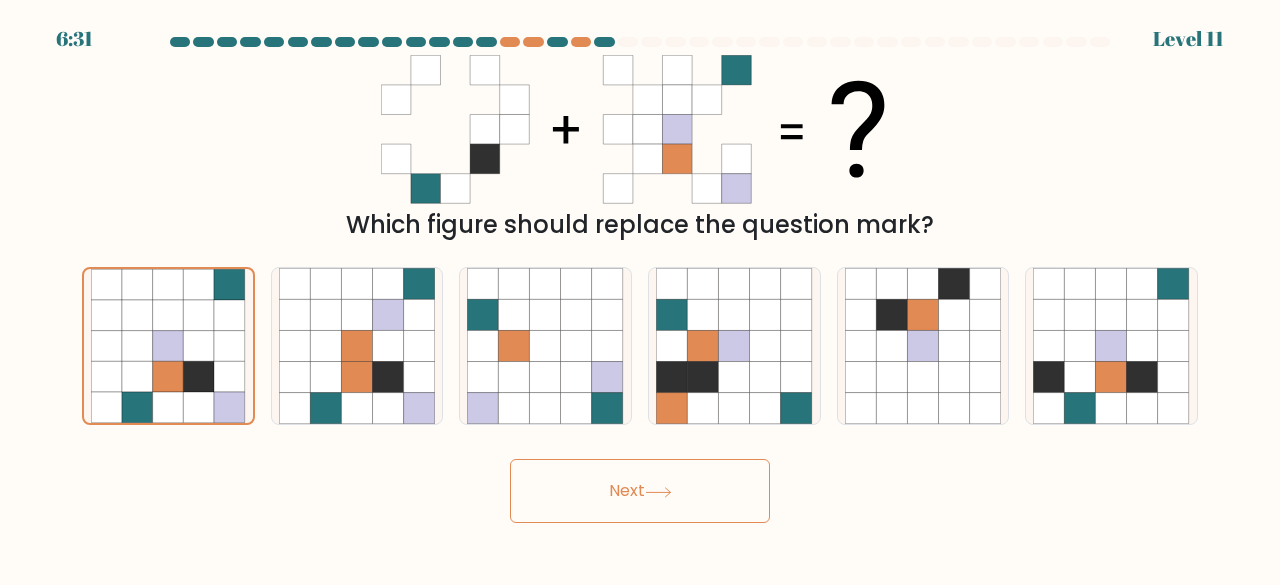 click on "Next" at bounding box center [640, 491] 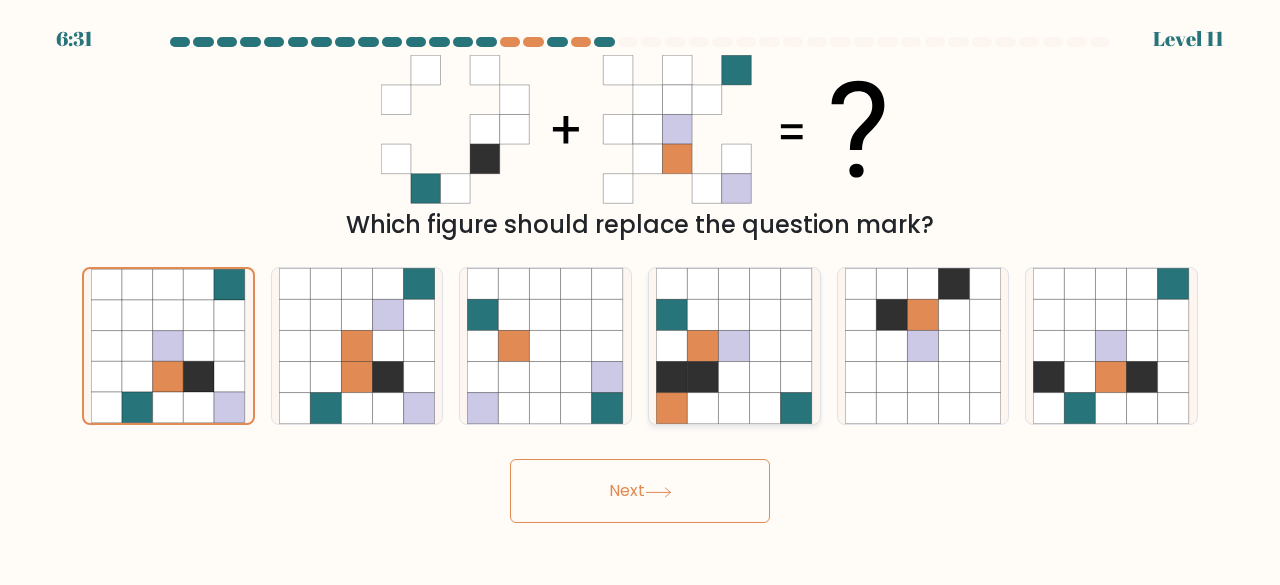 click 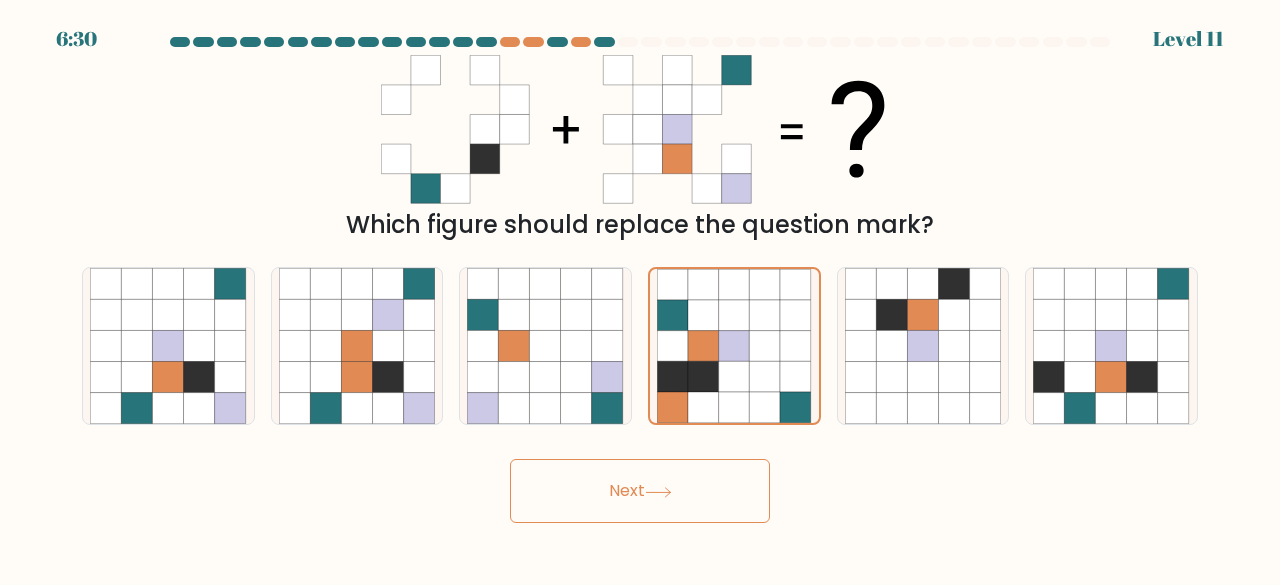click on "c." at bounding box center [545, 346] 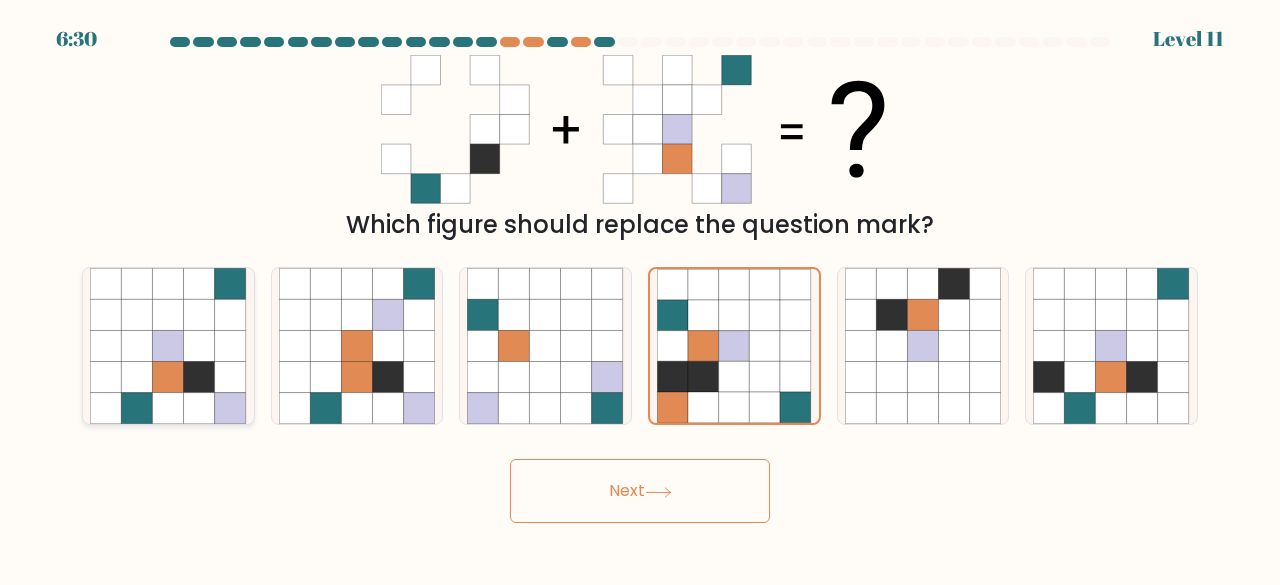 click 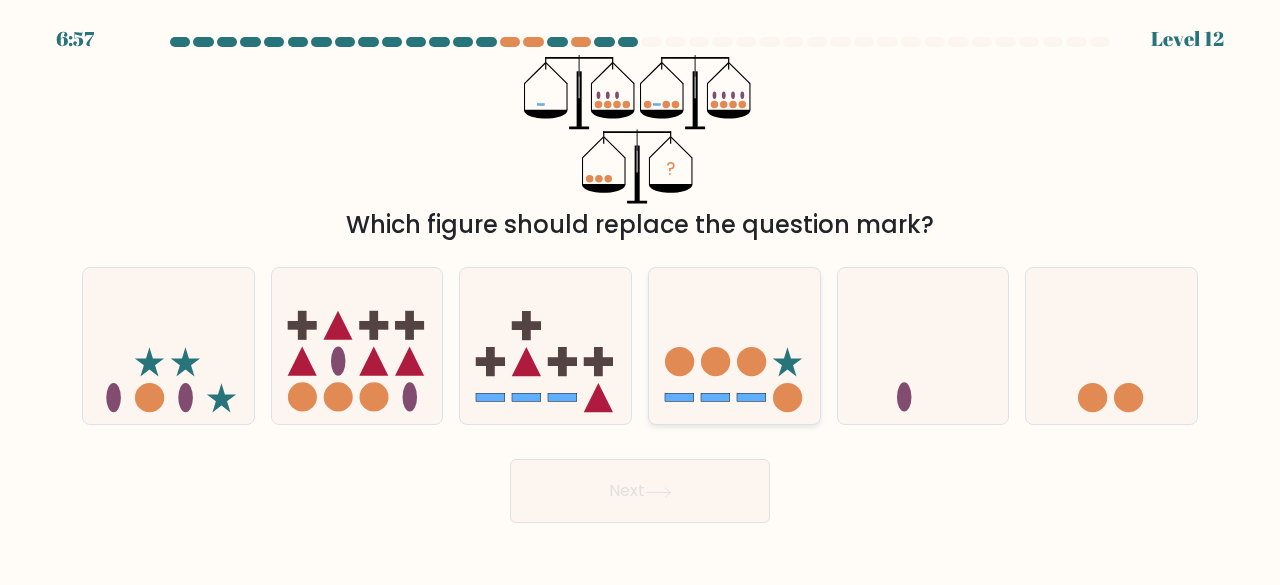 click 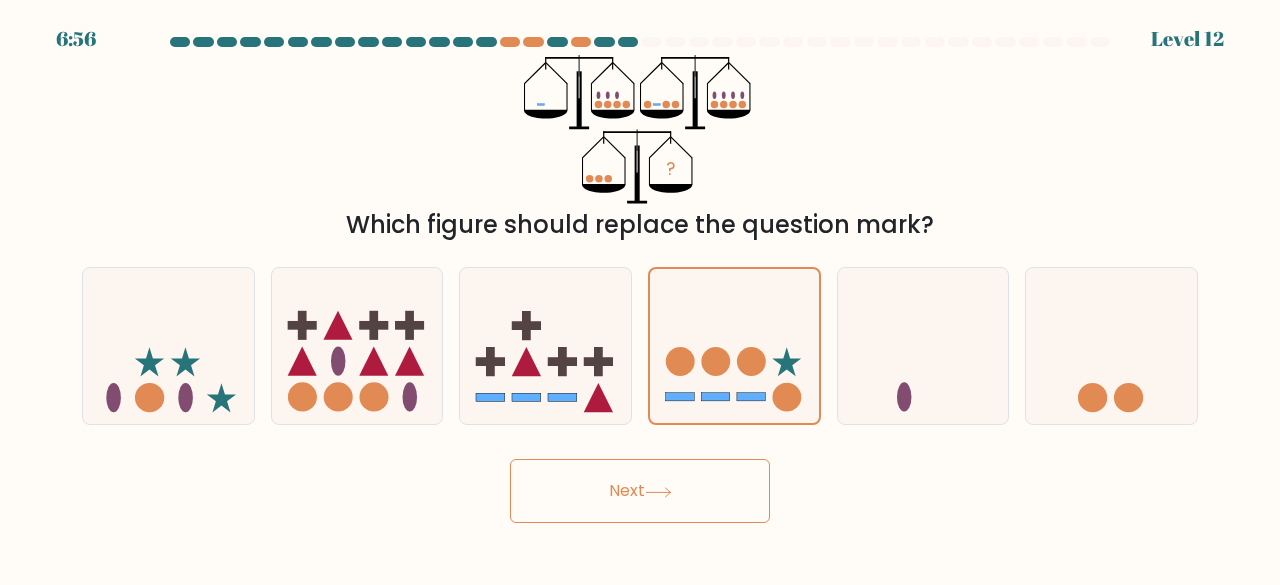 click 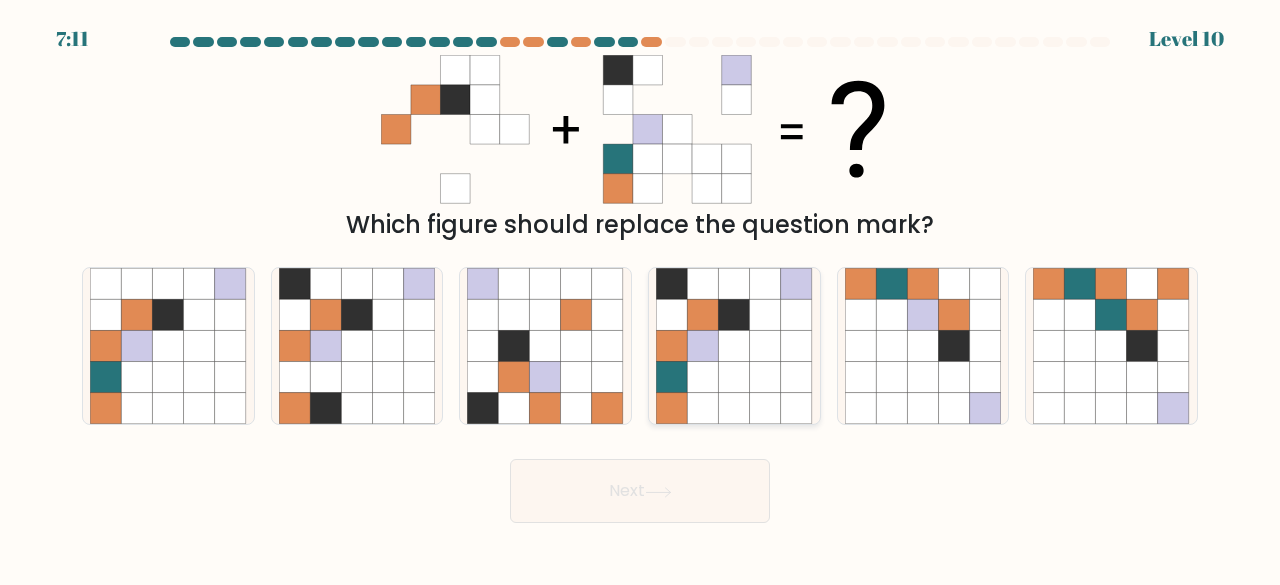 click at bounding box center (734, 346) 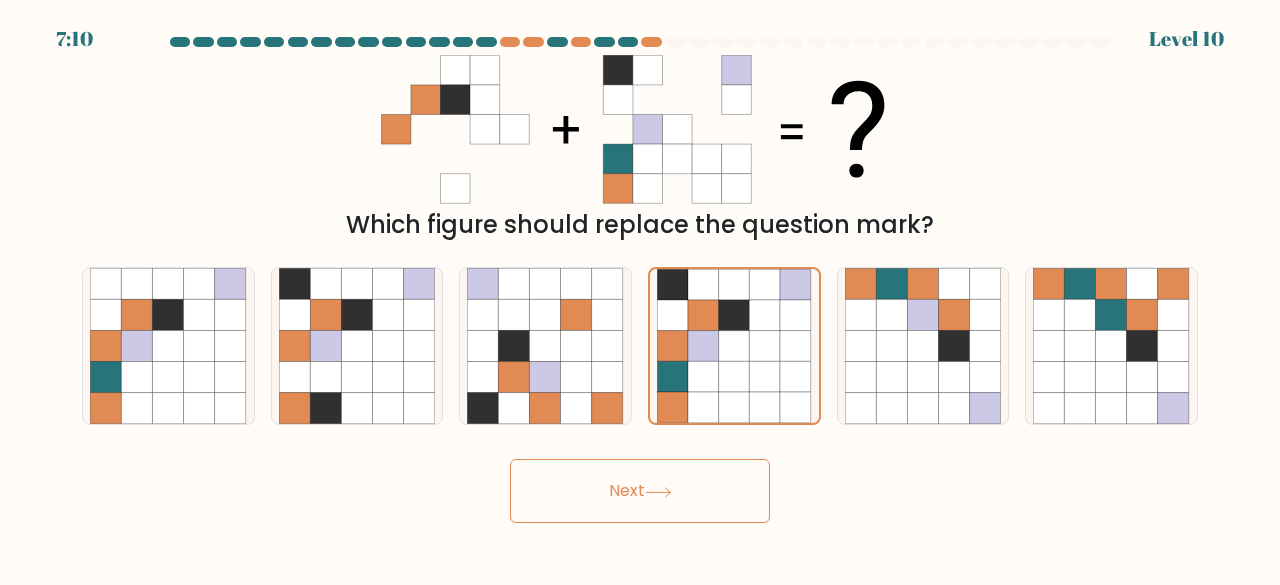 click on "Next" at bounding box center [640, 491] 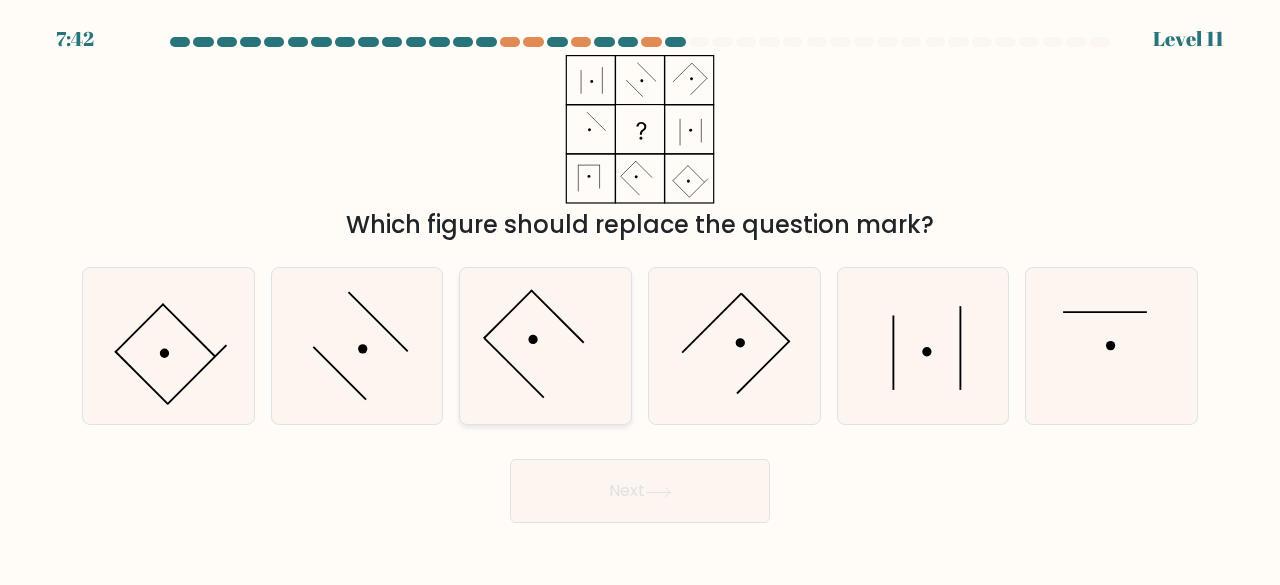 click 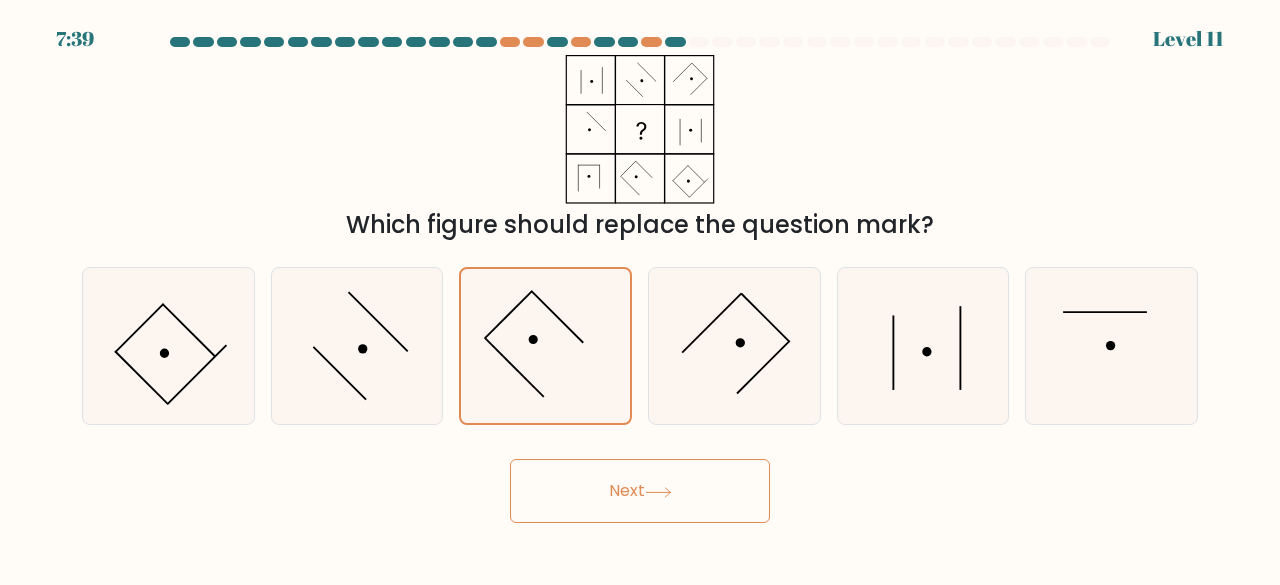 click on "Next" at bounding box center [640, 486] 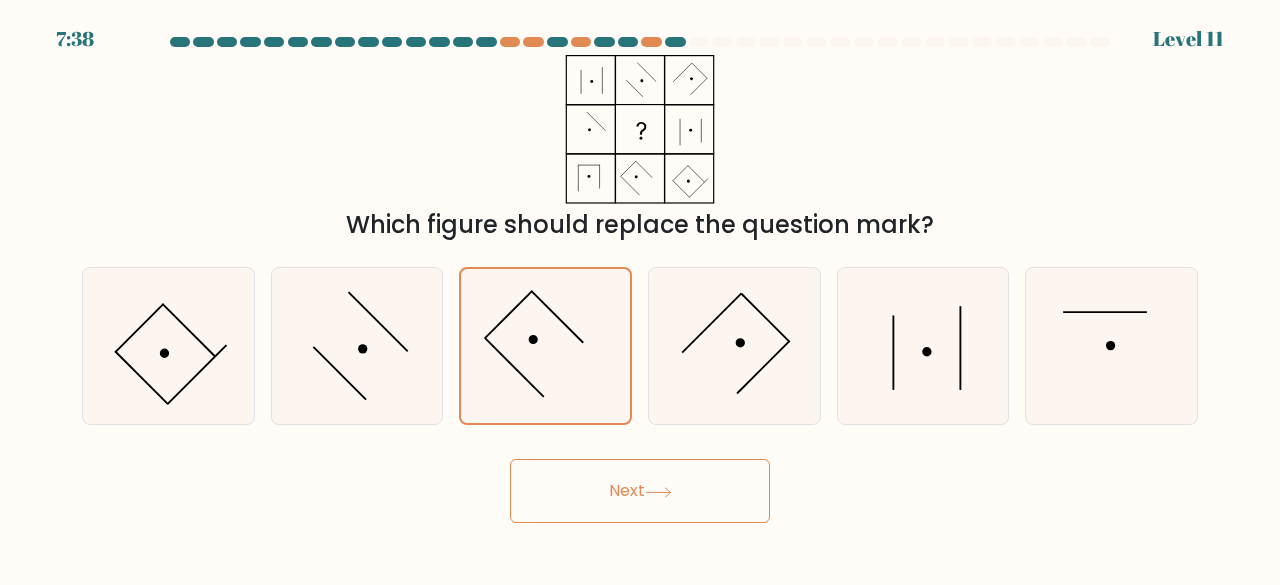 click on "Next" at bounding box center [640, 491] 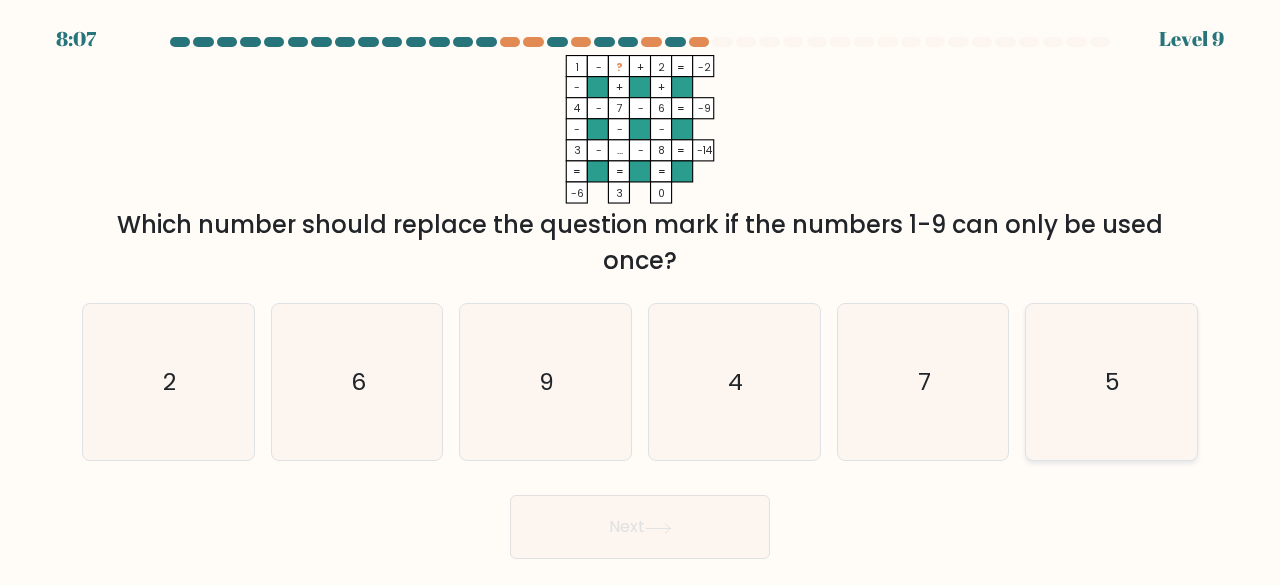 click on "5" 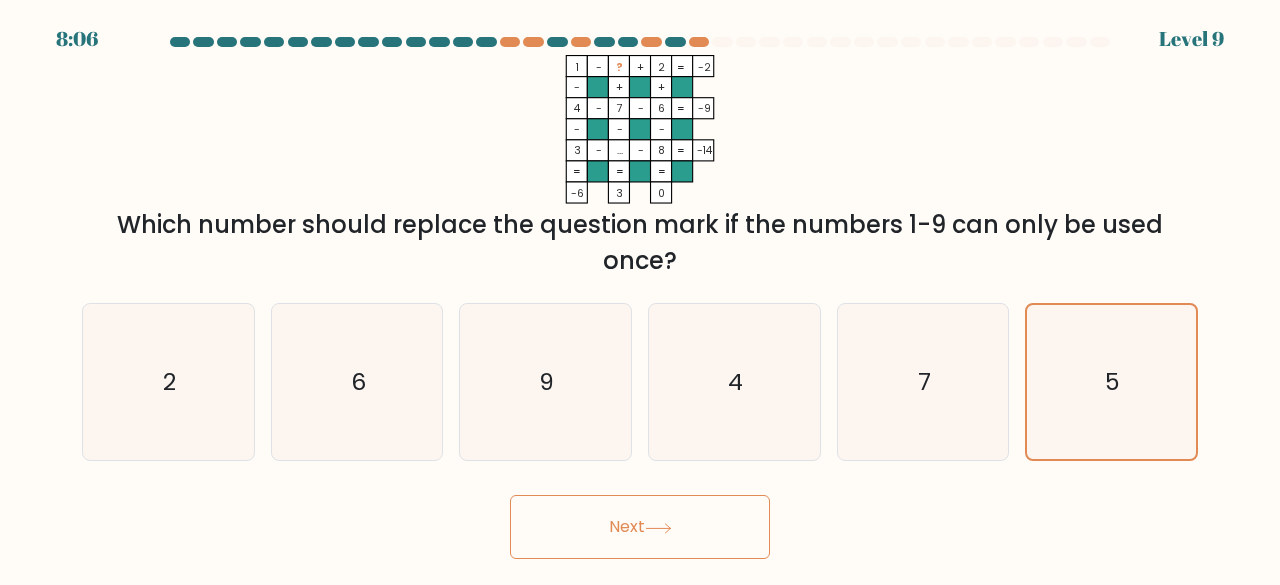click on "Next" at bounding box center [640, 527] 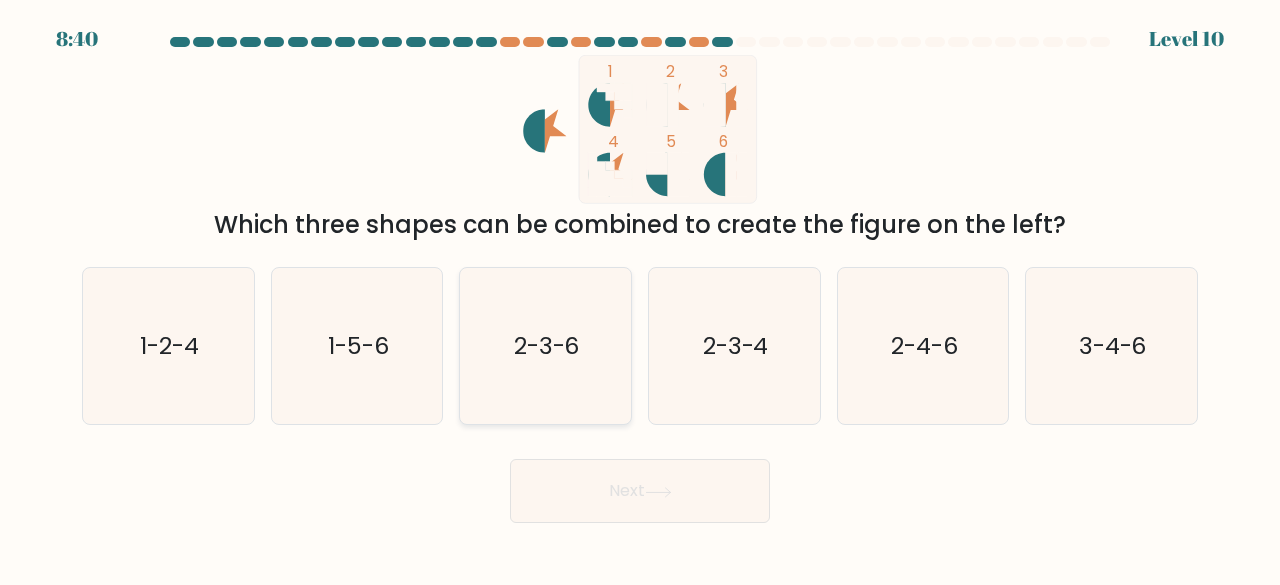 click on "2-3-6" 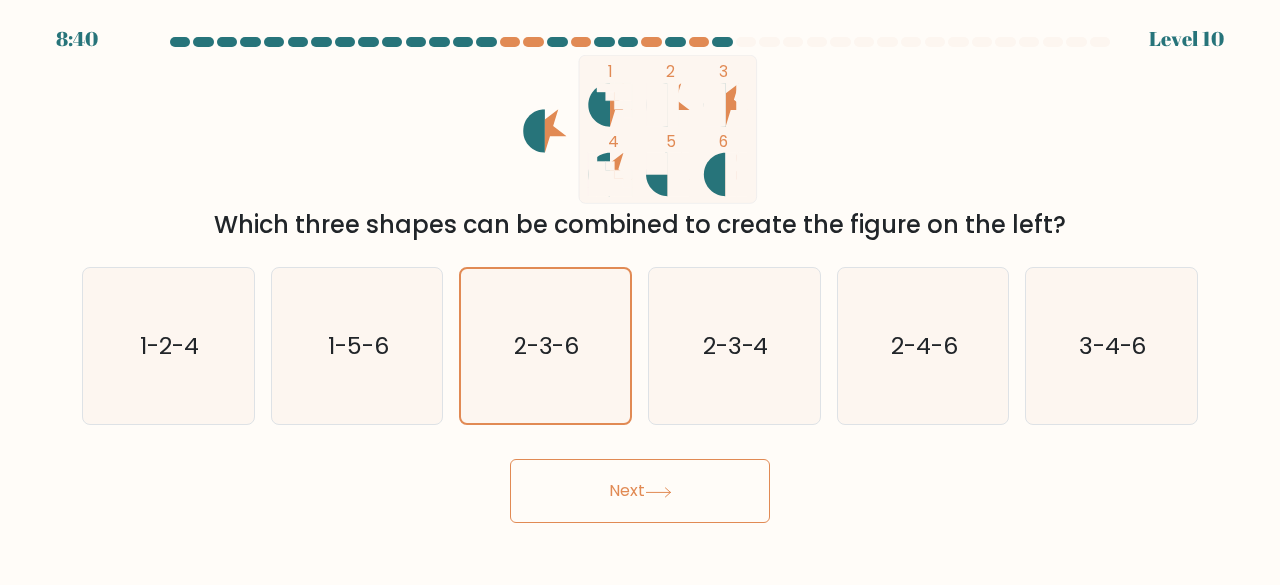 click on "Next" at bounding box center (640, 491) 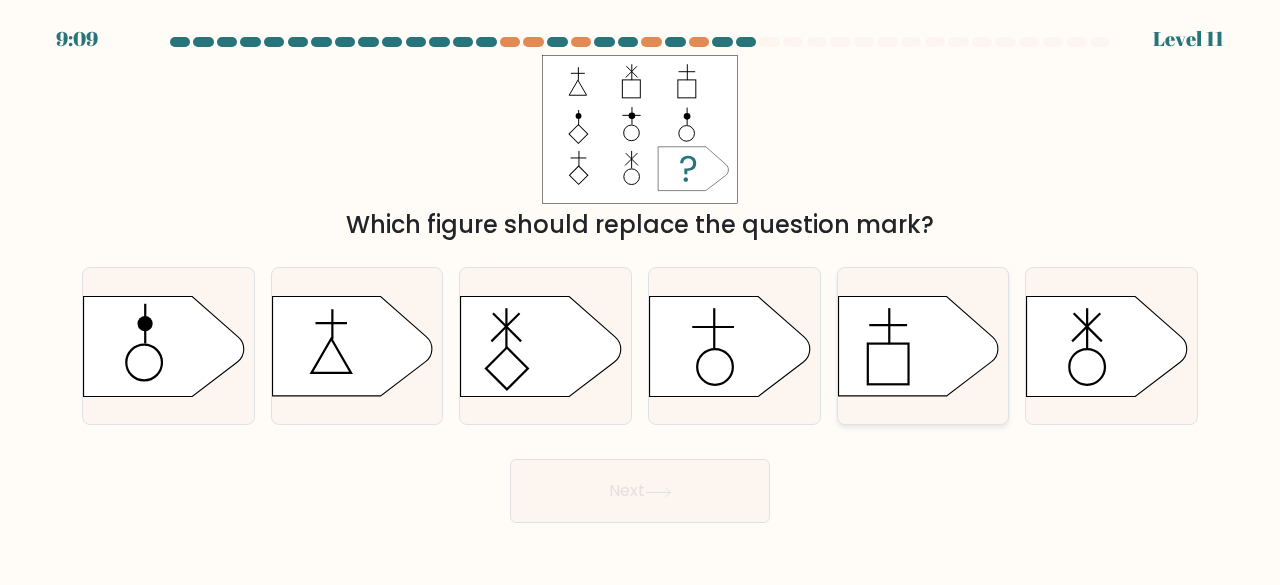 click 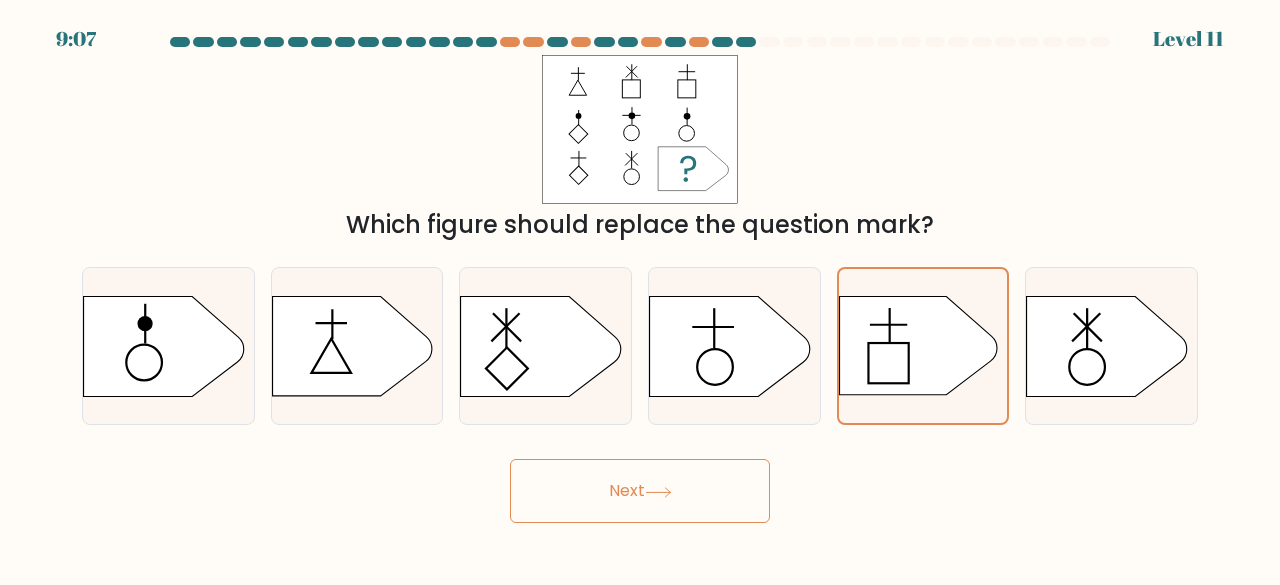 click on "Next" at bounding box center [640, 491] 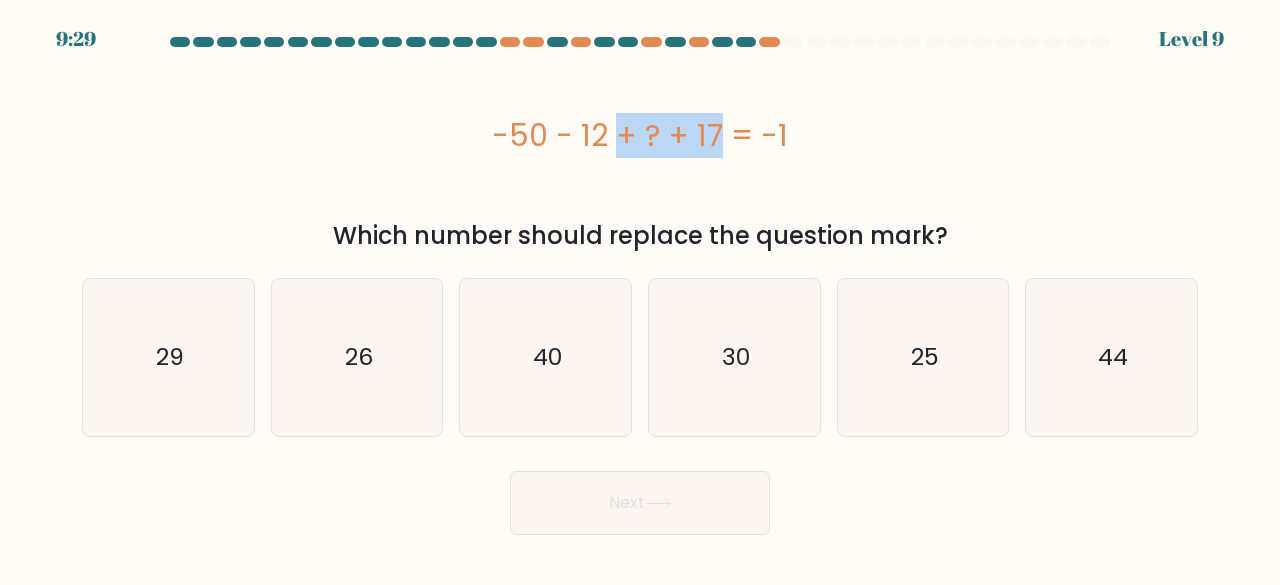 drag, startPoint x: 490, startPoint y: 139, endPoint x: 603, endPoint y: 137, distance: 113.0177 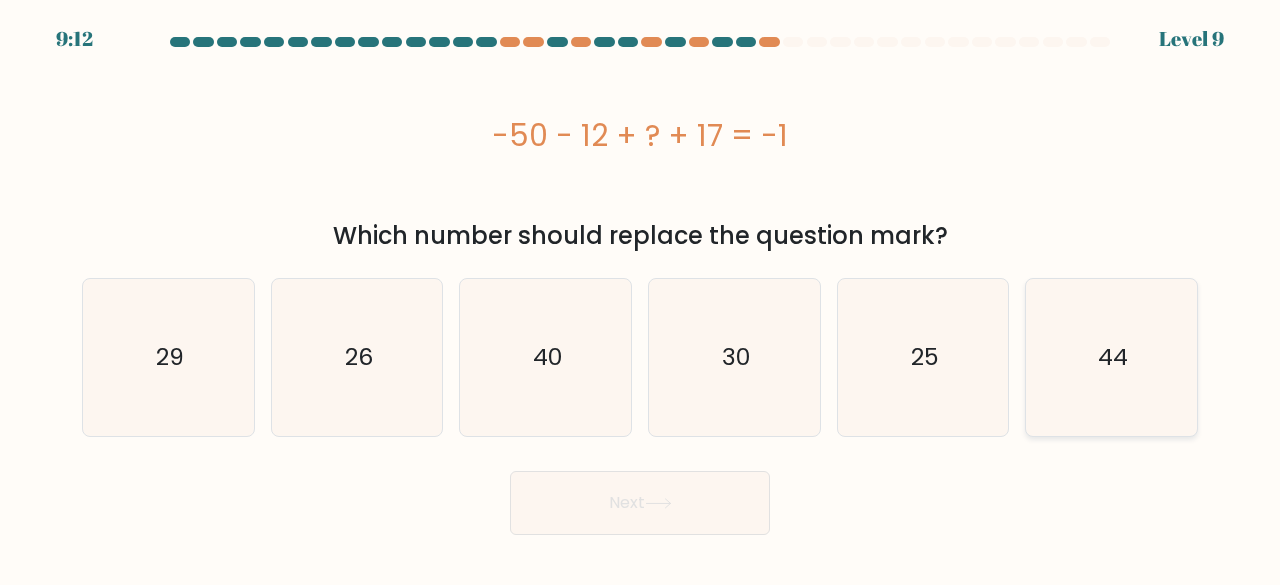 click on "44" 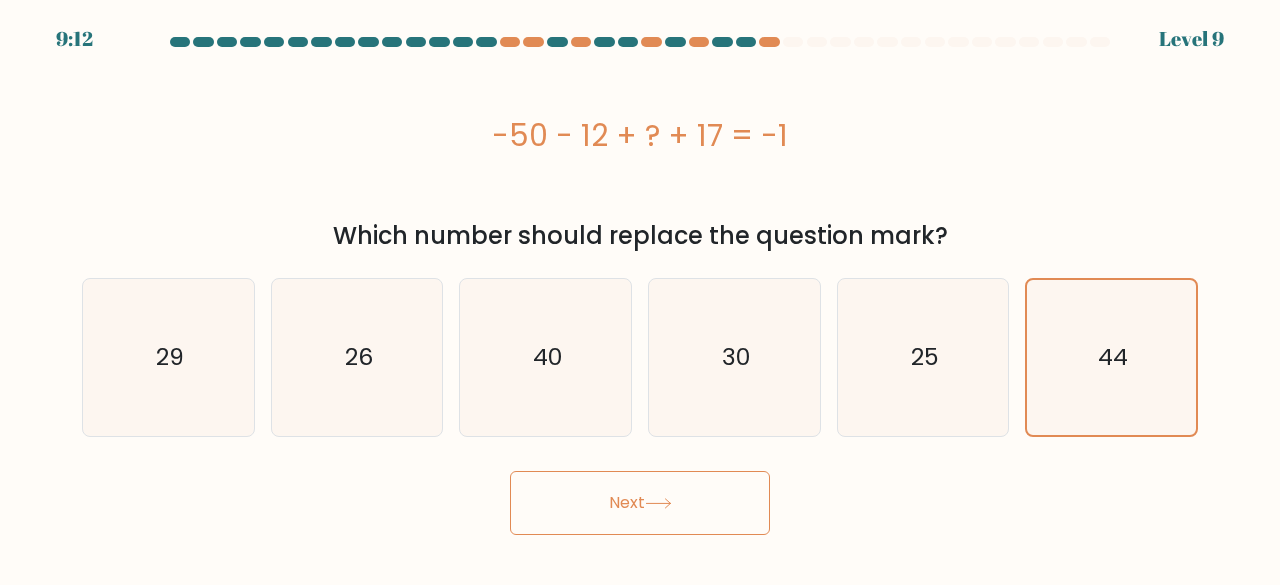 click 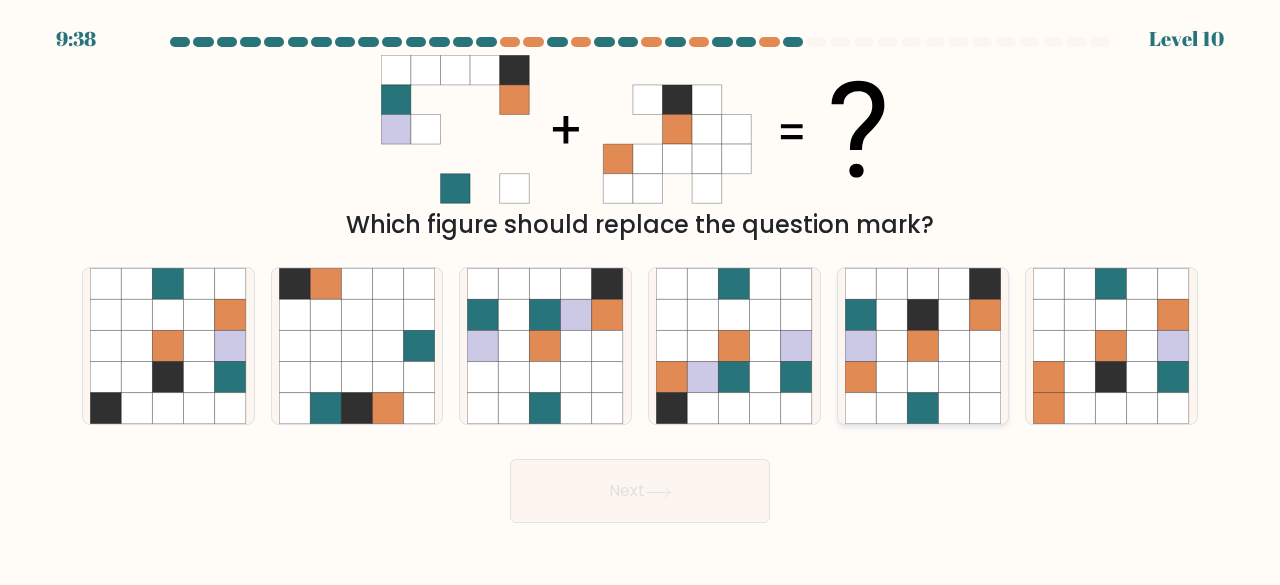 click 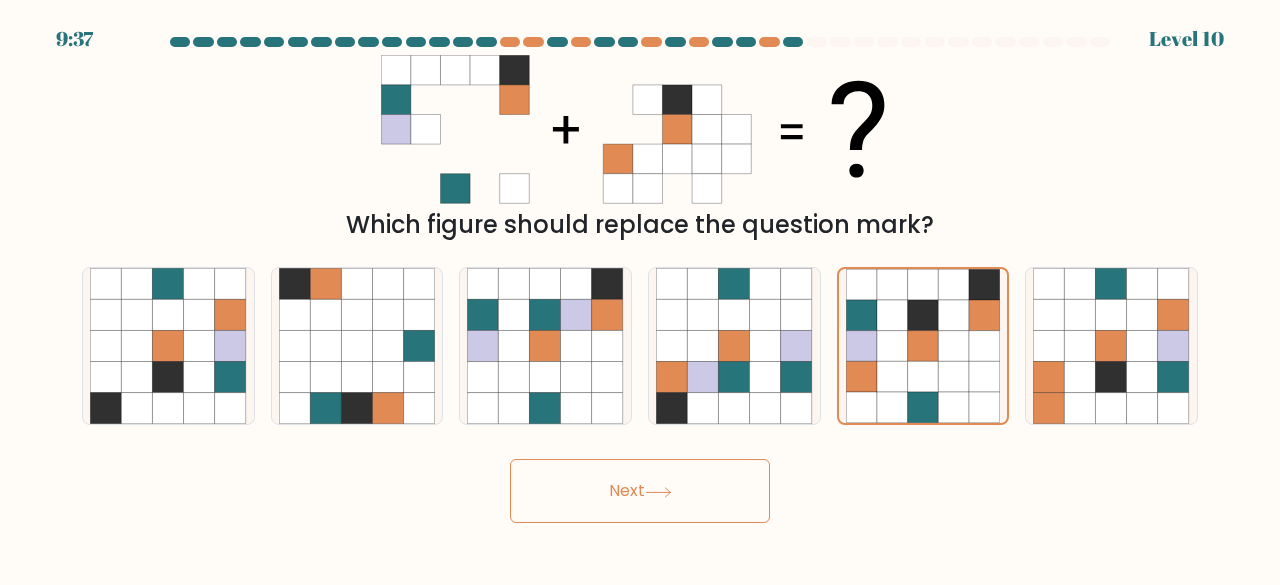 click 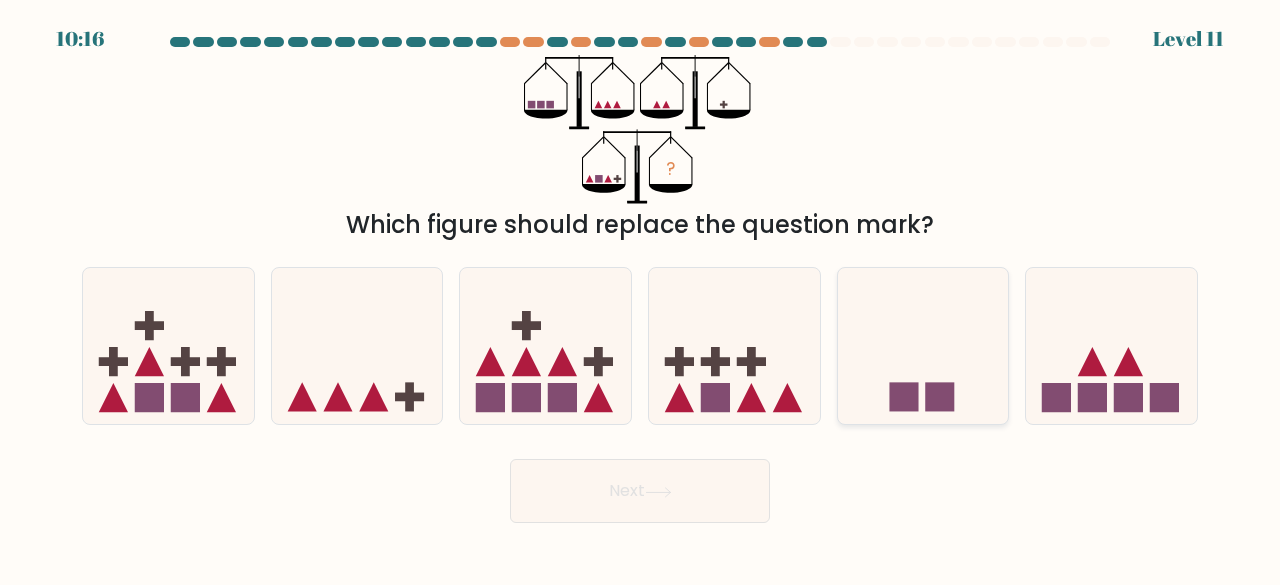 click 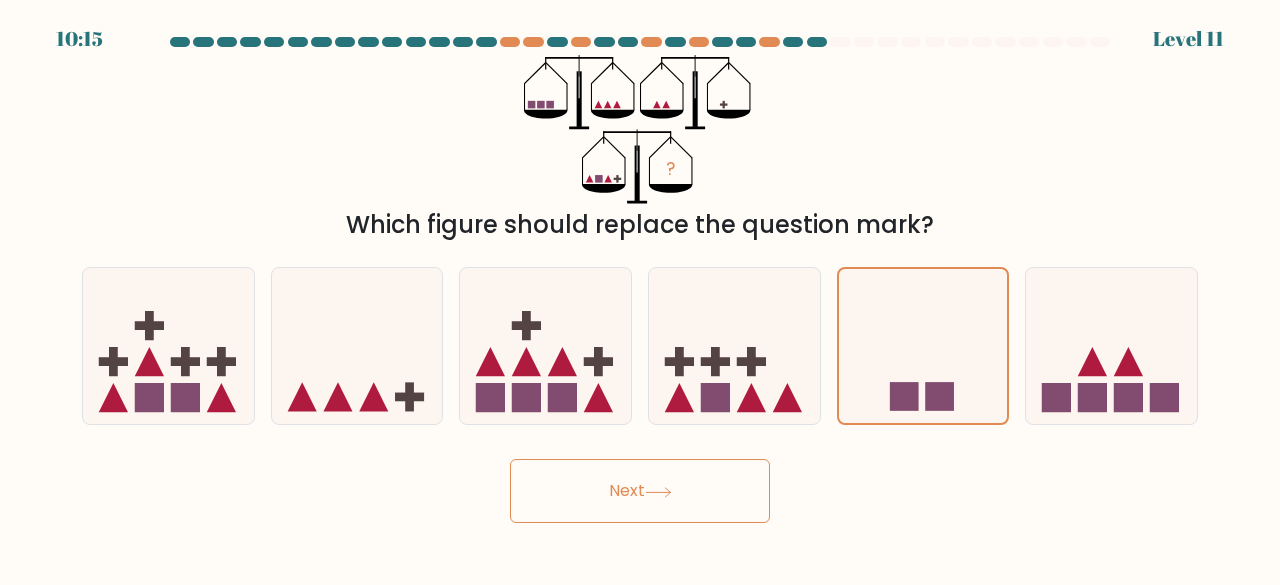 click on "Next" at bounding box center [640, 491] 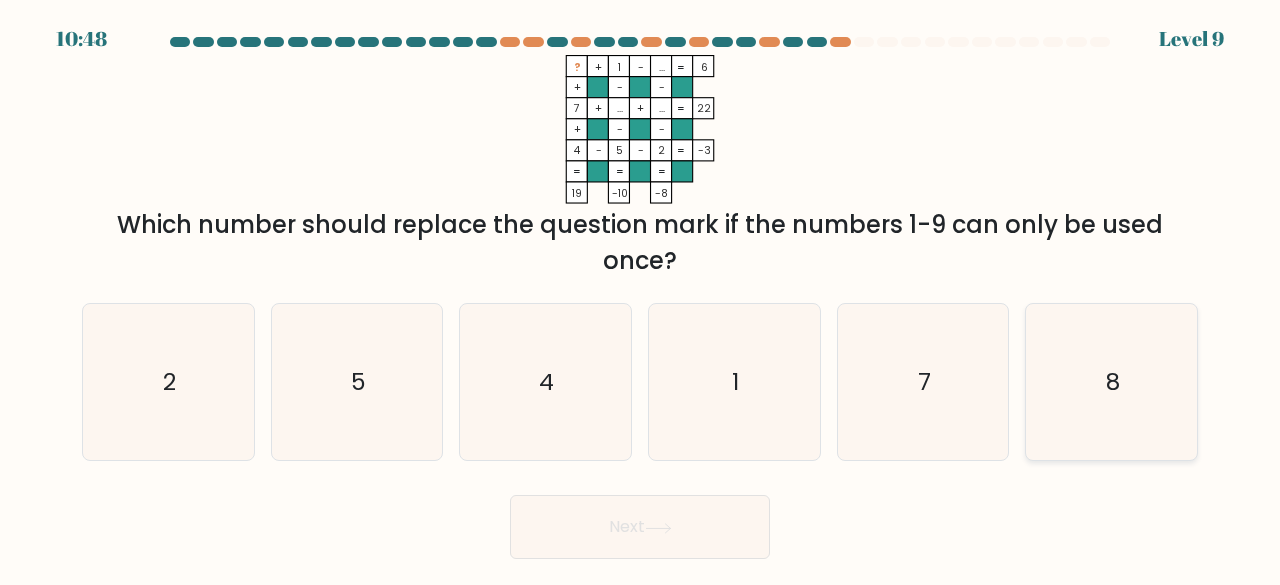 click on "8" 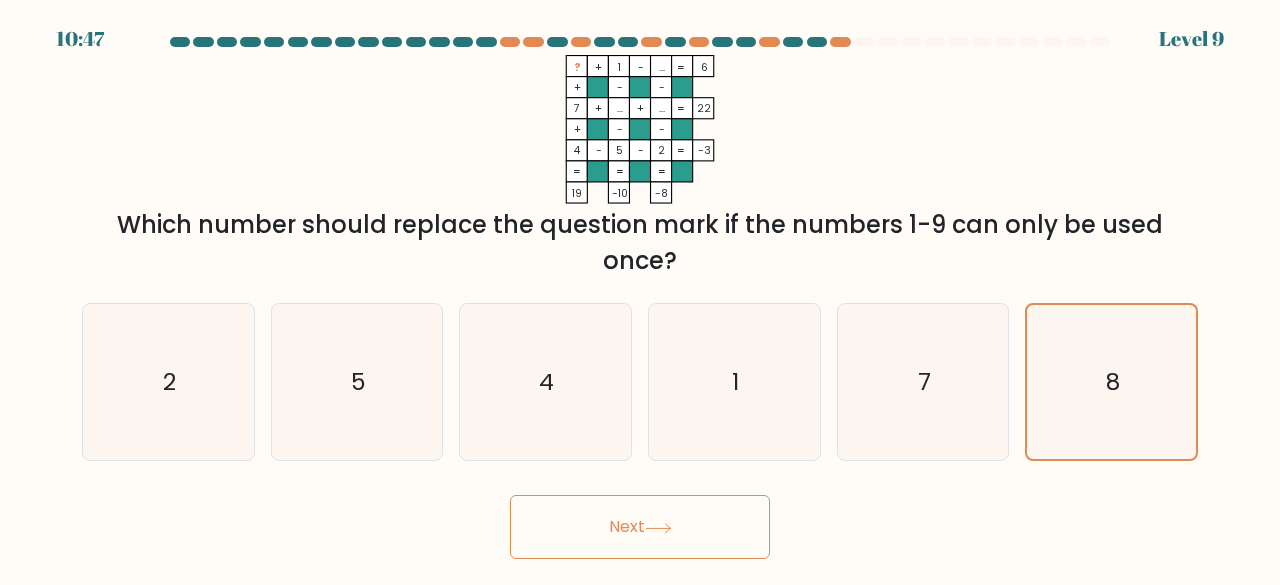 click on "Next" at bounding box center (640, 527) 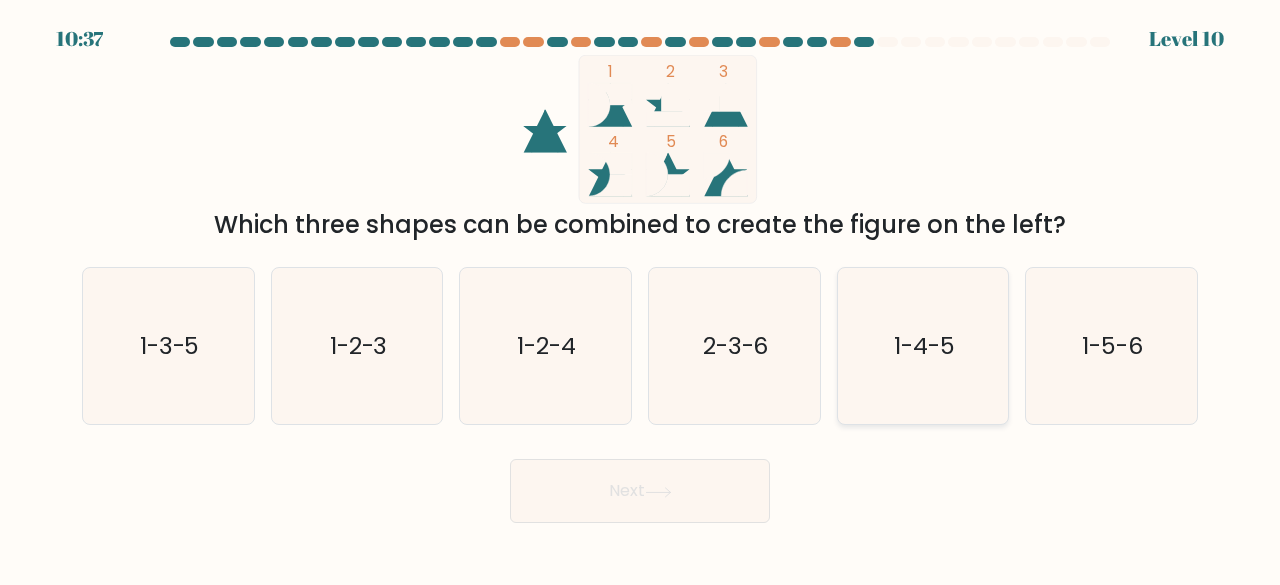 click on "1-4-5" 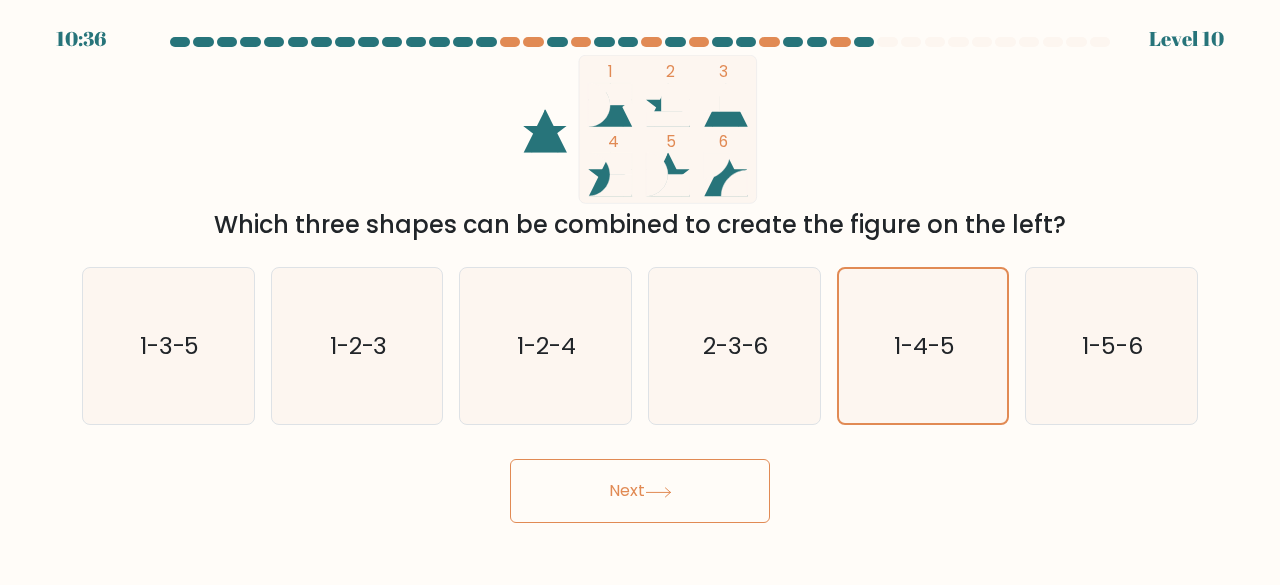 click on "Next" at bounding box center [640, 491] 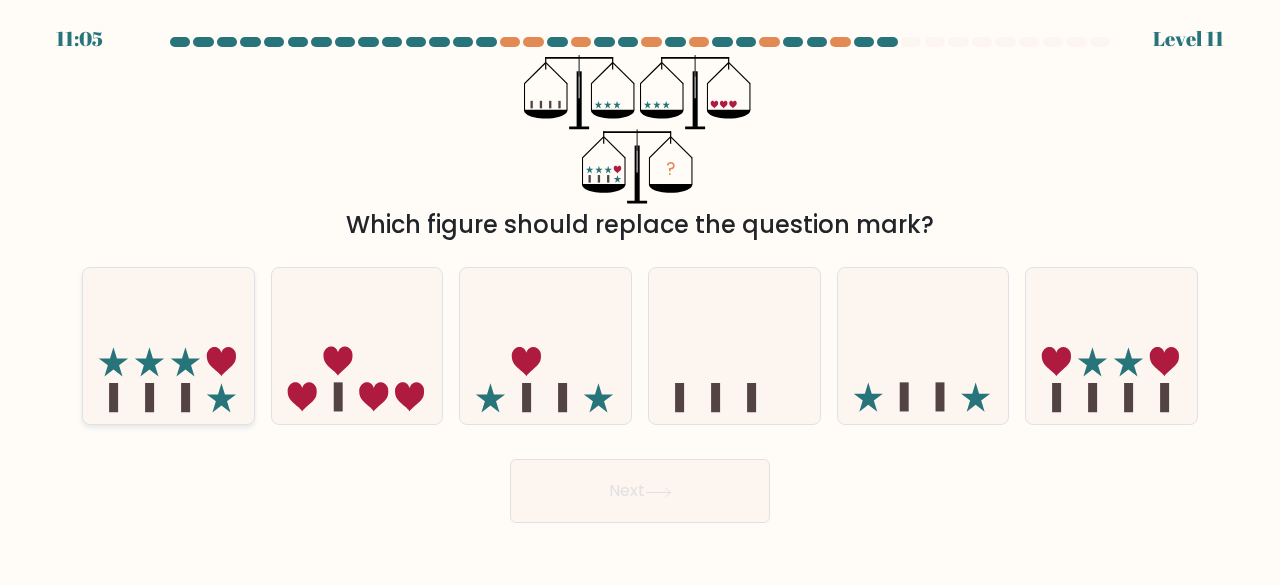 click 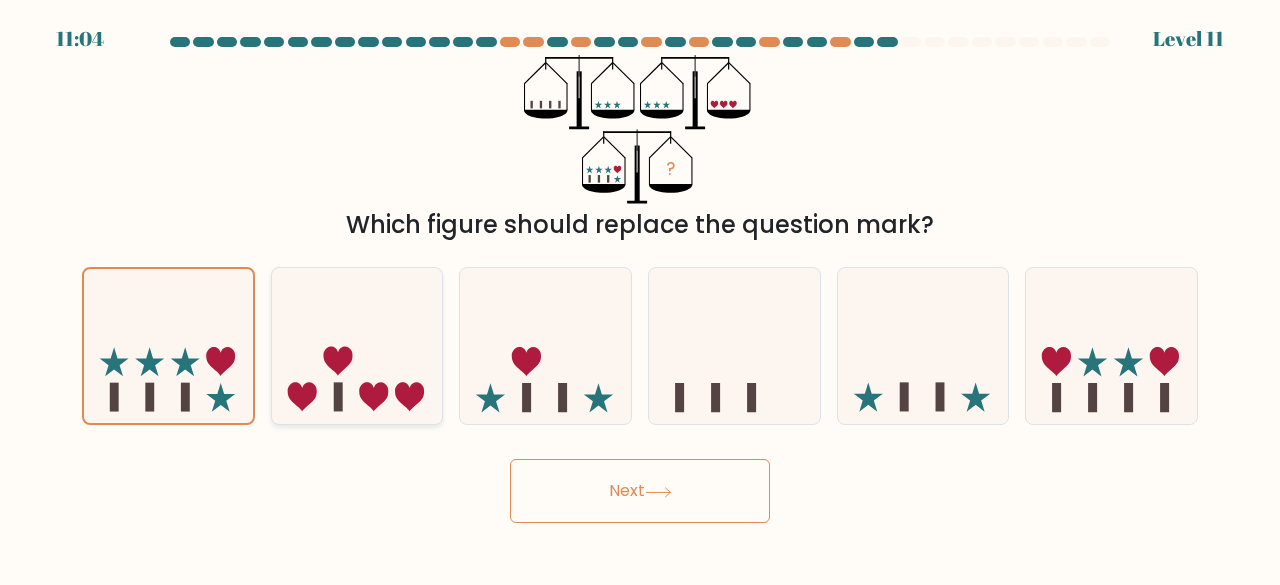 click 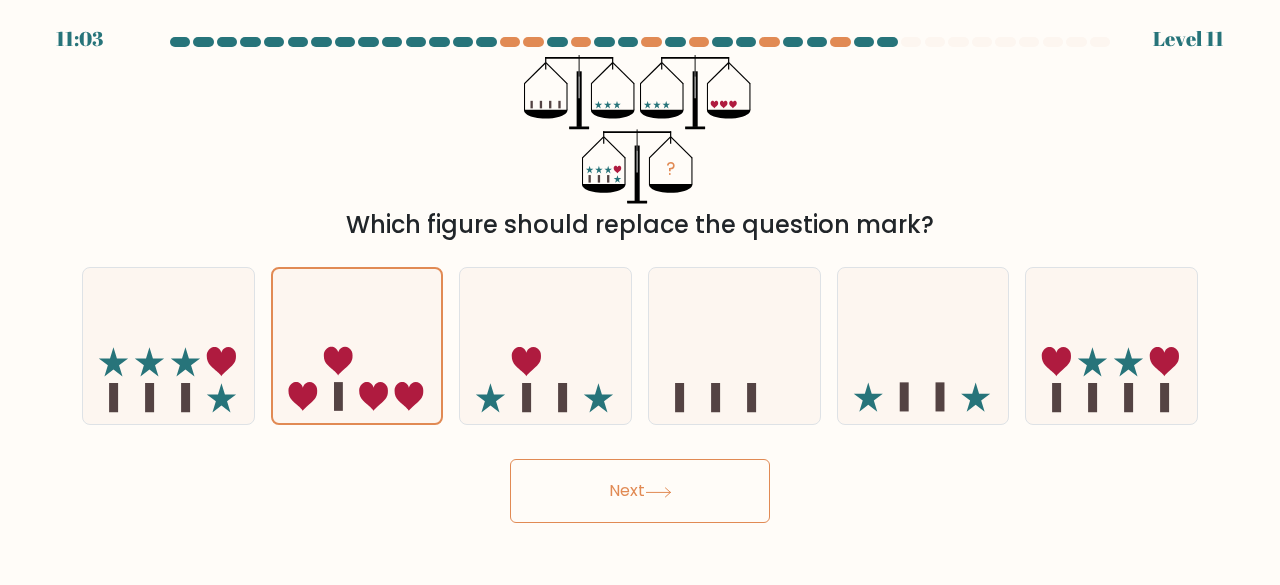 click on "Next" at bounding box center (640, 491) 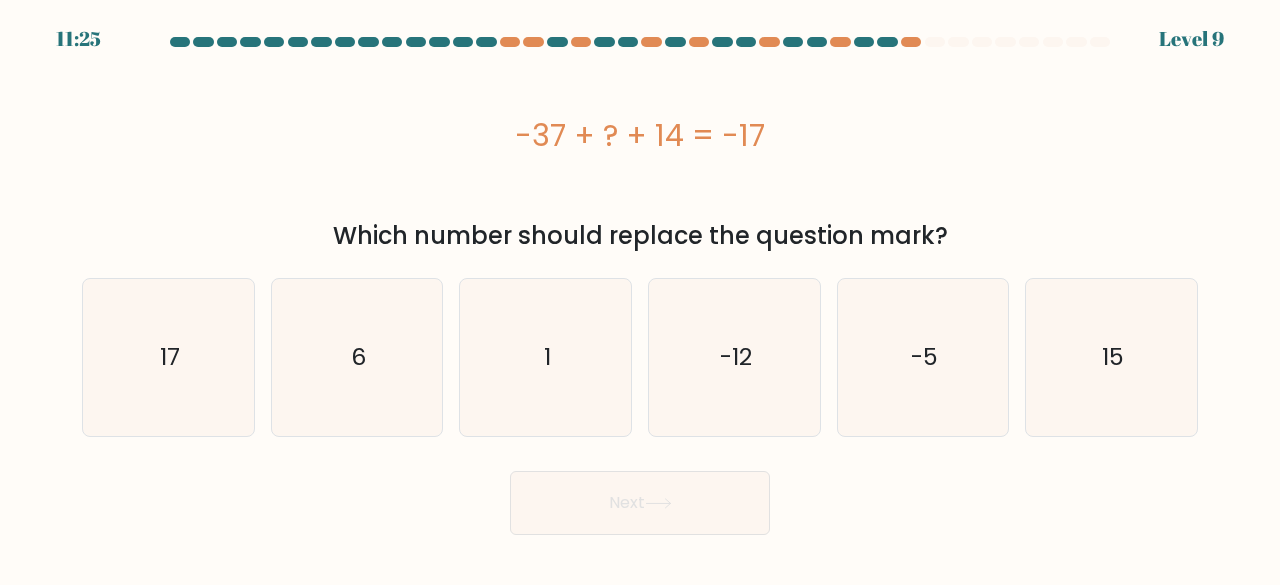 click on "-37 + ? + 14 = -17" at bounding box center (640, 135) 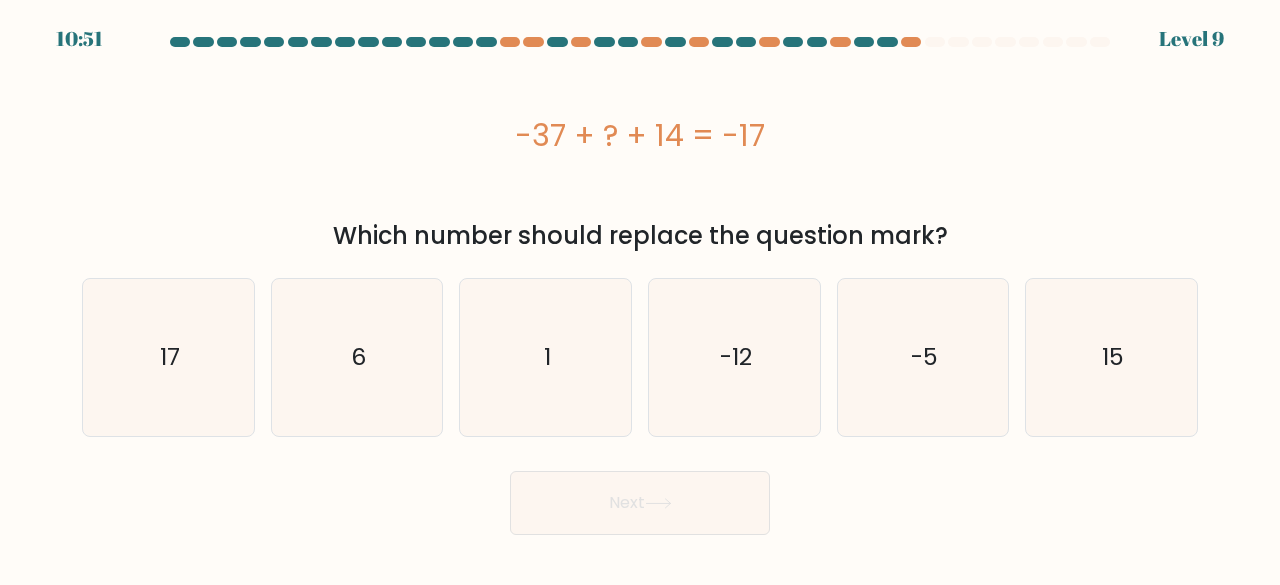 click on "-37 + ? + 14 = -17" at bounding box center [640, 135] 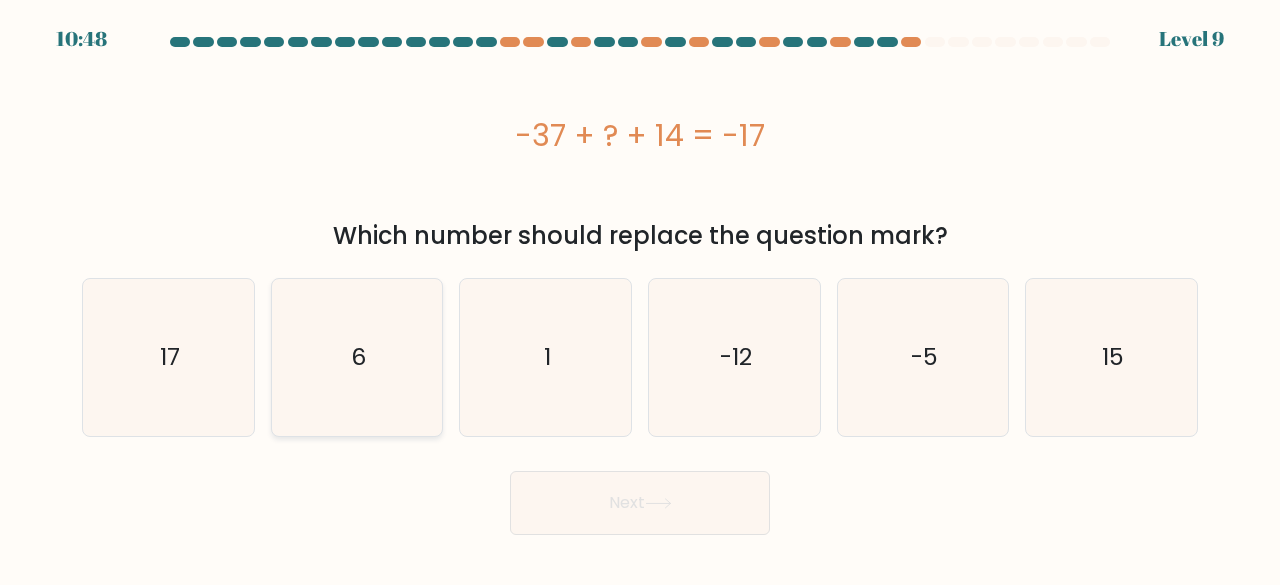 click on "6" 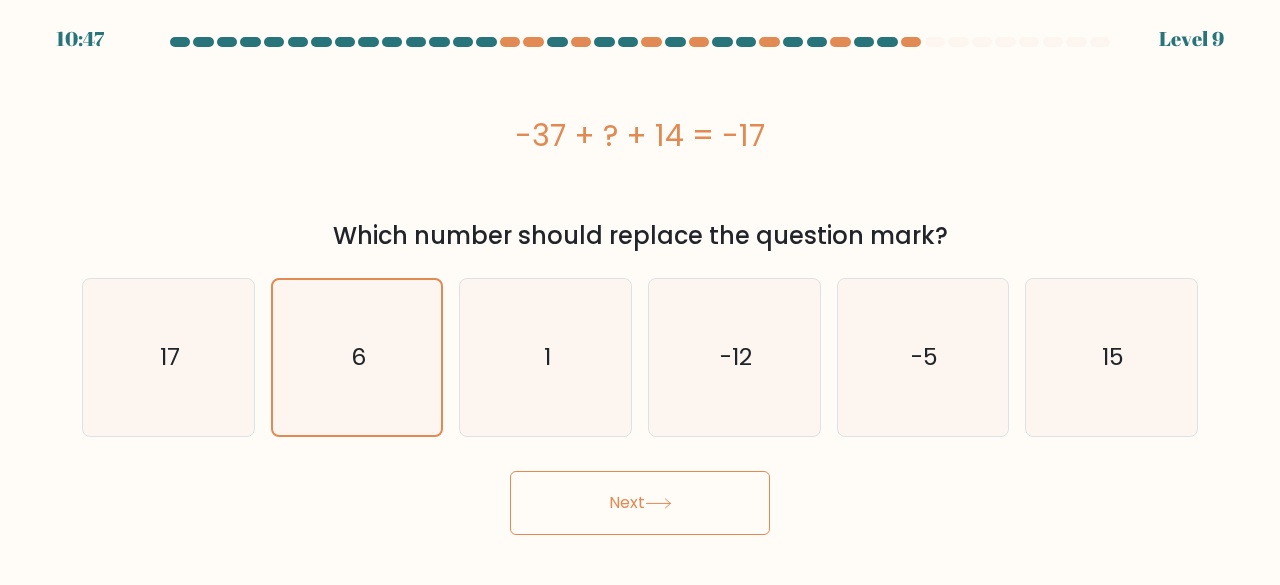 click on "Next" at bounding box center (640, 503) 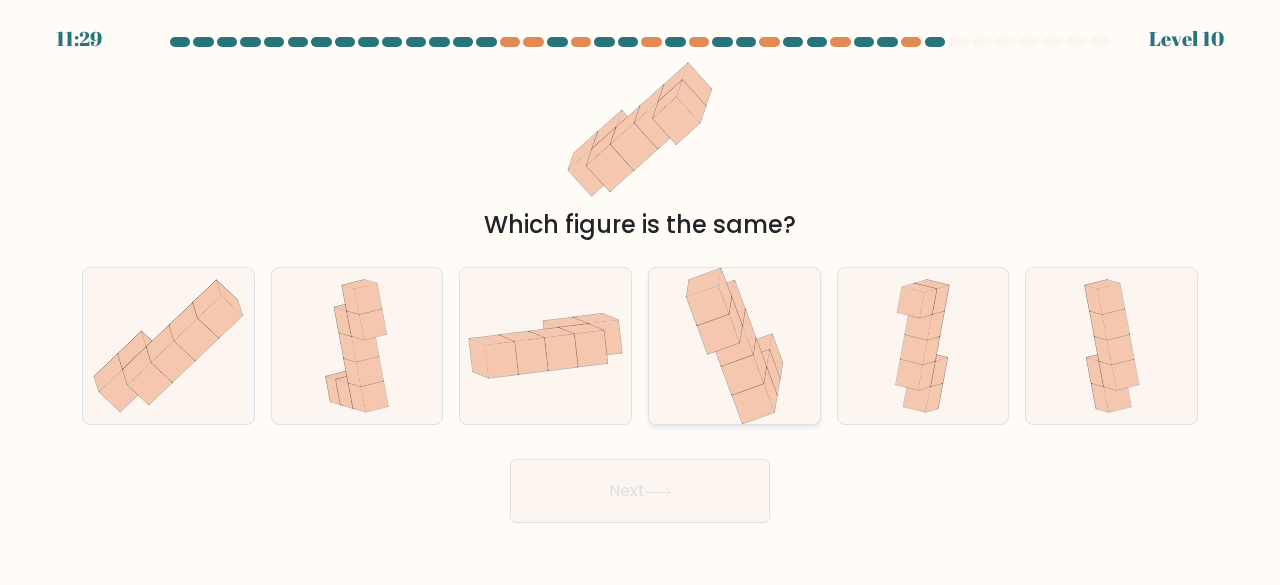 click 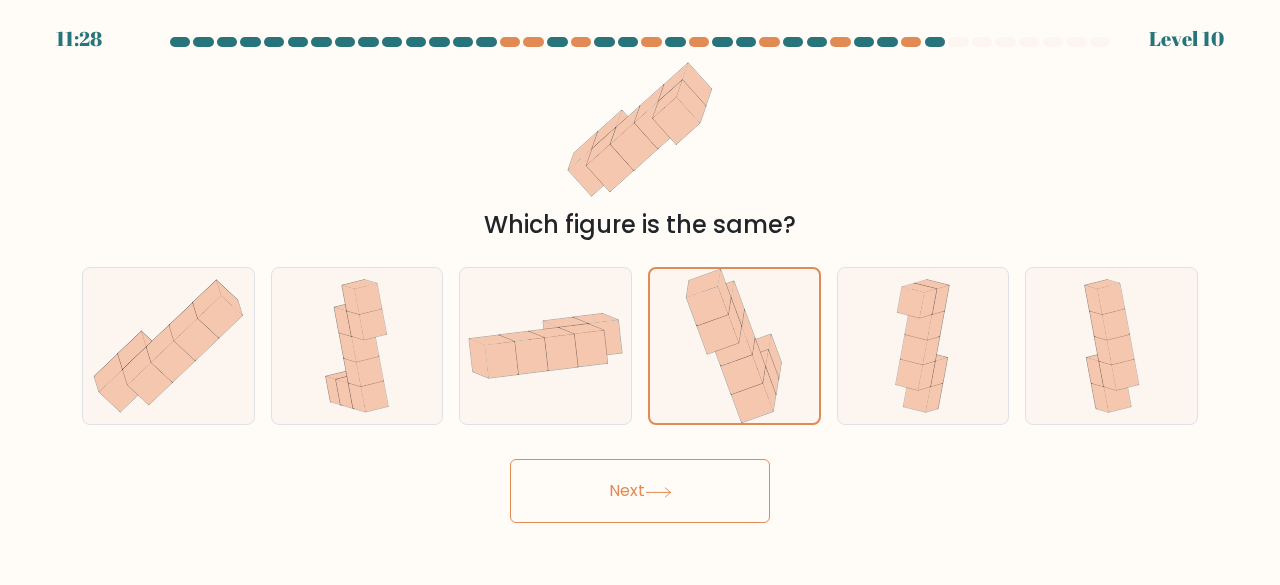 click on "Next" at bounding box center [640, 491] 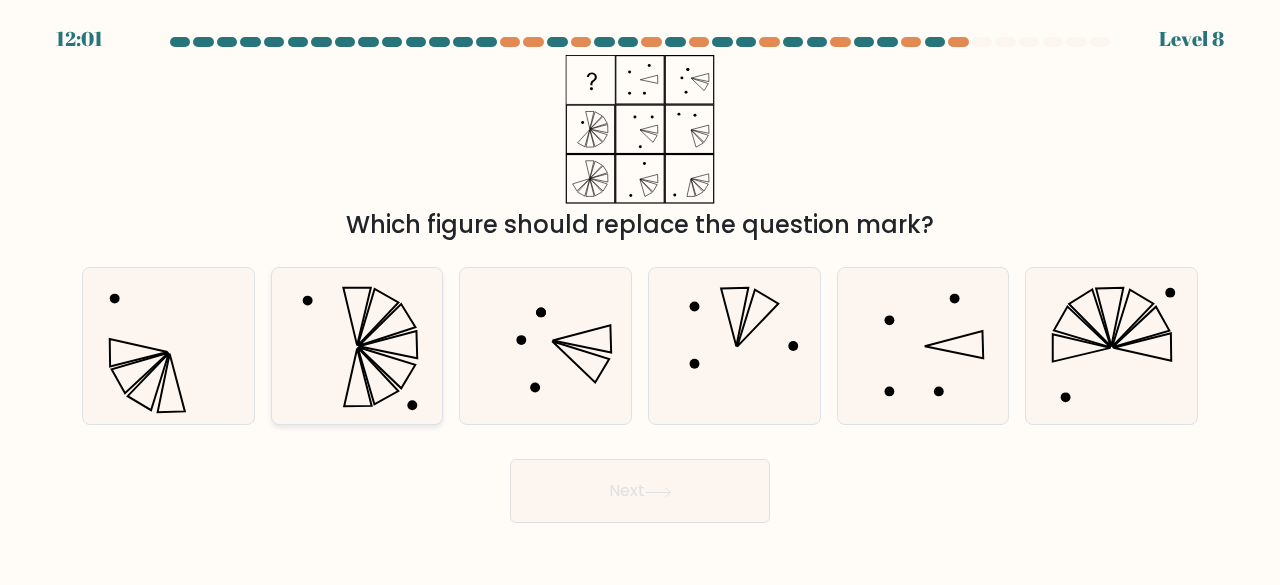 click 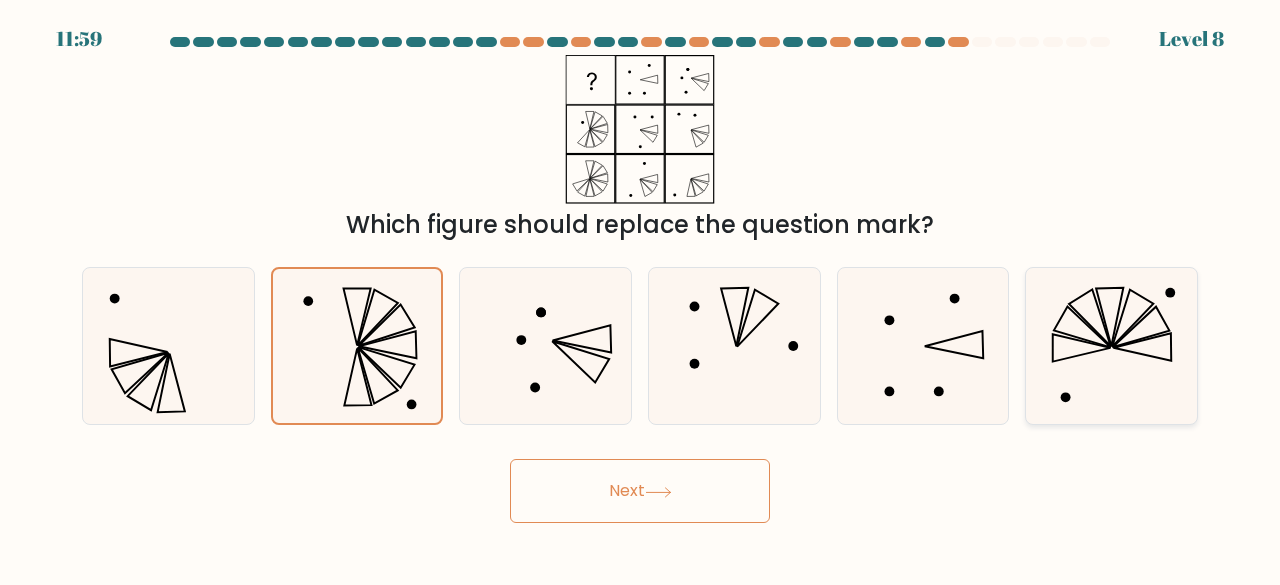 click 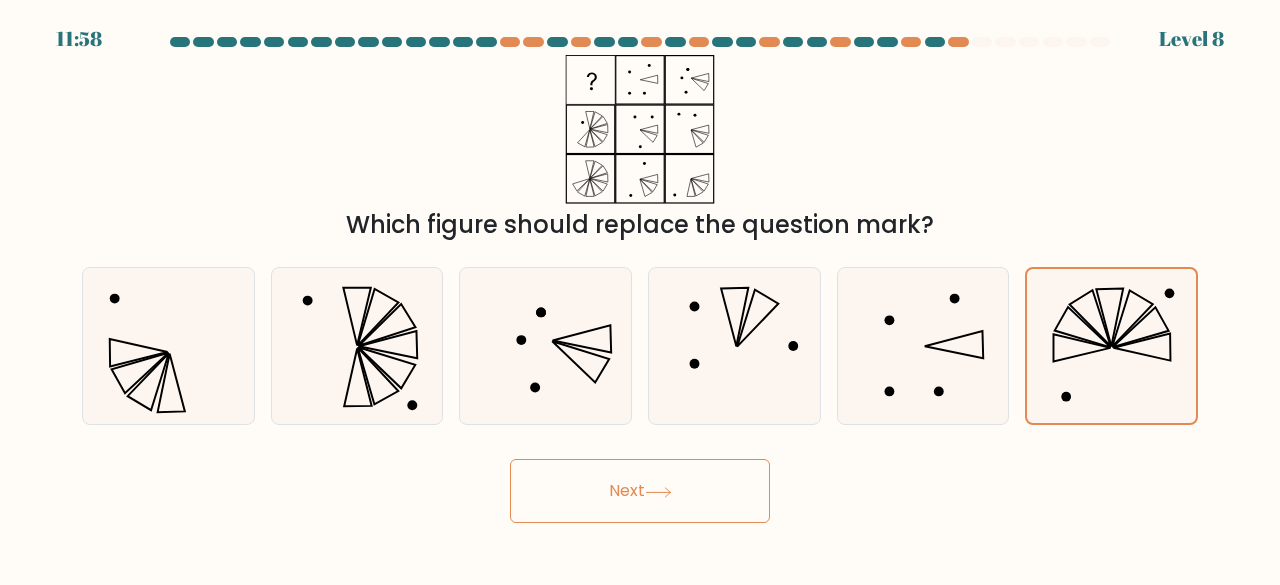 click on "Next" at bounding box center [640, 491] 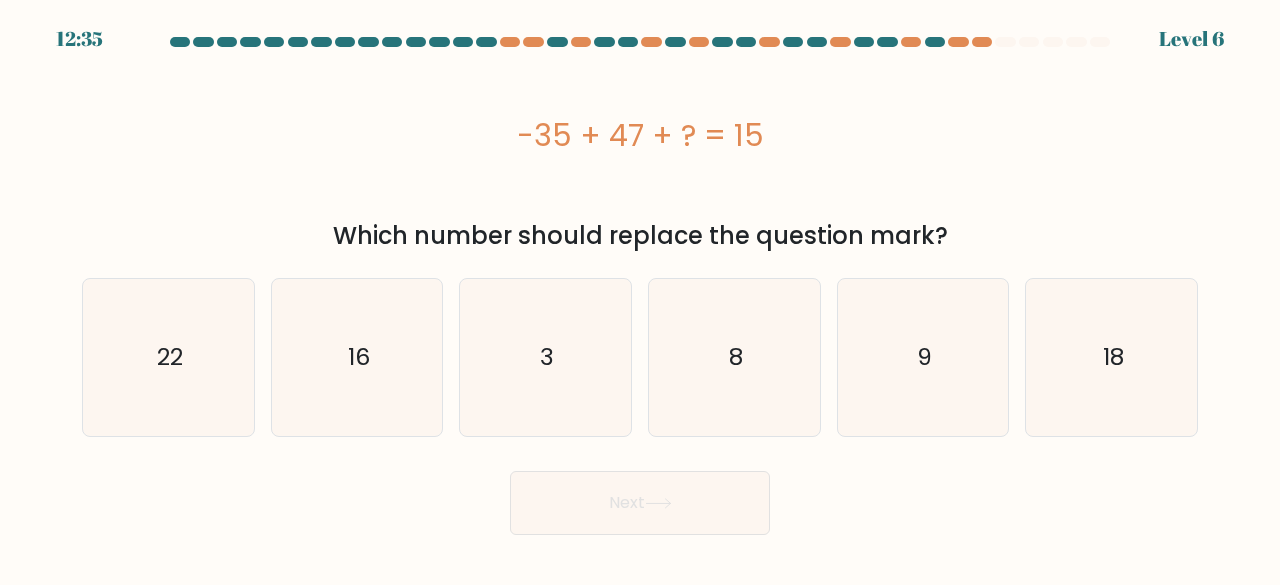 click on "-35 + 47 + ? = 15" at bounding box center [640, 135] 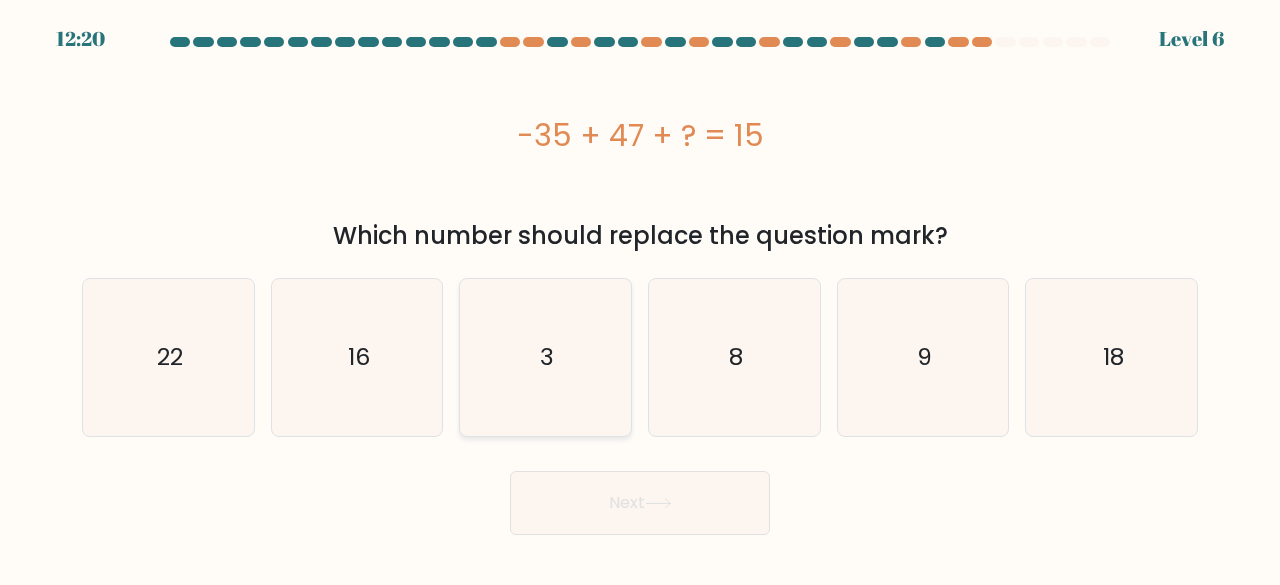 click on "3" 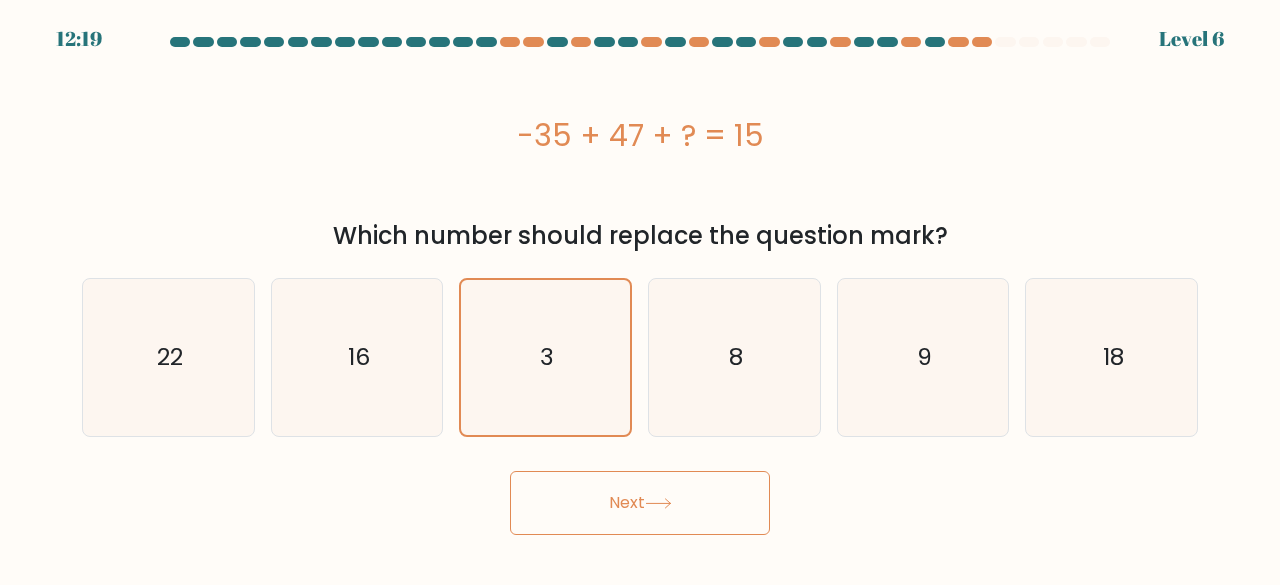 click on "Next" at bounding box center (640, 503) 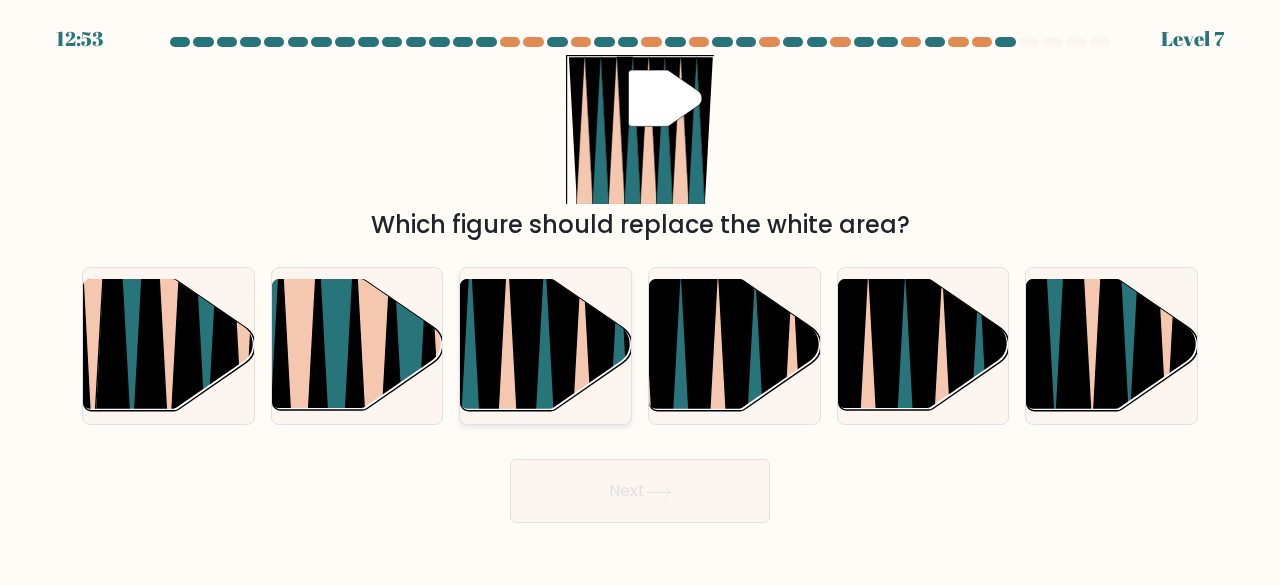 click 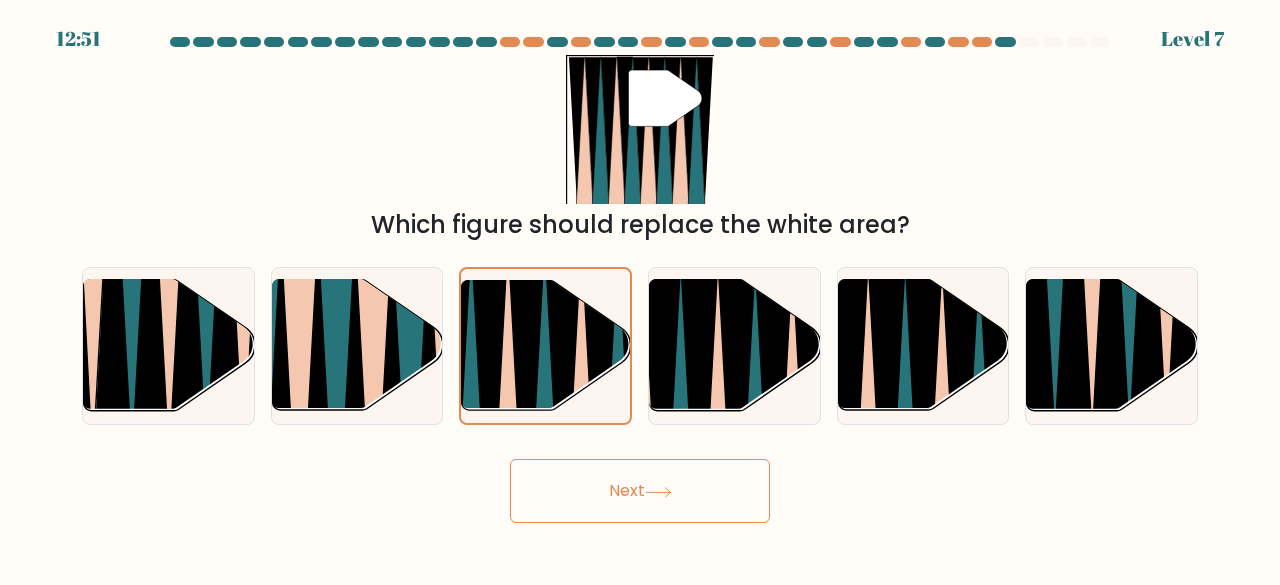 click on "Next" at bounding box center (640, 491) 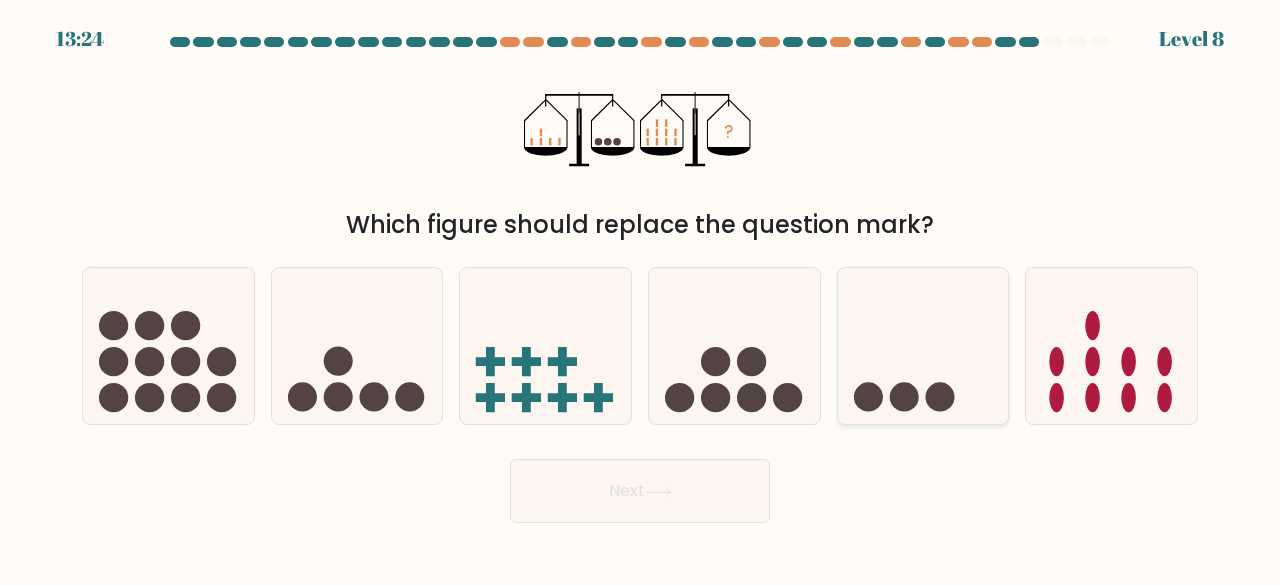 click 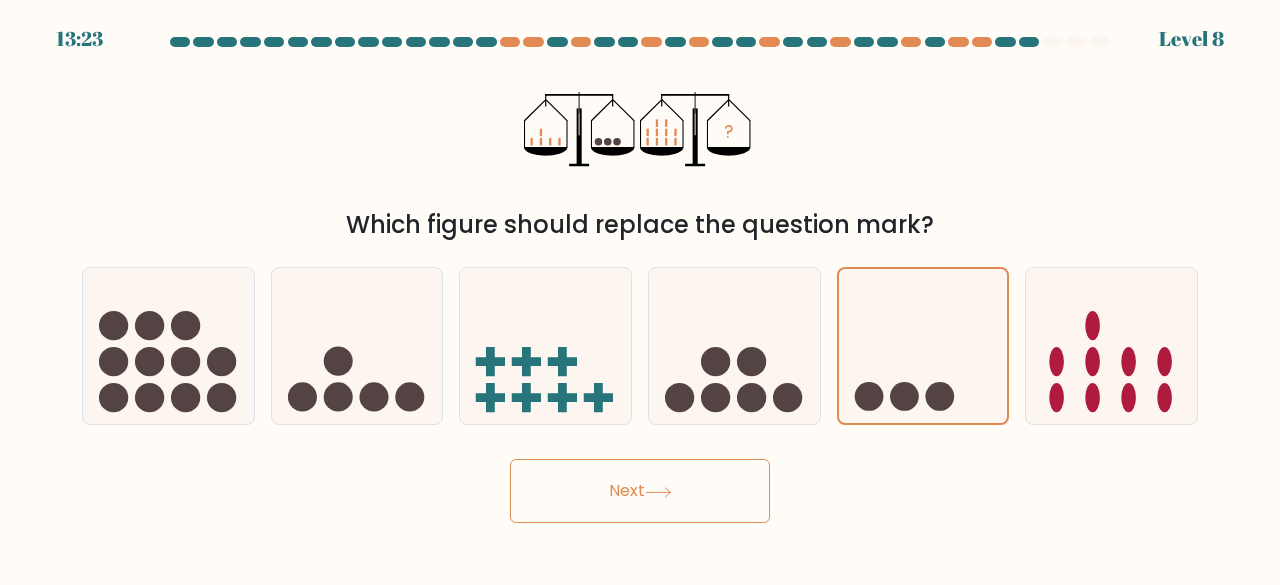 click 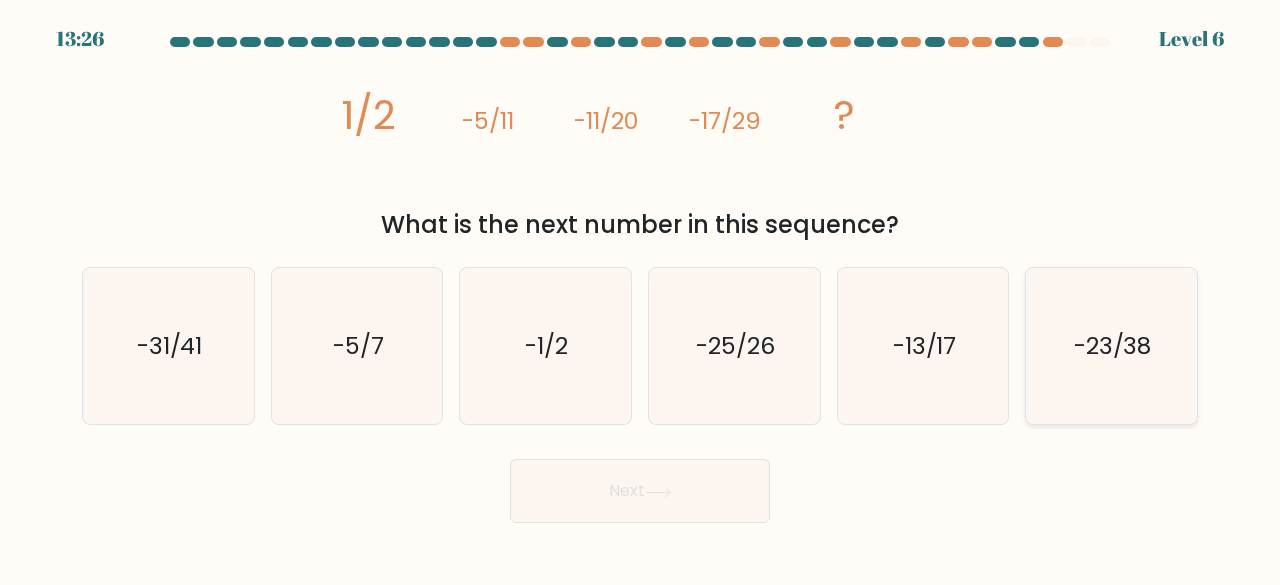 click on "-23/38" 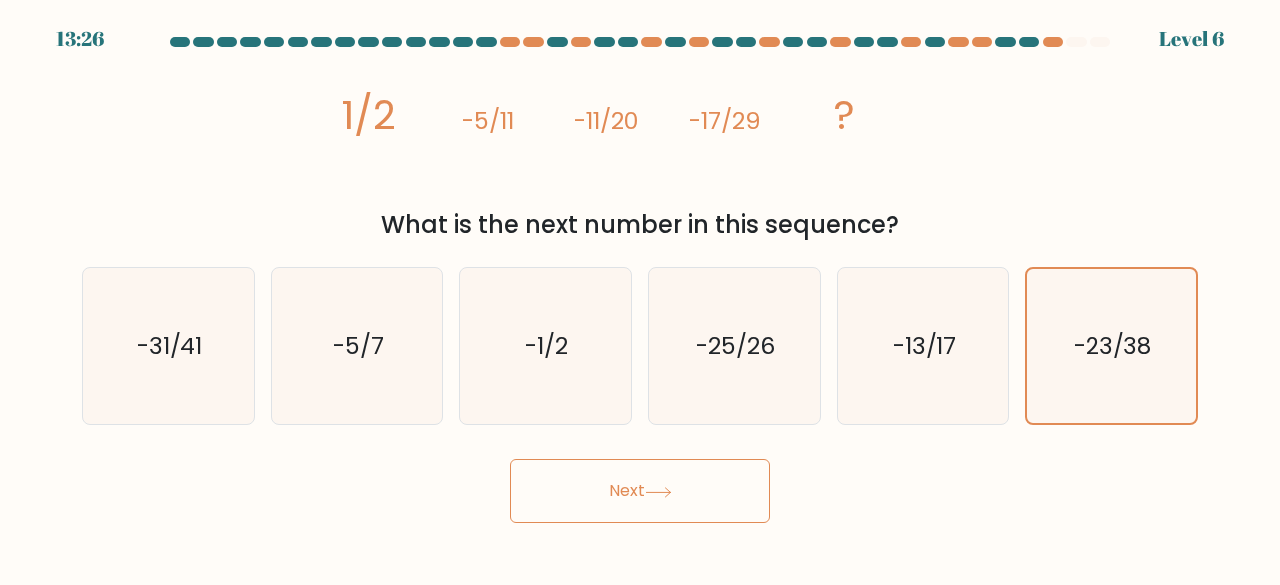 click on "Next" at bounding box center (640, 491) 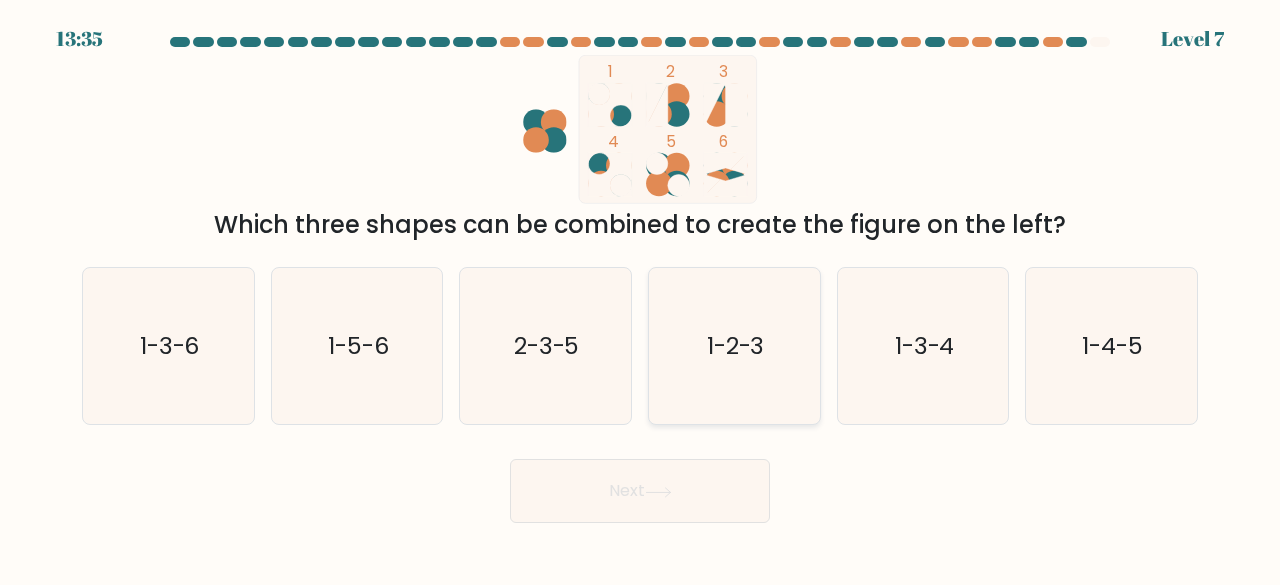 click on "1-2-3" 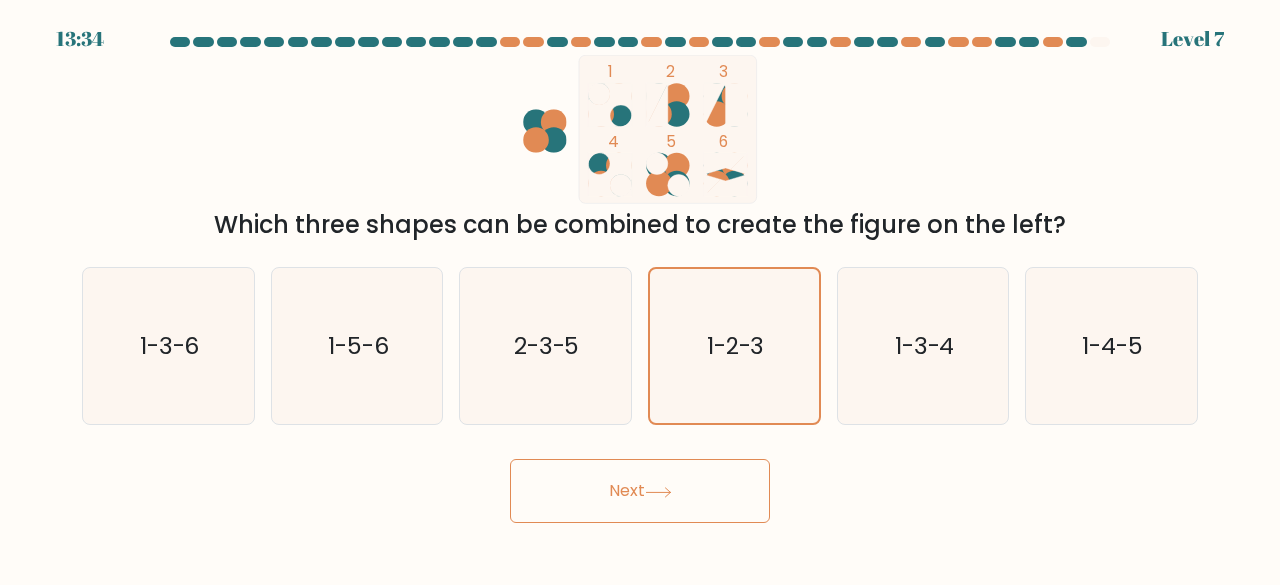 click on "Next" at bounding box center (640, 491) 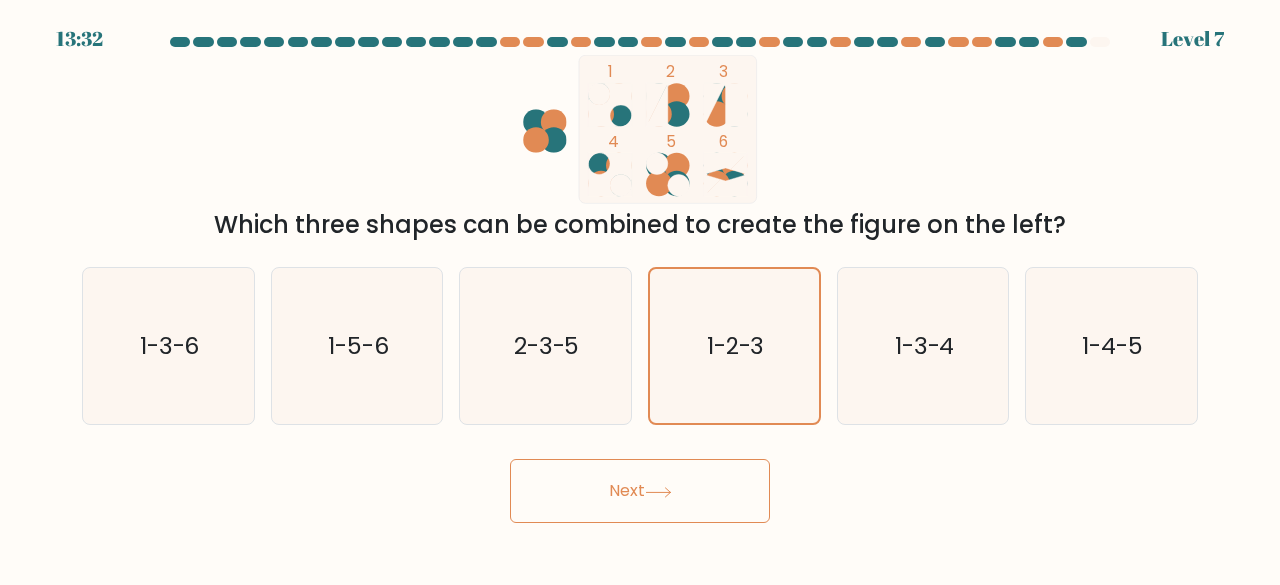 click on "Next" at bounding box center [640, 491] 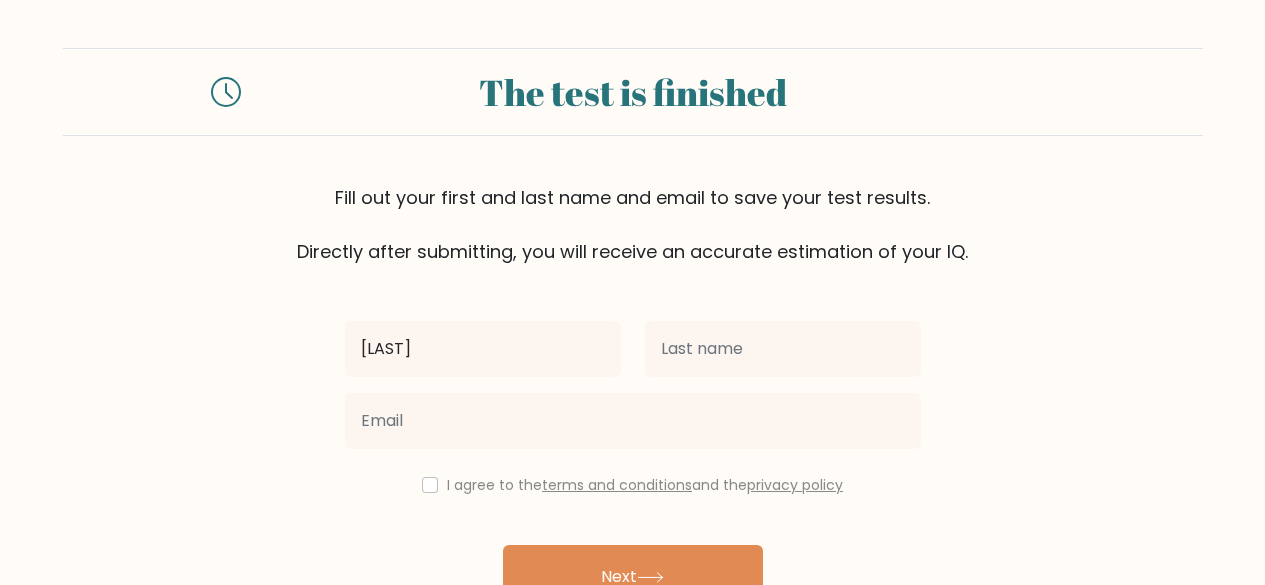 scroll, scrollTop: 0, scrollLeft: 0, axis: both 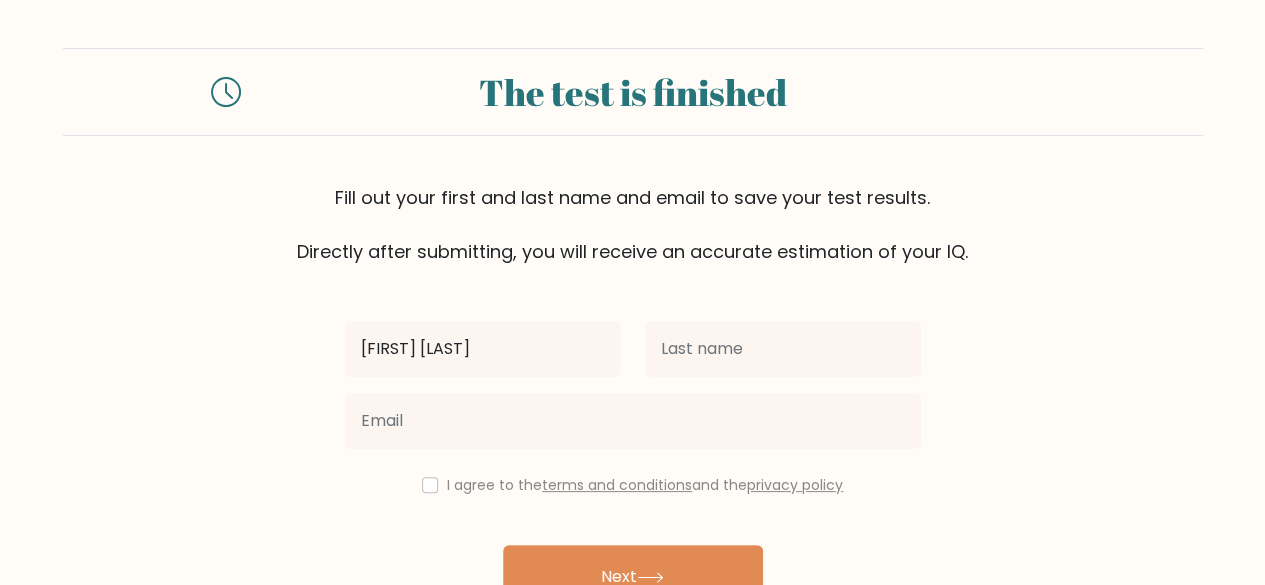 type on "[FIRST] [LAST]" 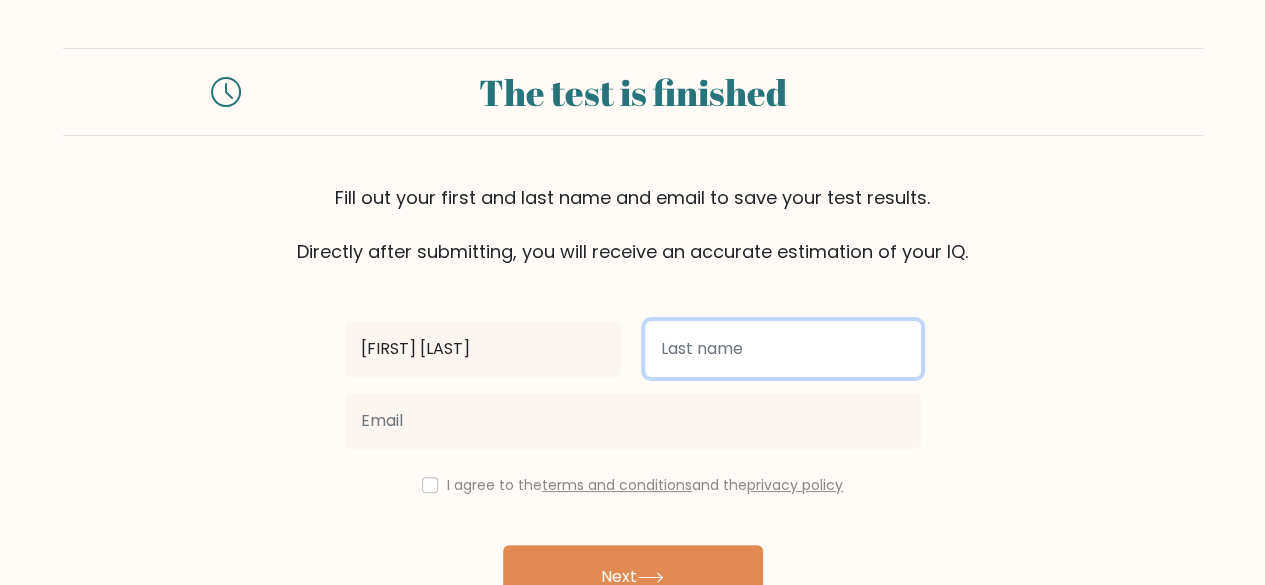 click at bounding box center (783, 349) 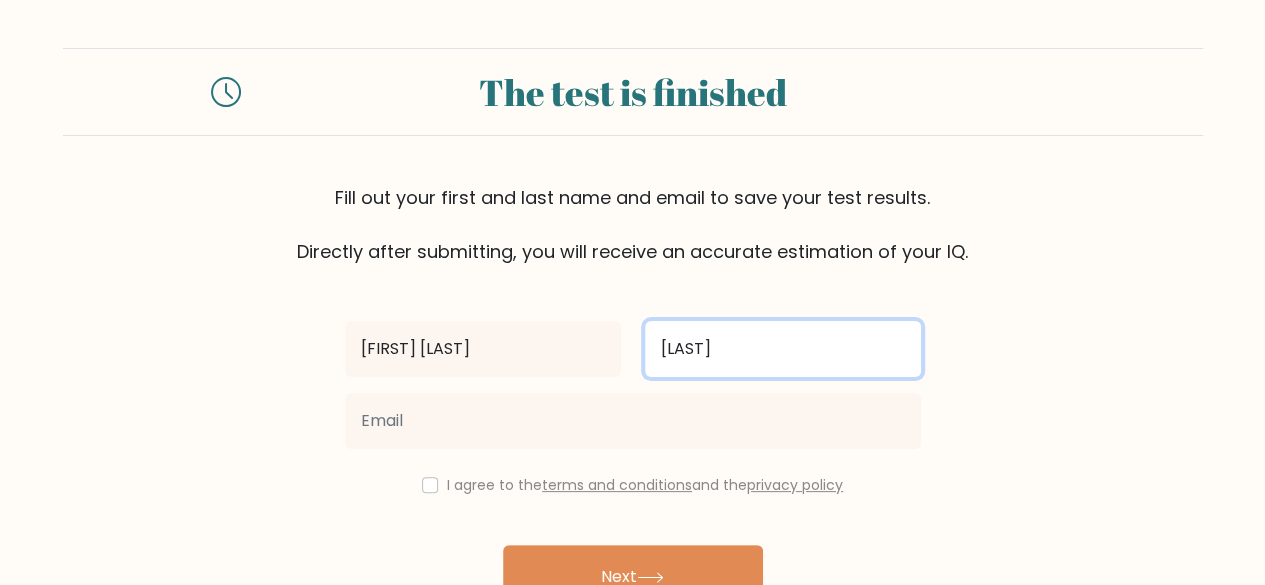type on "[LAST]" 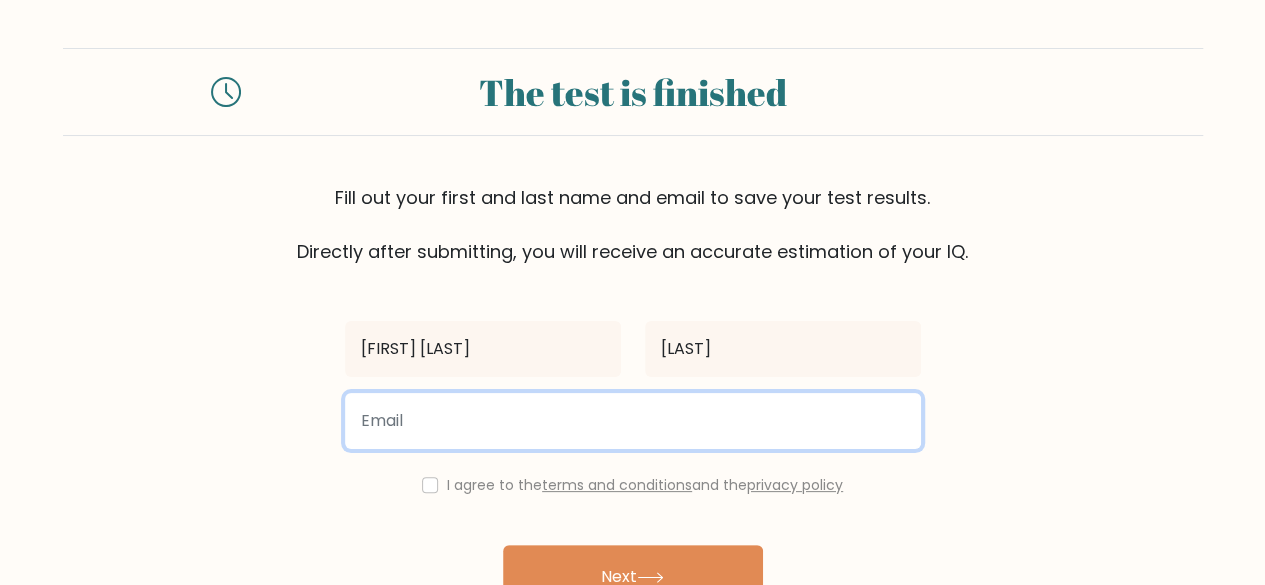 click at bounding box center [633, 421] 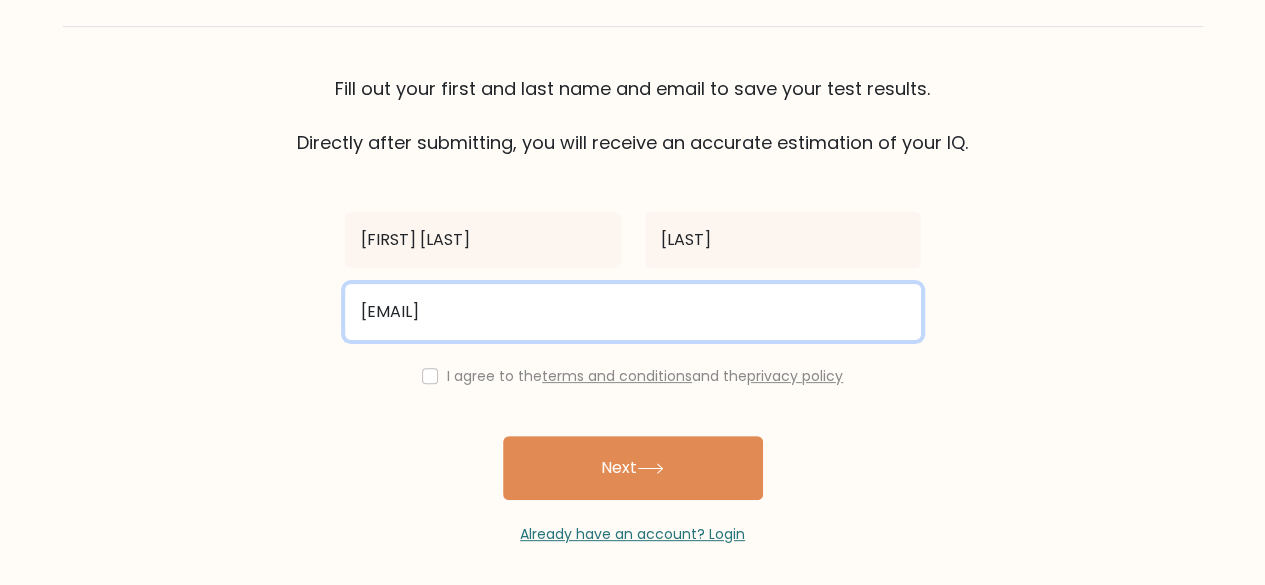 scroll, scrollTop: 115, scrollLeft: 0, axis: vertical 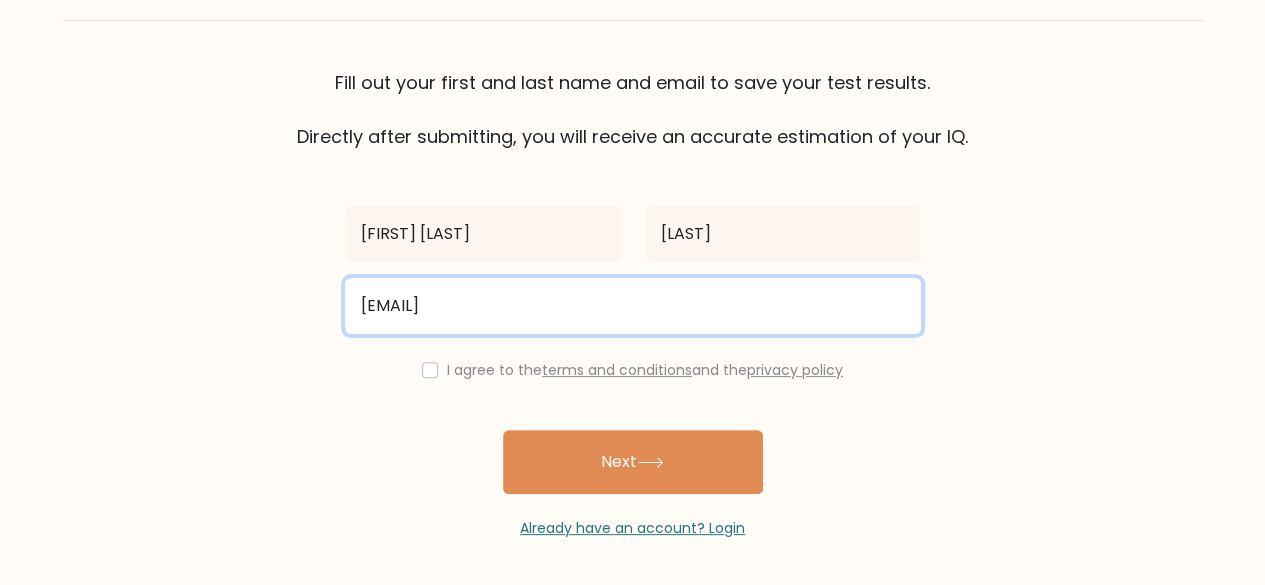 type on "[EMAIL]" 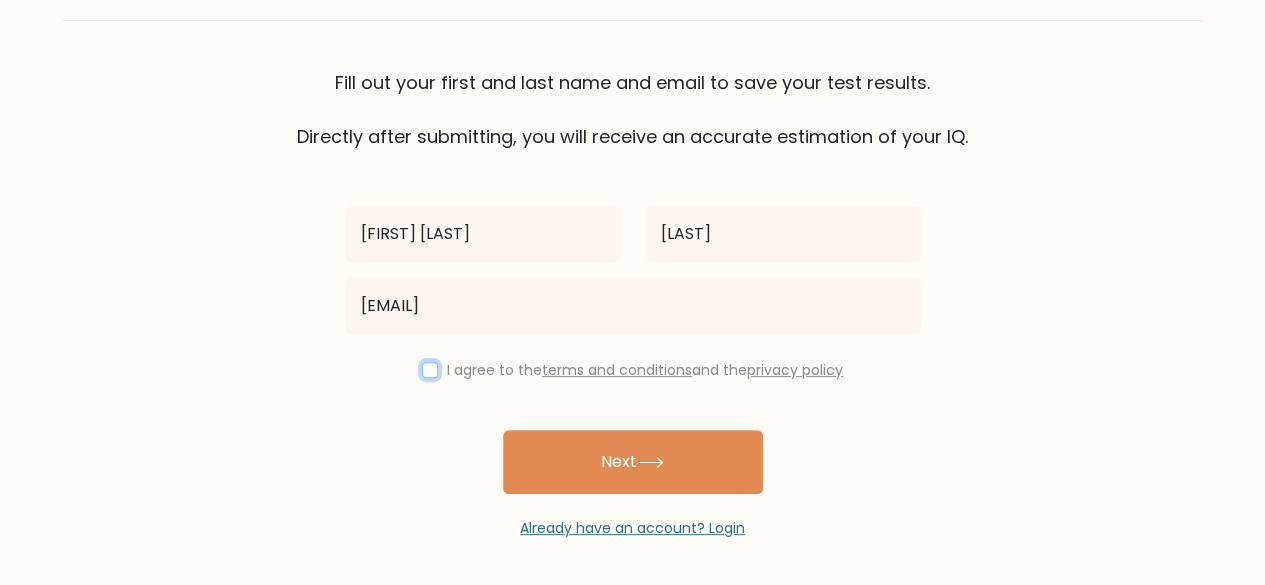 click at bounding box center (430, 370) 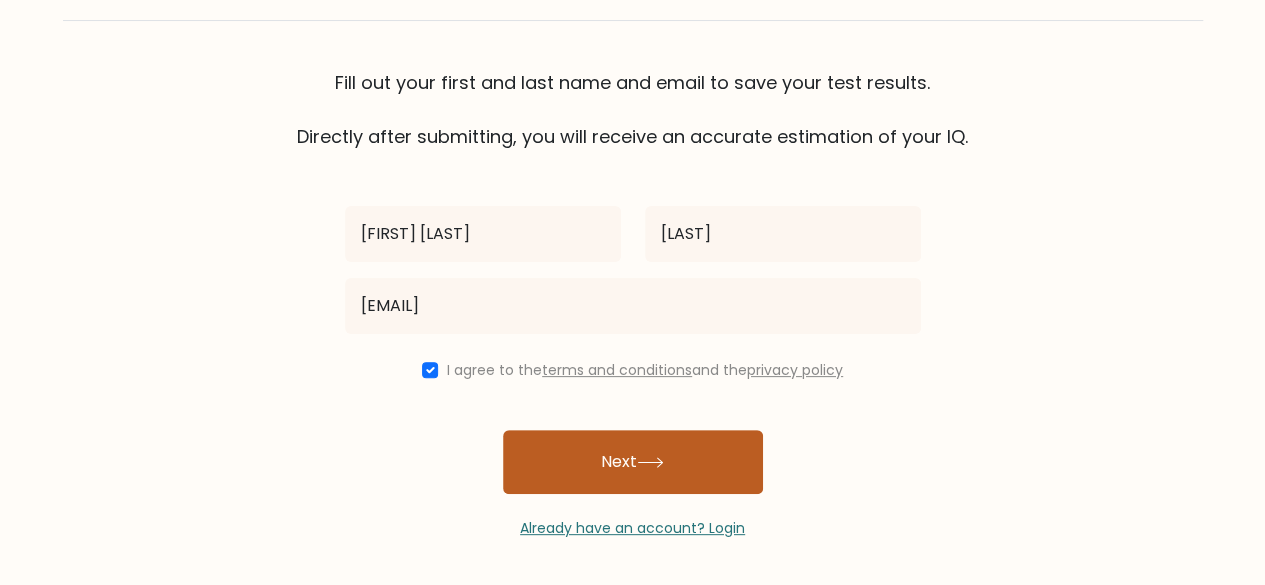 click on "Next" at bounding box center (633, 462) 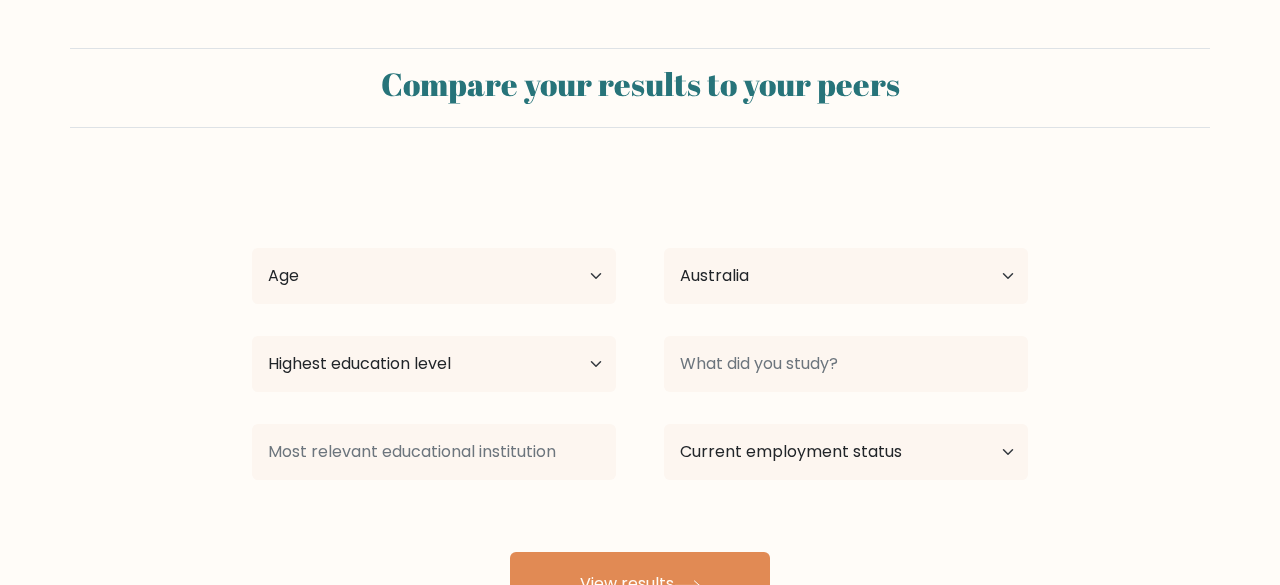 select on "AU" 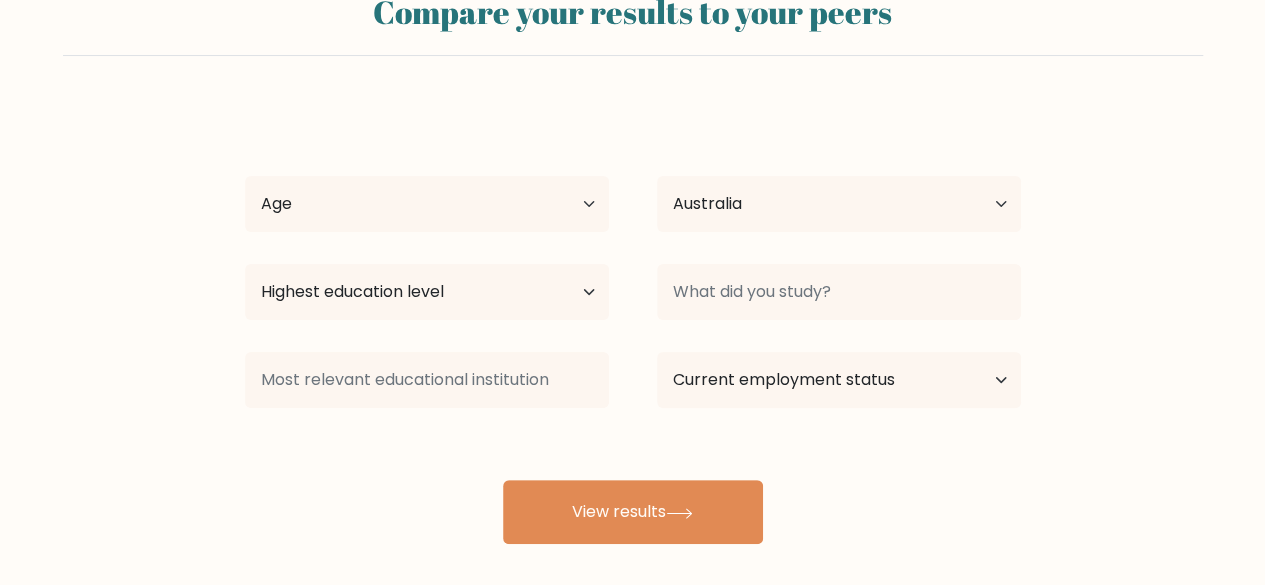 scroll, scrollTop: 100, scrollLeft: 0, axis: vertical 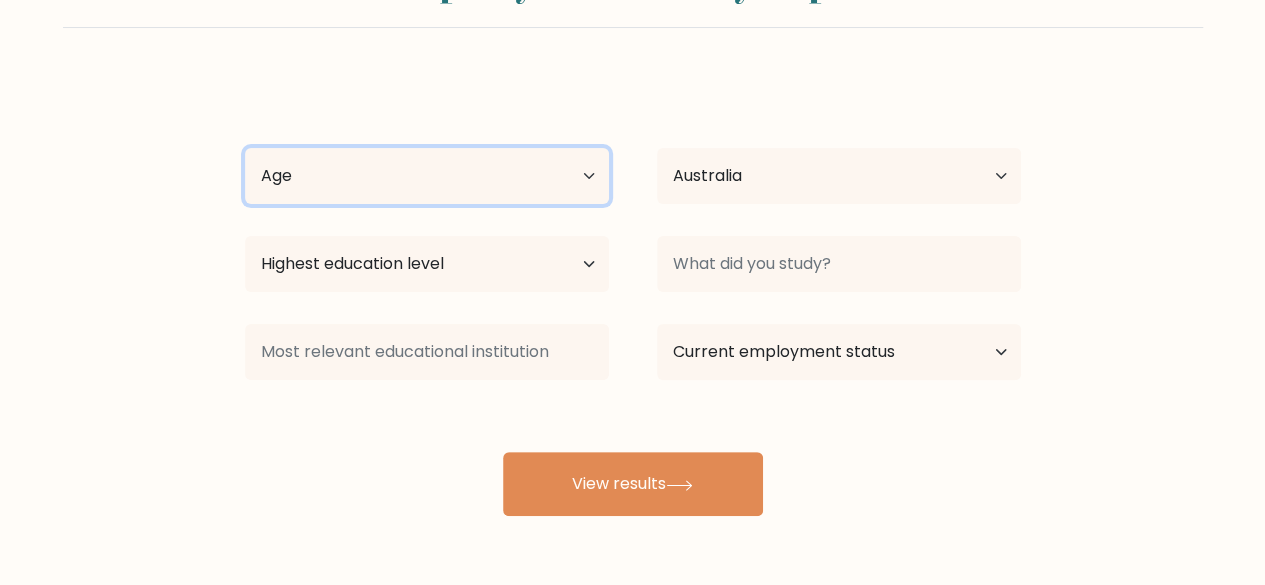 click on "Age
Under 18 years old
18-24 years old
25-34 years old
35-44 years old
45-54 years old
55-64 years old
65 years old and above" at bounding box center (427, 176) 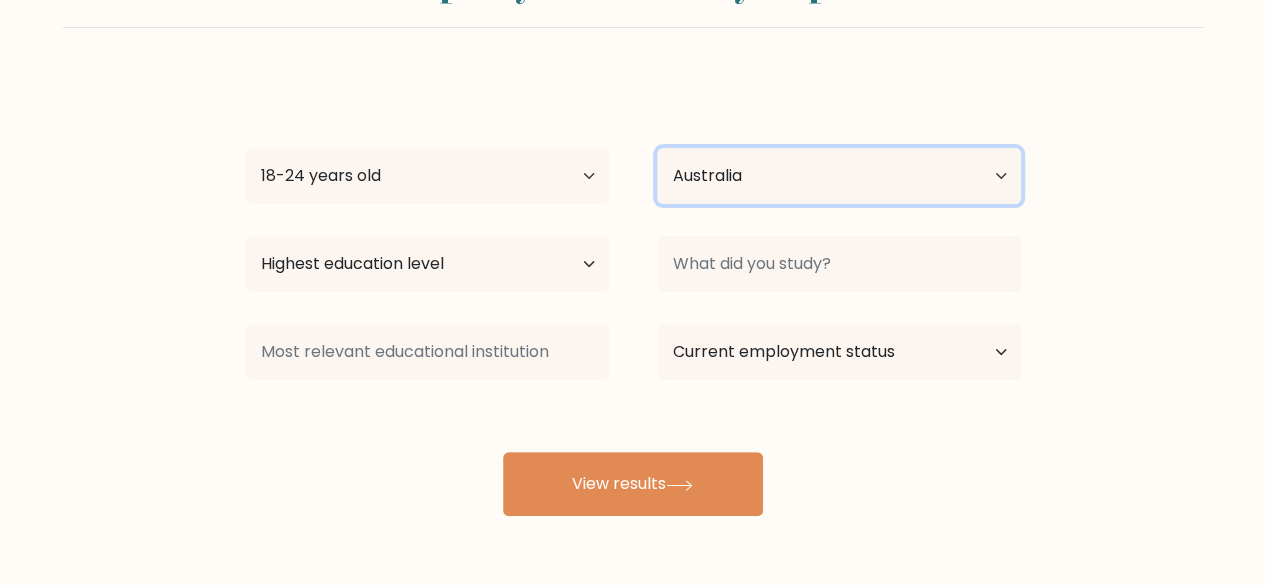click on "Country
Afghanistan
Albania
Algeria
American Samoa
Andorra
Angola
Anguilla
Antarctica
Antigua and Barbuda
Argentina
Armenia
Aruba
Australia
Austria
Azerbaijan
Bahamas
Bahrain
Bangladesh
Barbados
Belarus
Belgium
Belize
Benin
Bermuda
Bhutan
Bolivia
Bonaire, Sint Eustatius and Saba
Bosnia and Herzegovina
Botswana
Bouvet Island
Brazil
British Indian Ocean Territory
Brunei
Bulgaria
Burkina Faso
Burundi
Cabo Verde
Cambodia
Cameroon
Canada
Cayman Islands
Central African Republic
Chad
Chile
China
Christmas Island
Cocos (Keeling) Islands
Colombia
Comoros
Congo
Congo (the Democratic Republic of the)
Cook Islands
Costa Rica
Côte d'Ivoire
Croatia
Cuba" at bounding box center [839, 176] 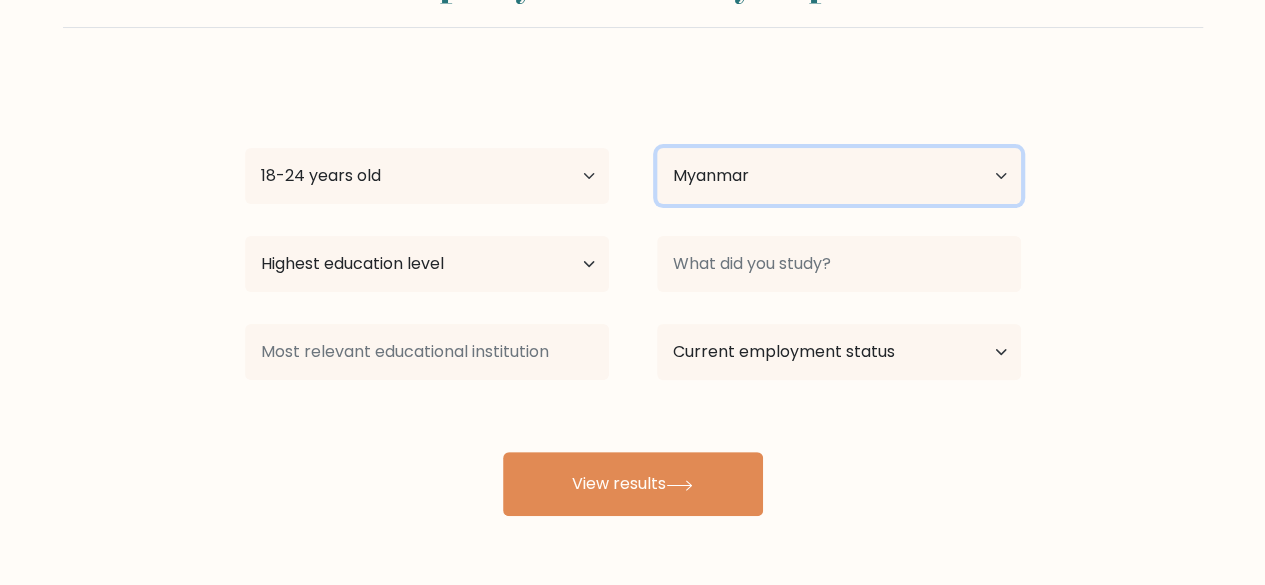 click on "Country
Afghanistan
Albania
Algeria
American Samoa
Andorra
Angola
Anguilla
Antarctica
Antigua and Barbuda
Argentina
Armenia
Aruba
Australia
Austria
Azerbaijan
Bahamas
Bahrain
Bangladesh
Barbados
Belarus
Belgium
Belize
Benin
Bermuda
Bhutan
Bolivia
Bonaire, Sint Eustatius and Saba
Bosnia and Herzegovina
Botswana
Bouvet Island
Brazil
British Indian Ocean Territory
Brunei
Bulgaria
Burkina Faso
Burundi
Cabo Verde
Cambodia
Cameroon
Canada
Cayman Islands
Central African Republic
Chad
Chile
China
Christmas Island
Cocos (Keeling) Islands
Colombia
Comoros
Congo
Congo (the Democratic Republic of the)
Cook Islands
Costa Rica
Côte d'Ivoire
Croatia
Cuba" at bounding box center [839, 176] 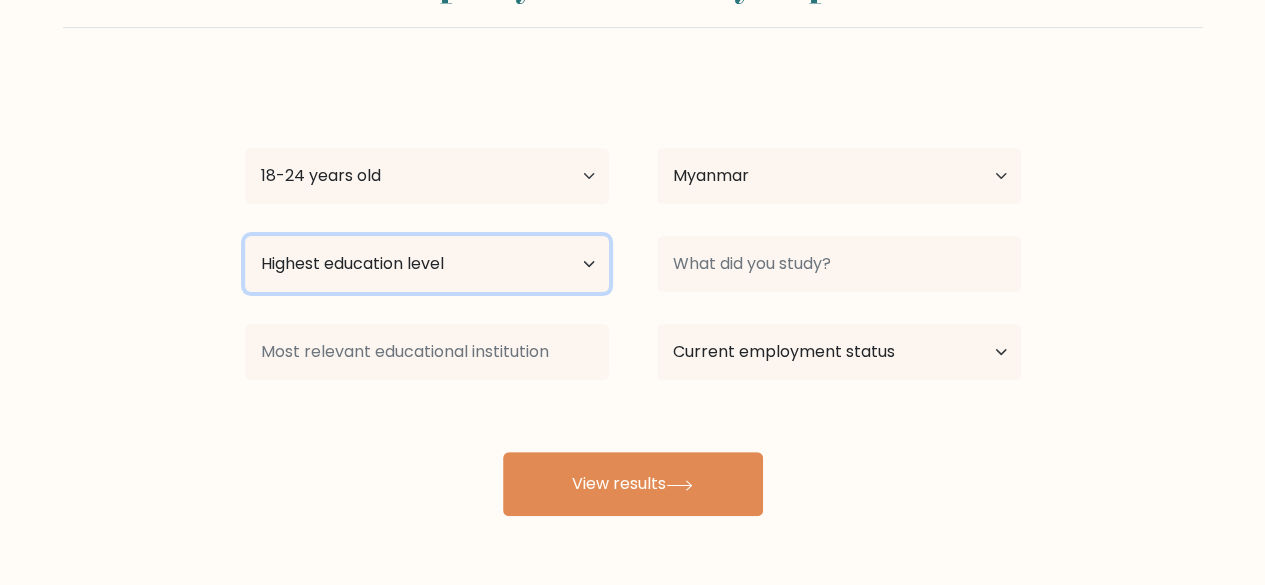 click on "Highest education level
No schooling
Primary
Lower Secondary
Upper Secondary
Occupation Specific
Bachelor's degree
Master's degree
Doctoral degree" at bounding box center (427, 264) 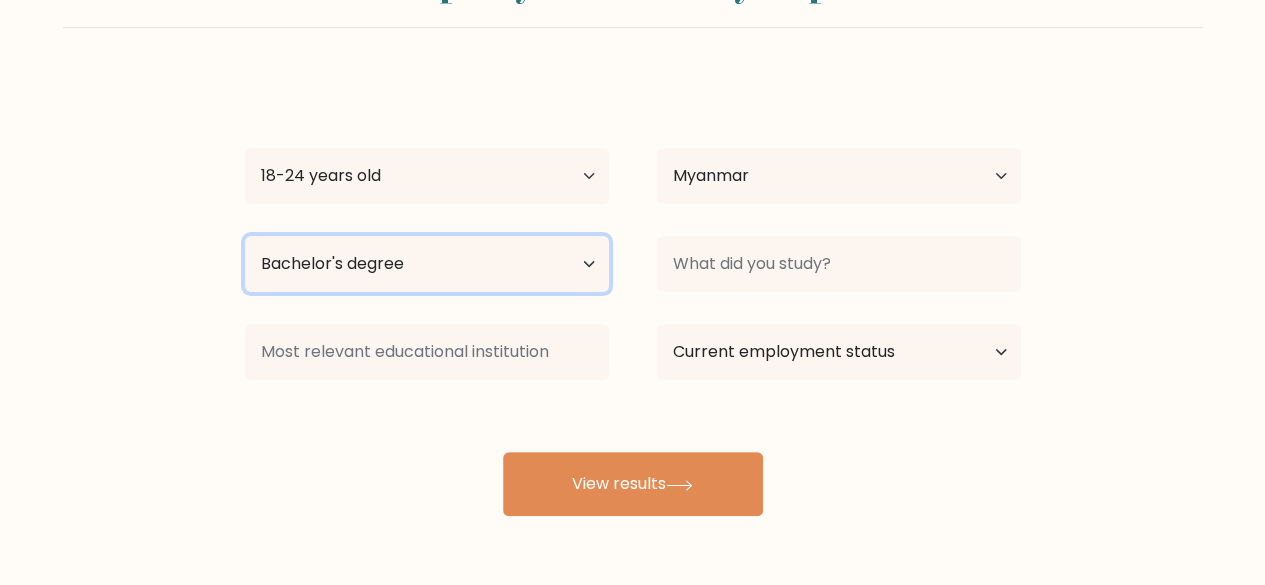 click on "Highest education level
No schooling
Primary
Lower Secondary
Upper Secondary
Occupation Specific
Bachelor's degree
Master's degree
Doctoral degree" at bounding box center [427, 264] 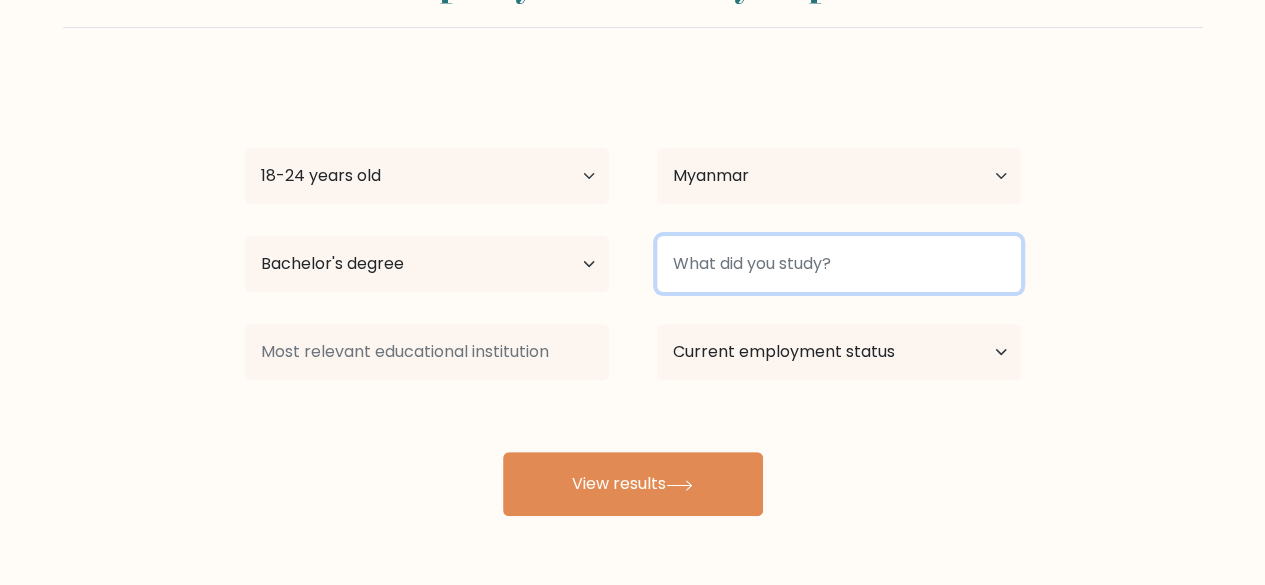 click at bounding box center [839, 264] 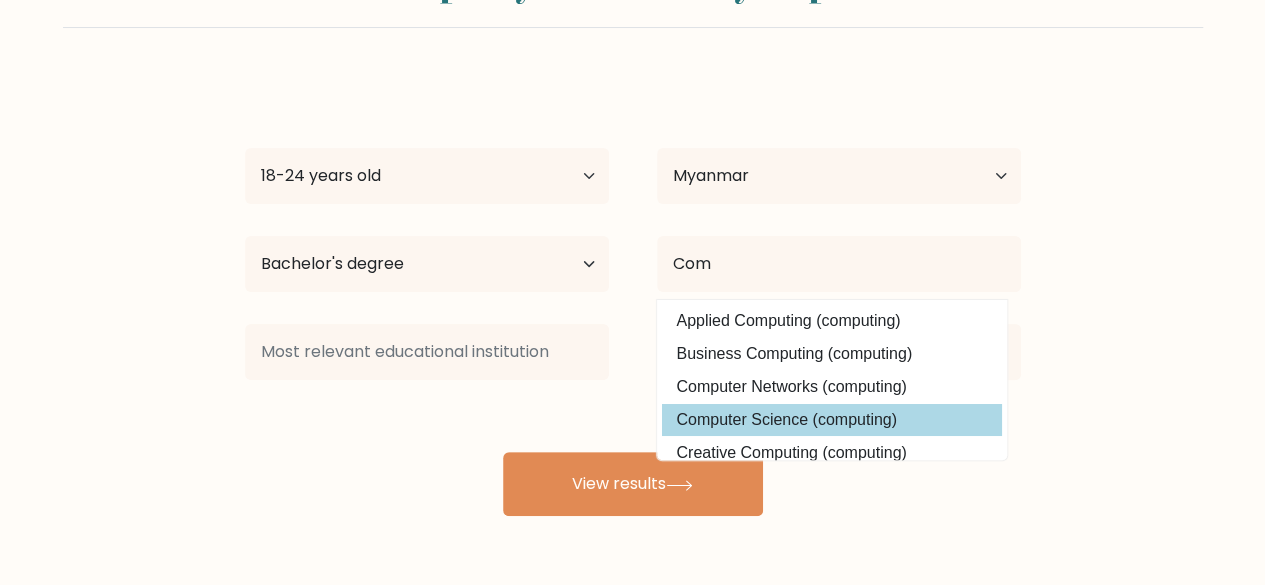 click on "Computer Science (computing)" at bounding box center (832, 420) 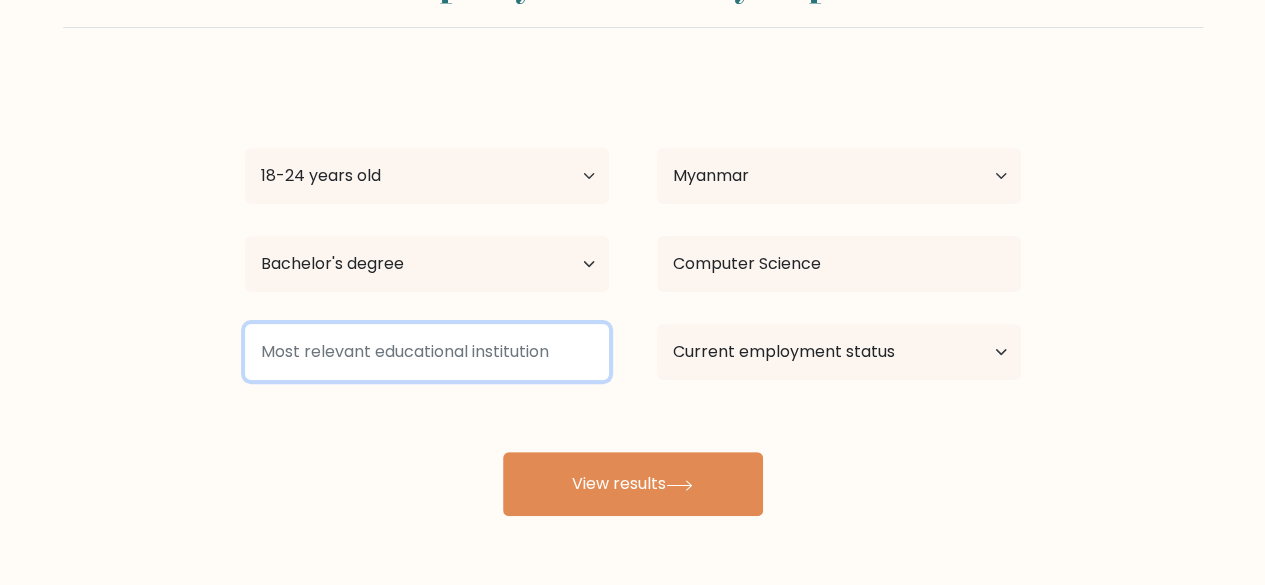 click at bounding box center [427, 352] 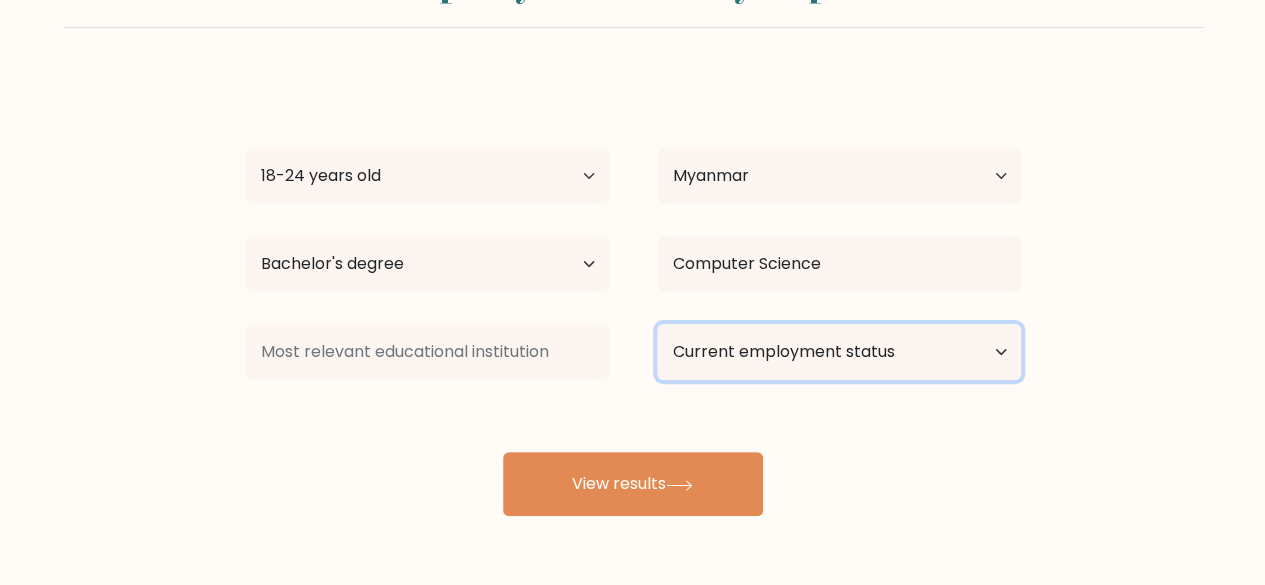click on "Current employment status
Employed
Student
Retired
Other / prefer not to answer" at bounding box center (839, 352) 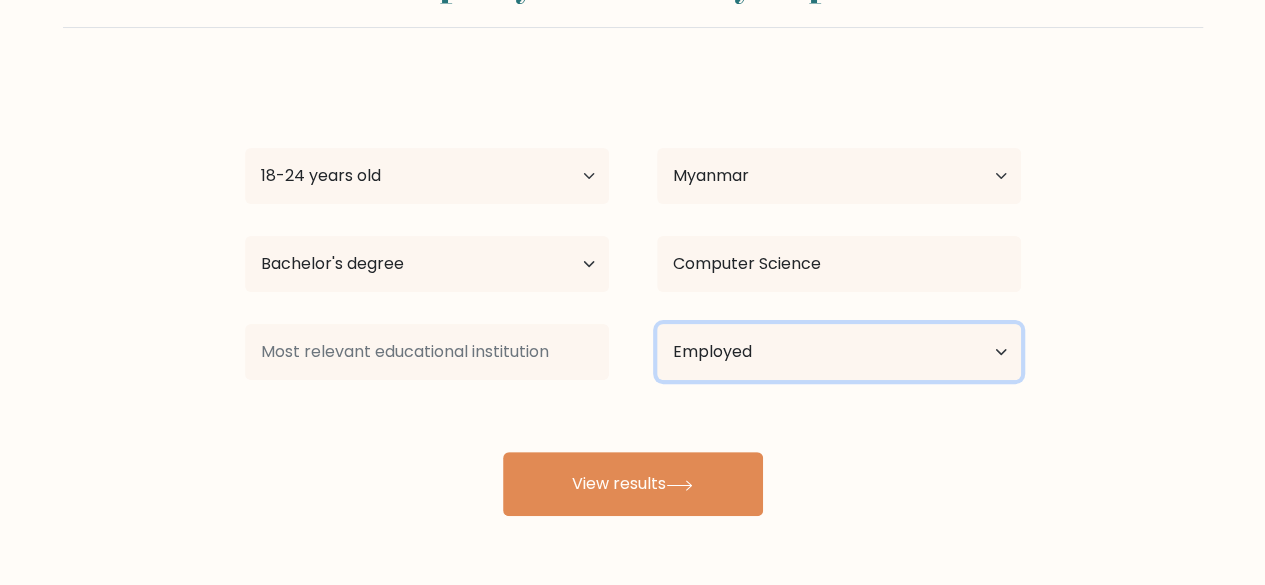 click on "Current employment status
Employed
Student
Retired
Other / prefer not to answer" at bounding box center (839, 352) 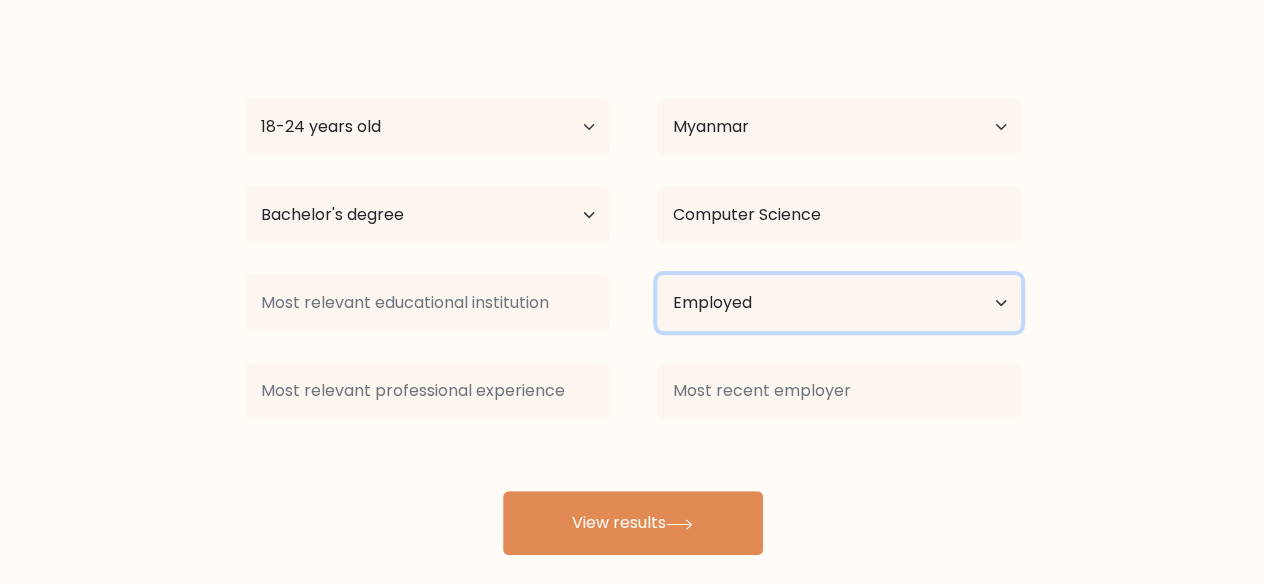 scroll, scrollTop: 172, scrollLeft: 0, axis: vertical 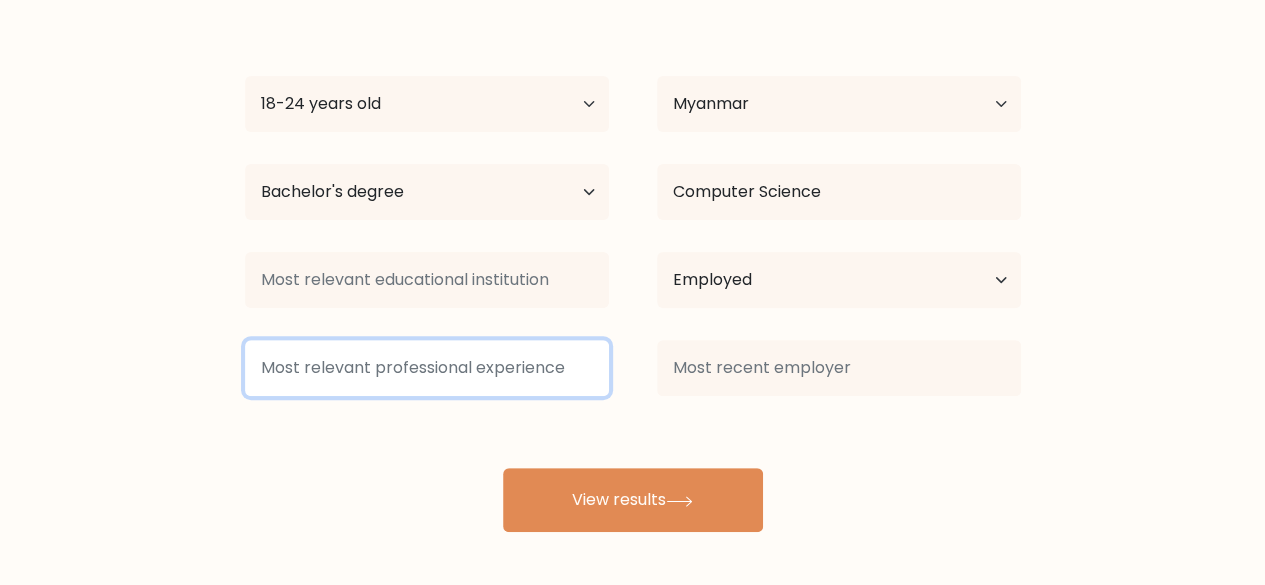 click at bounding box center [427, 368] 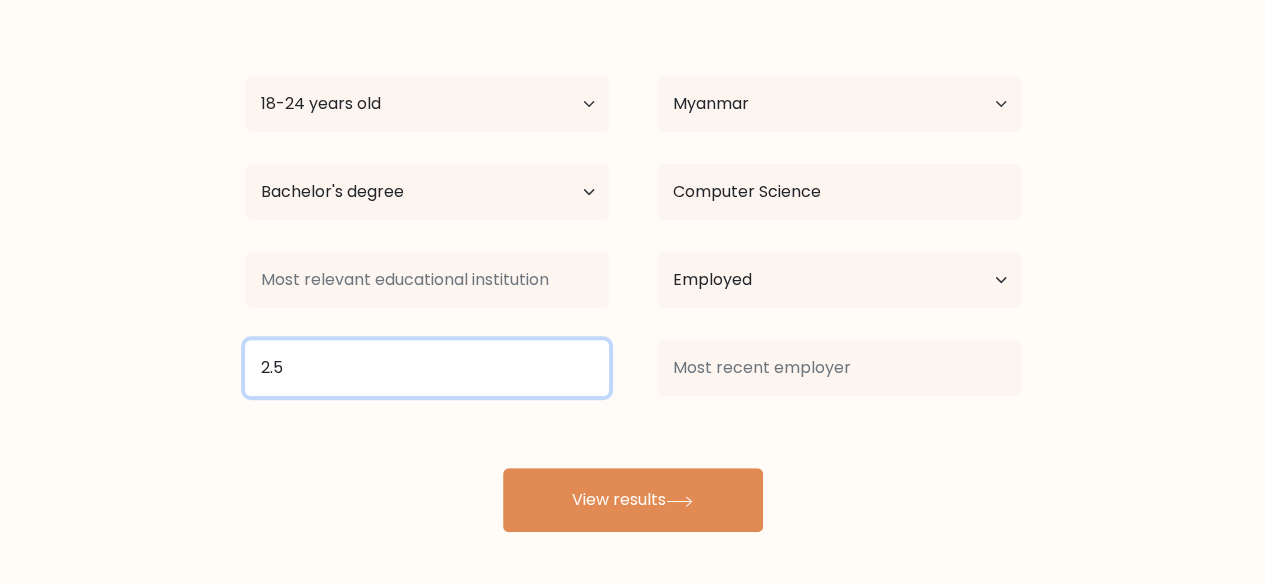 type on "2.5" 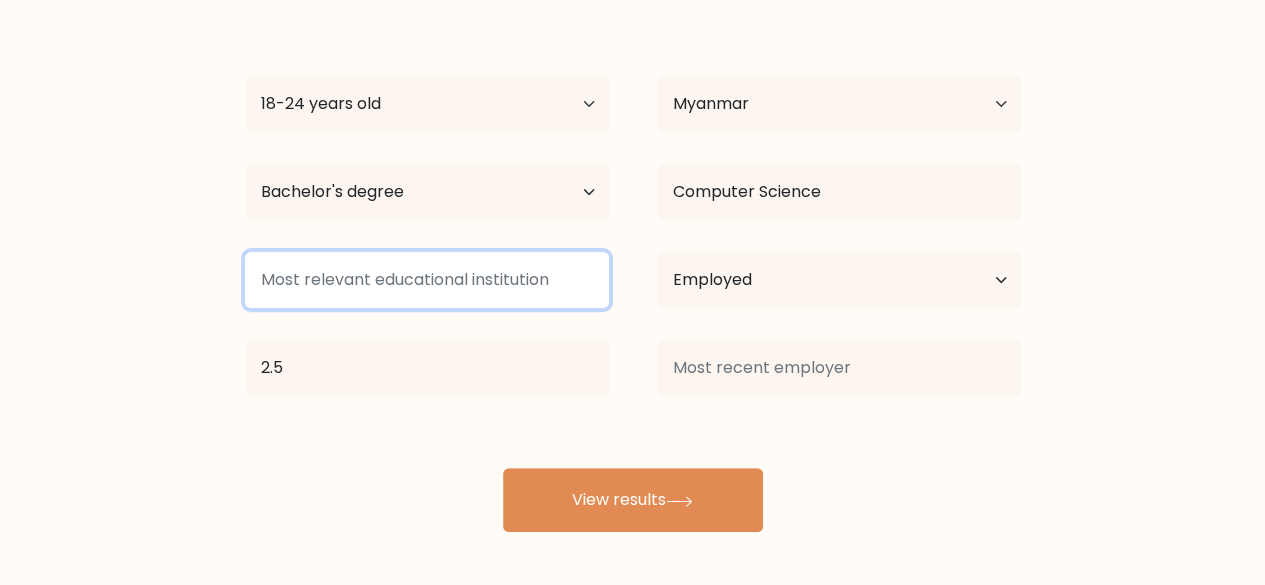 click at bounding box center [427, 280] 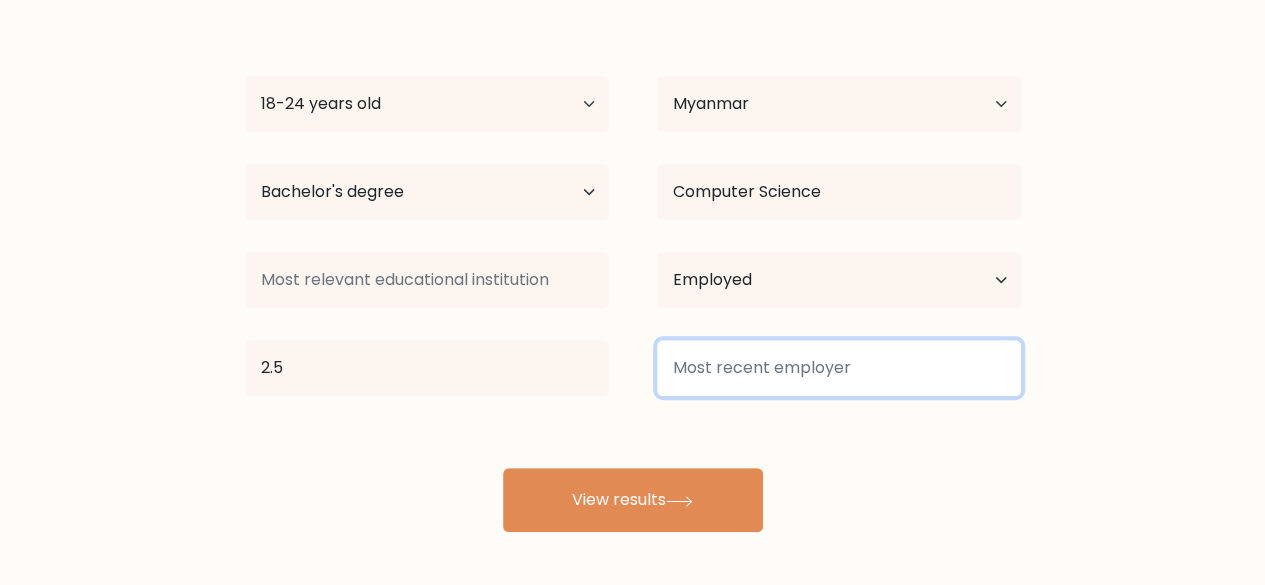 click at bounding box center (839, 368) 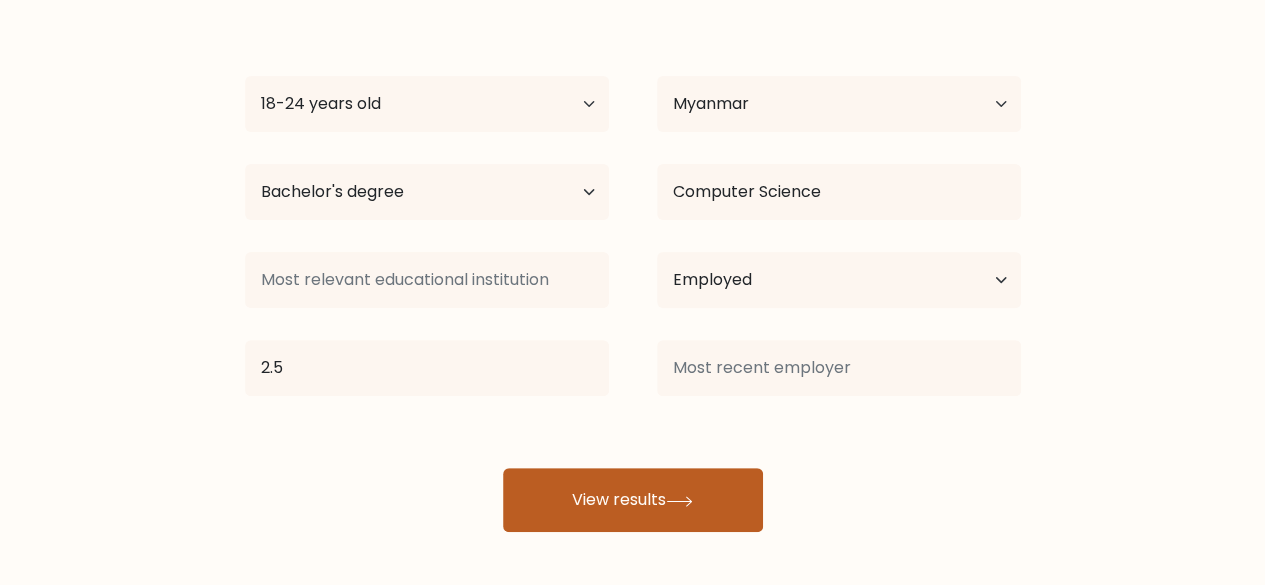 click on "View results" at bounding box center [633, 500] 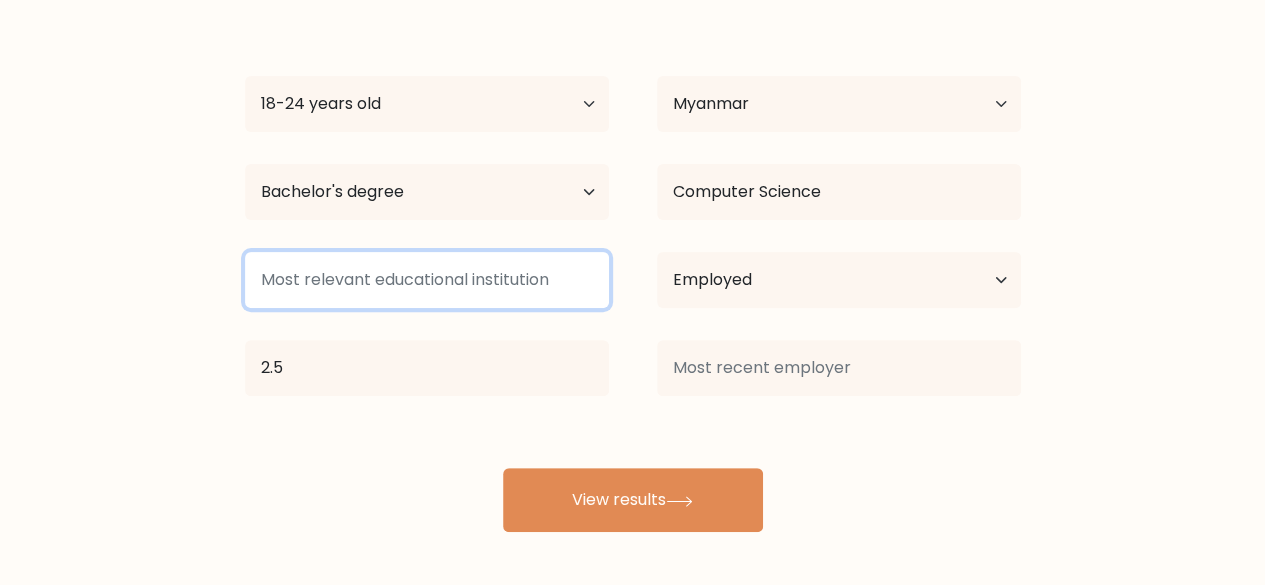 drag, startPoint x: 555, startPoint y: 285, endPoint x: 296, endPoint y: 277, distance: 259.12354 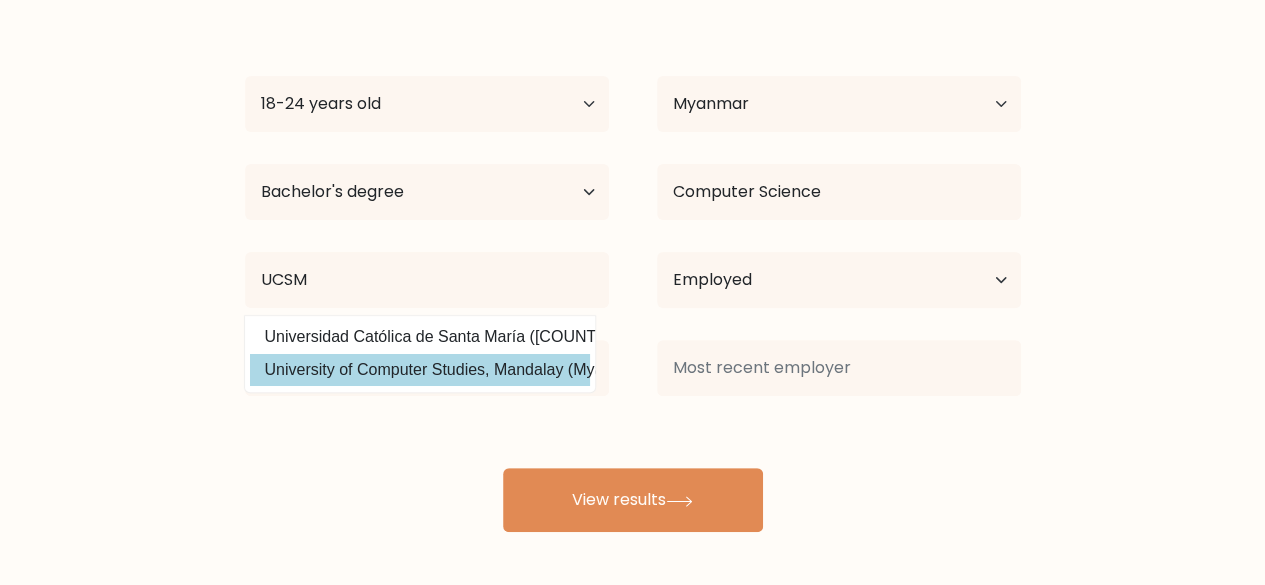 click on "University of Computer Studies, Mandalay (Myanmar)" at bounding box center [420, 370] 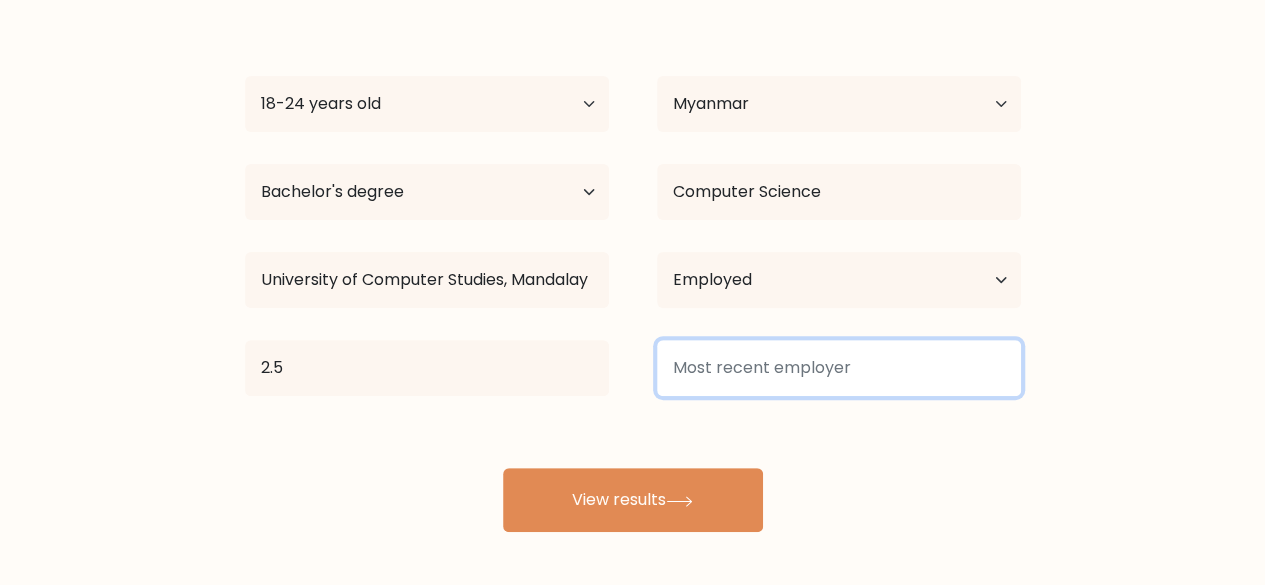 click at bounding box center [839, 368] 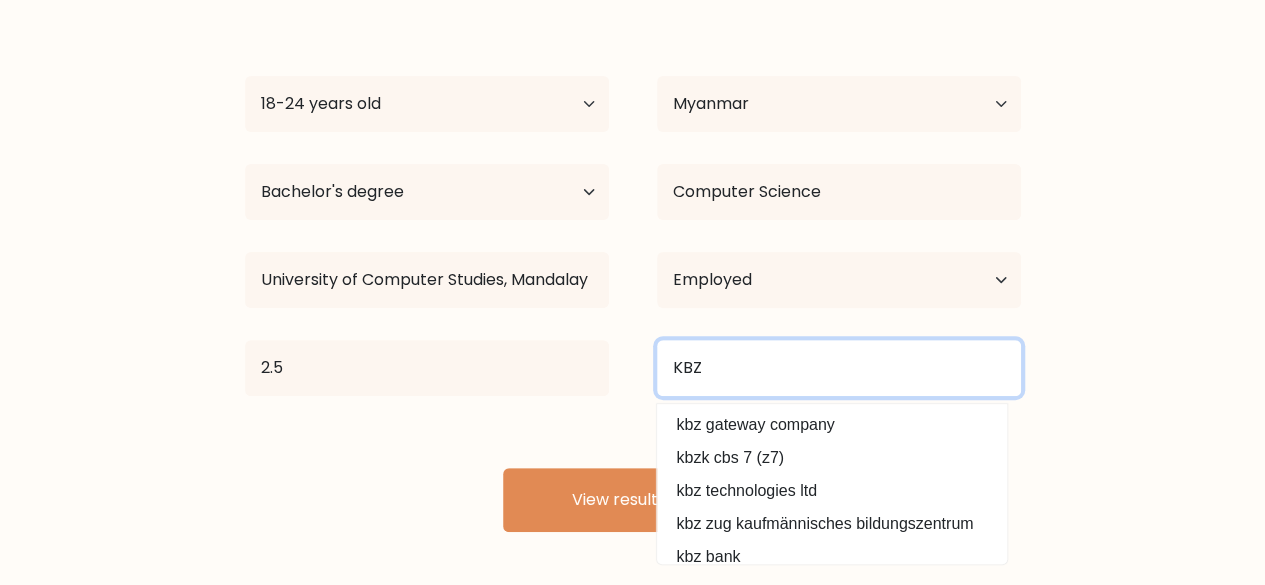 click on "KBZ" at bounding box center [839, 368] 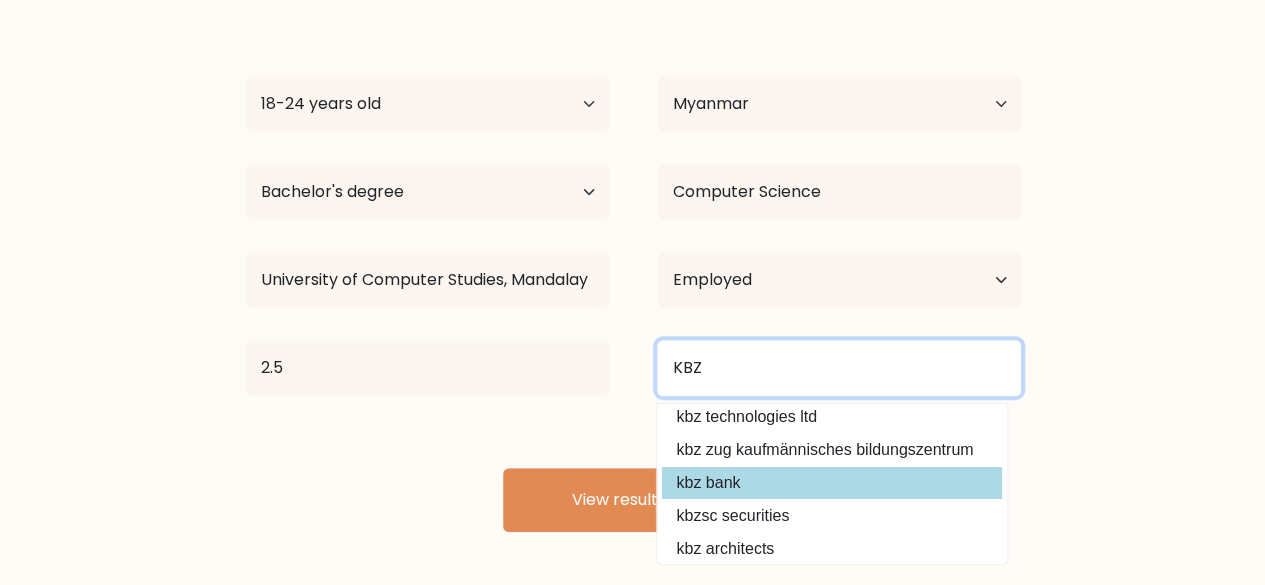 scroll, scrollTop: 100, scrollLeft: 0, axis: vertical 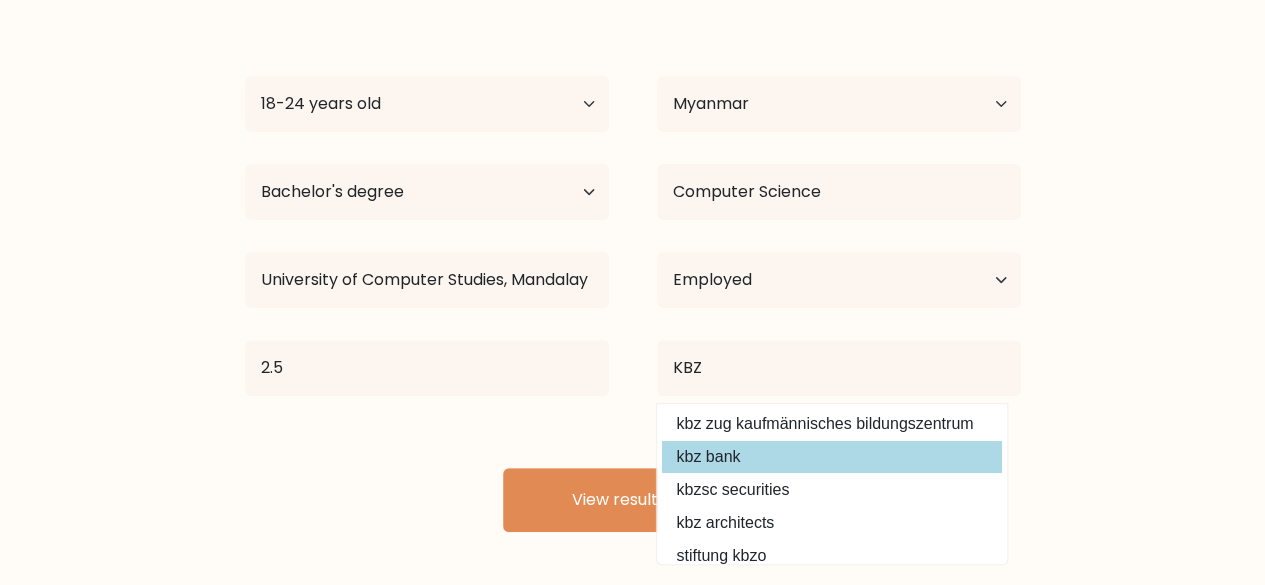 click on "kbz bank" at bounding box center (832, 457) 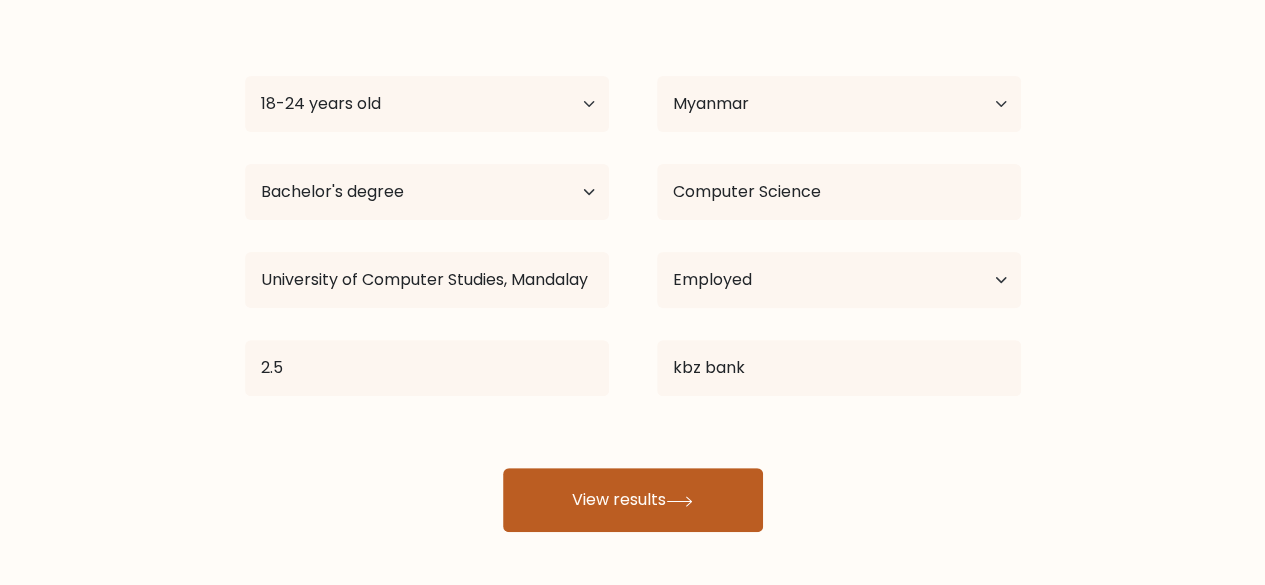 click 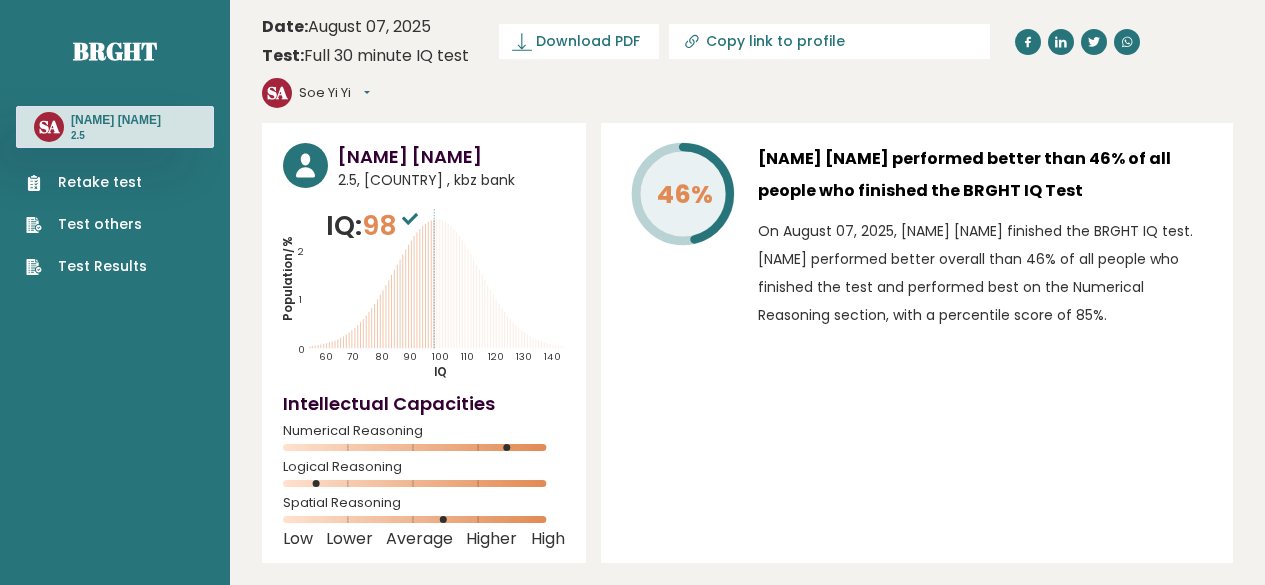 scroll, scrollTop: 0, scrollLeft: 0, axis: both 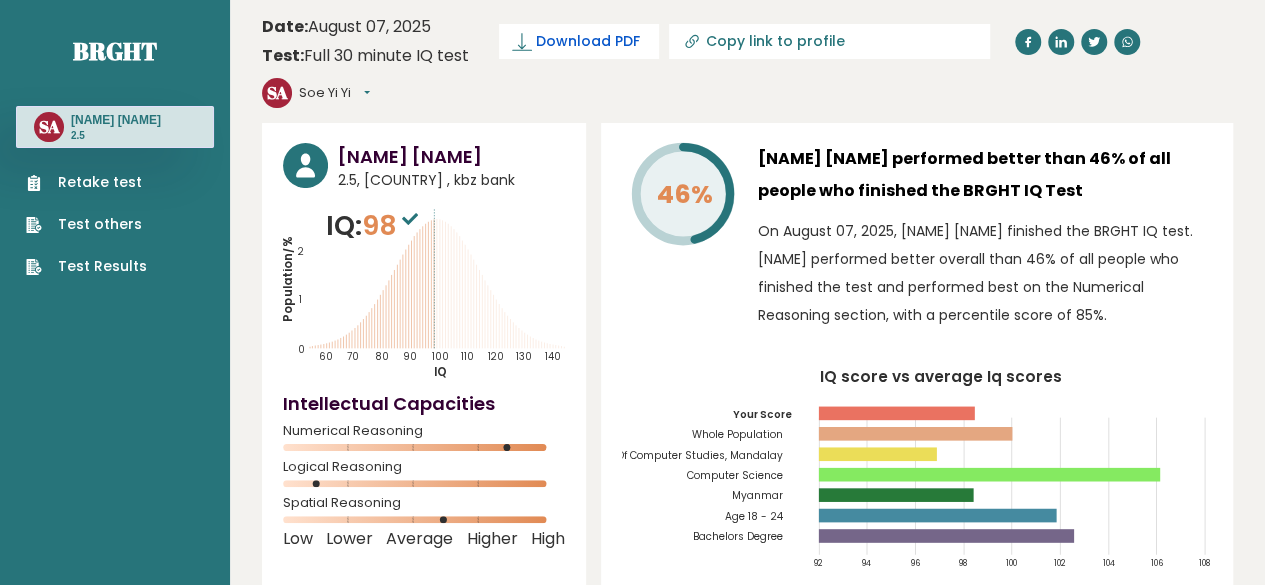 click on "Download PDF" at bounding box center (588, 41) 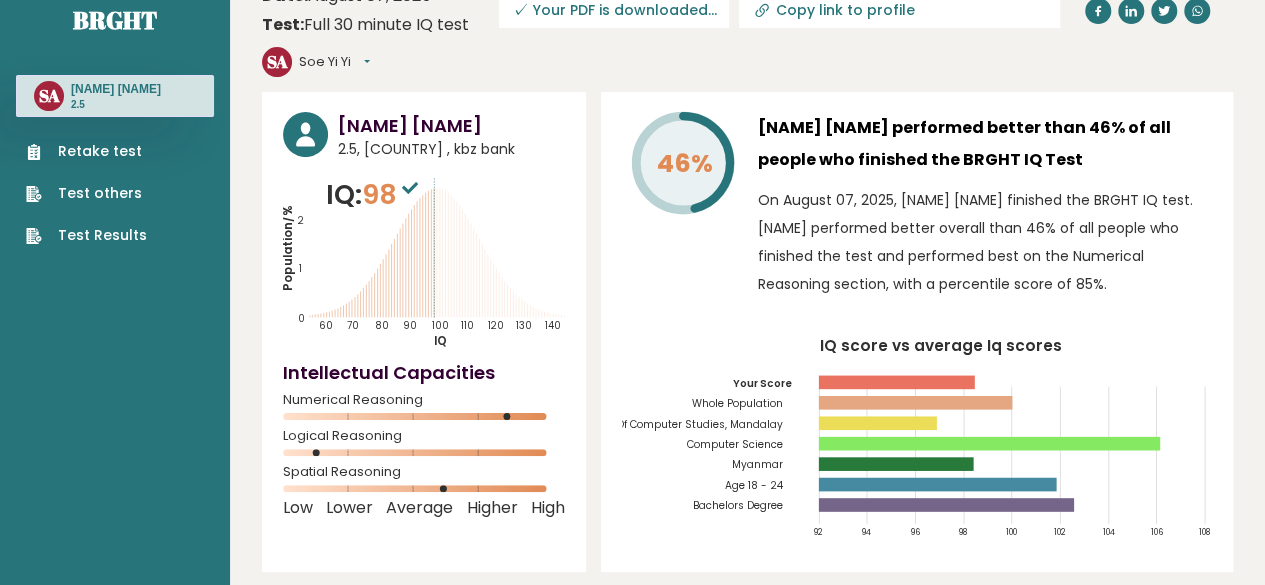 scroll, scrollTop: 0, scrollLeft: 0, axis: both 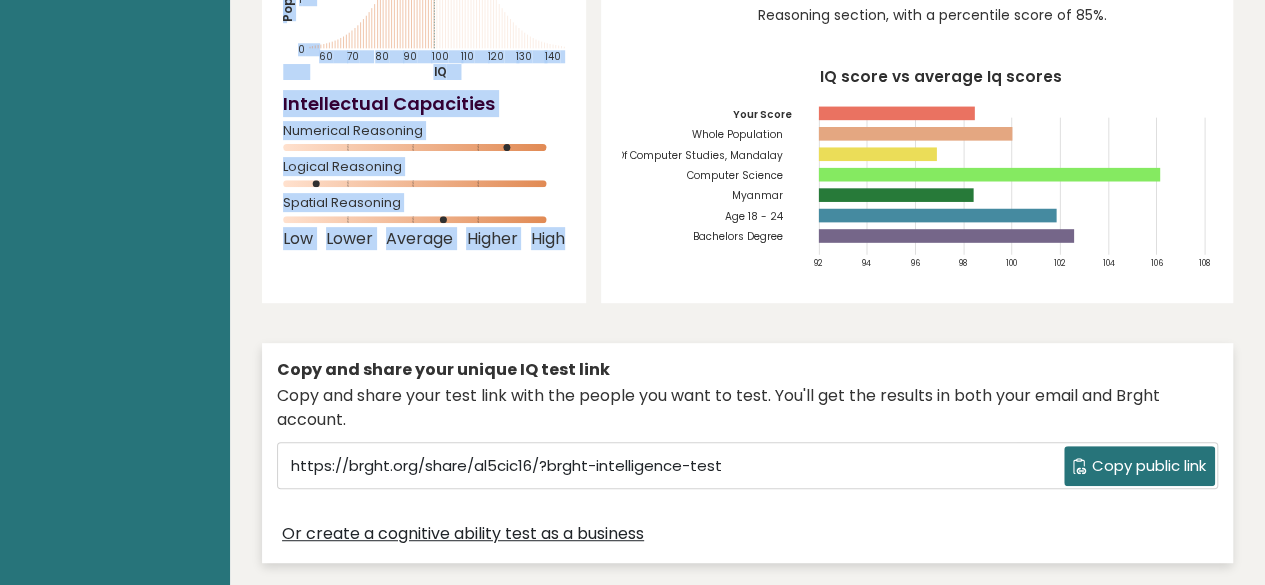 drag, startPoint x: 331, startPoint y: 148, endPoint x: 564, endPoint y: 265, distance: 260.72592 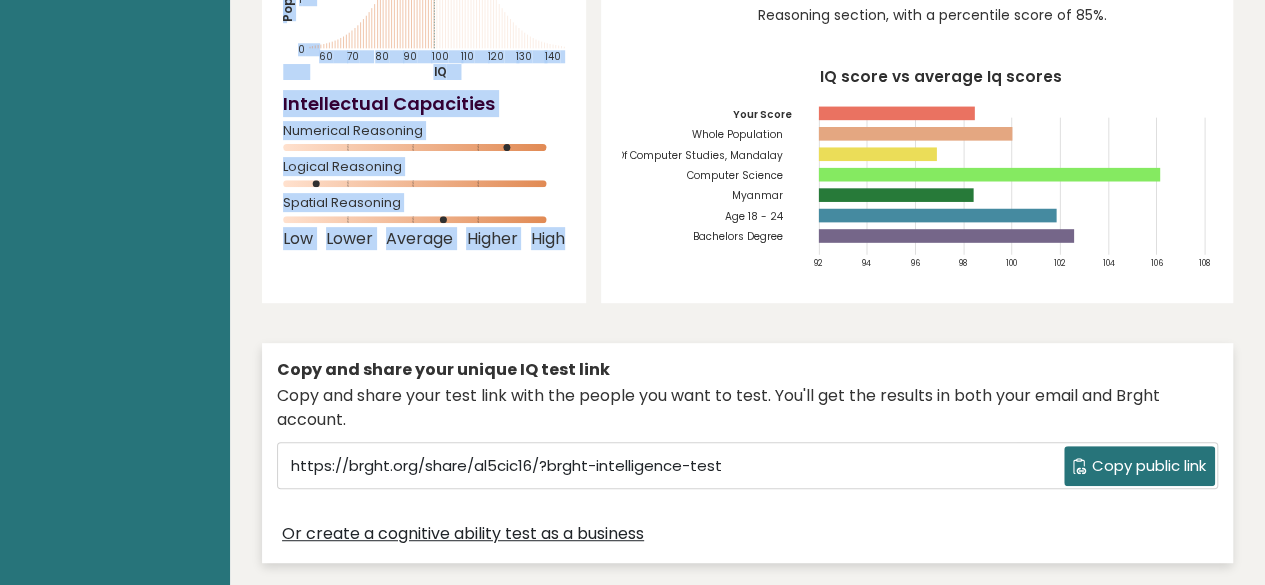 copy on "[NAME] [NAME]
2.5,
[COUNTRY]
, kbz bank
IQ:  98
Population/%
IQ
0
1
2
60
70
80
90
100
110
120
130
140
Intellectual Capacities
Numerical Reasoning
Logical Reasoning
Spatial Reasoning
Low
Lower
Average
Higher
High" 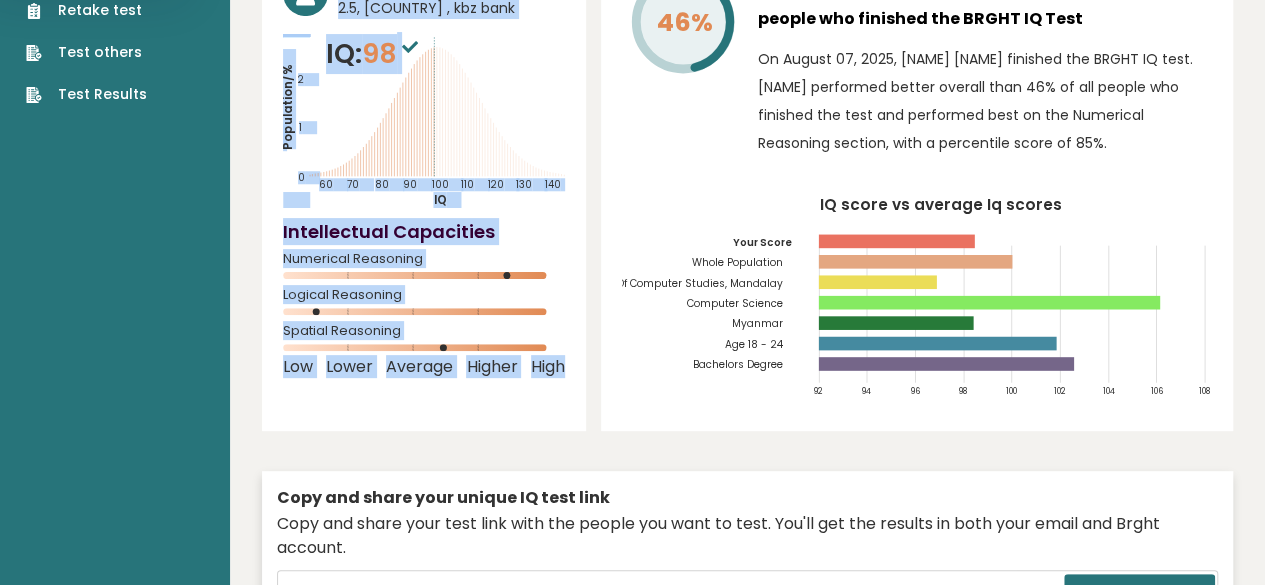 scroll, scrollTop: 0, scrollLeft: 0, axis: both 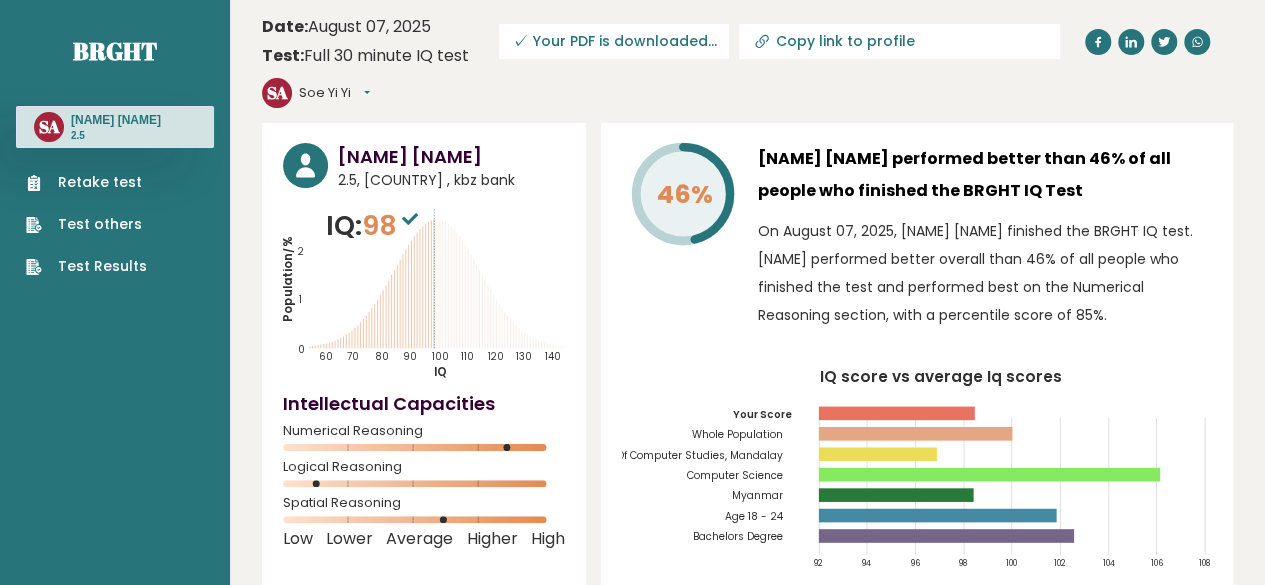 click on "46%" at bounding box center (682, 241) 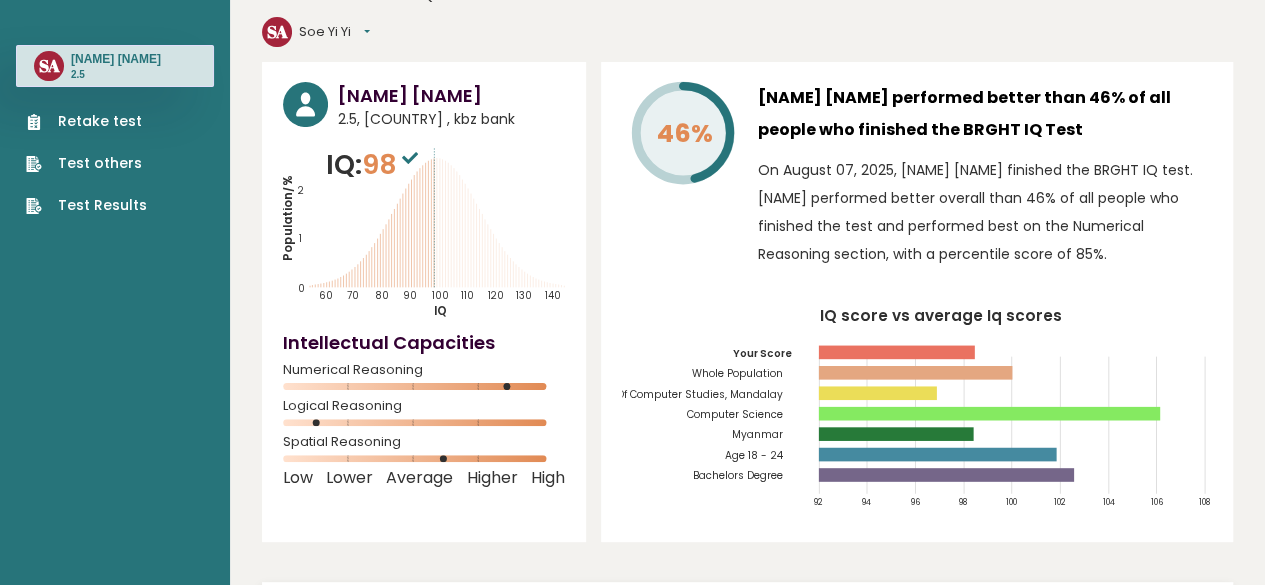 scroll, scrollTop: 0, scrollLeft: 0, axis: both 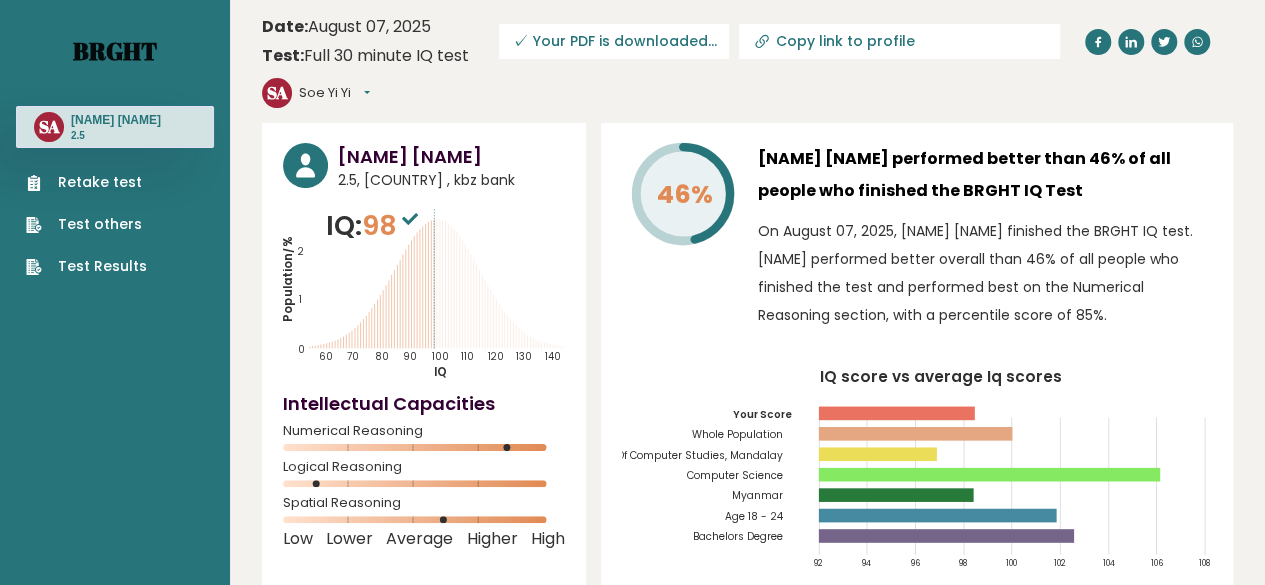 click on "Brght" at bounding box center [115, 51] 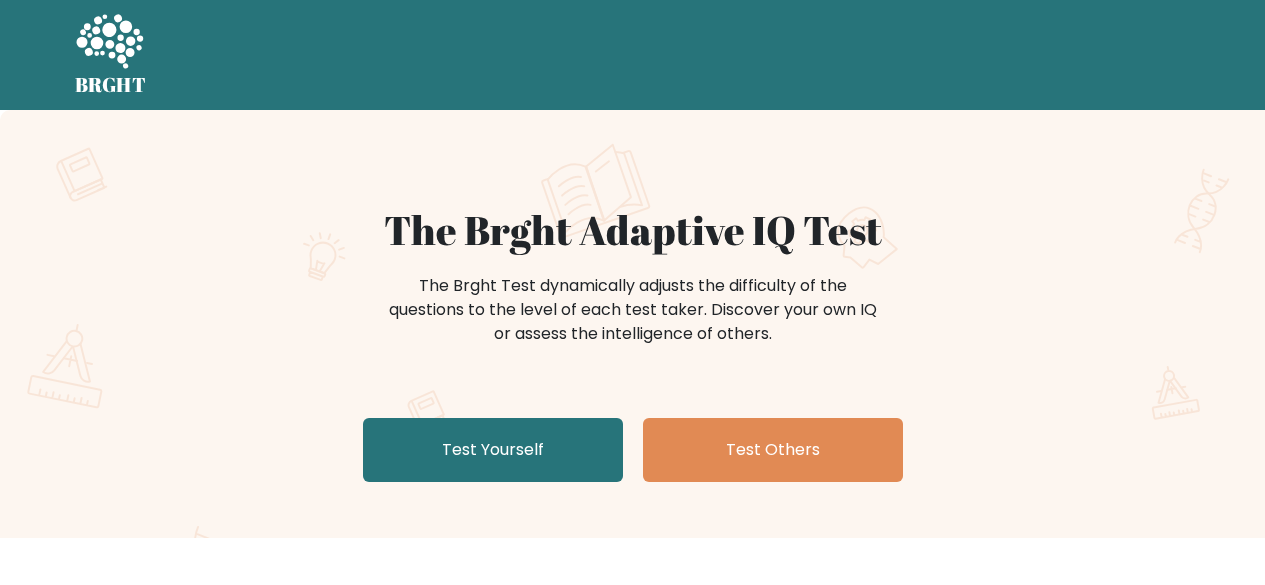 scroll, scrollTop: 0, scrollLeft: 0, axis: both 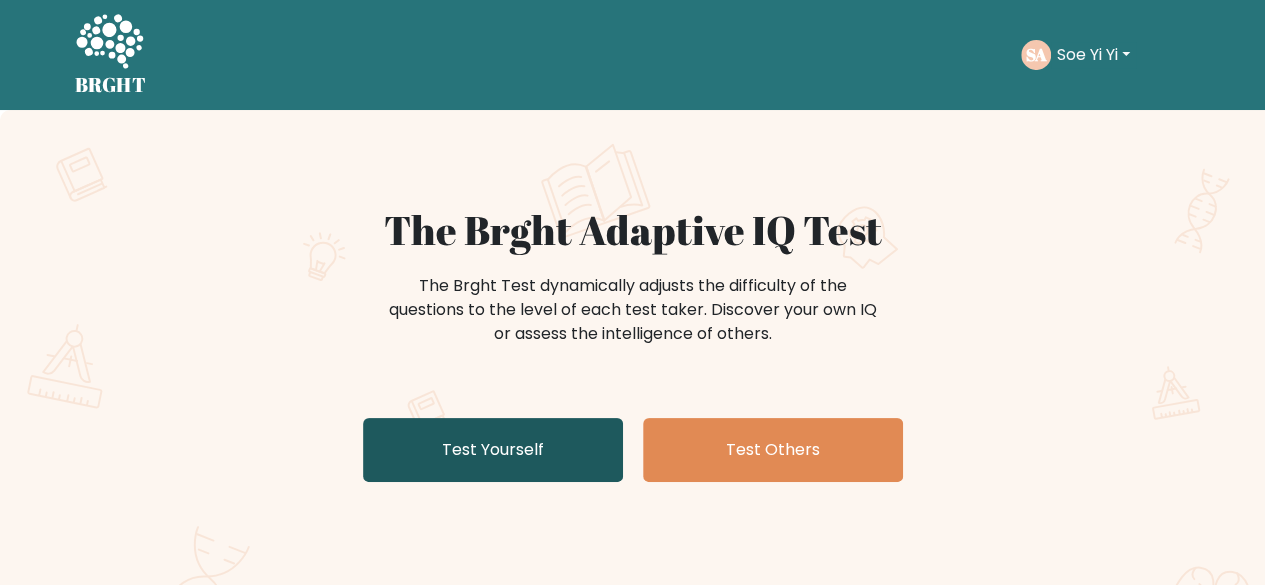 click on "Test Yourself" at bounding box center [493, 450] 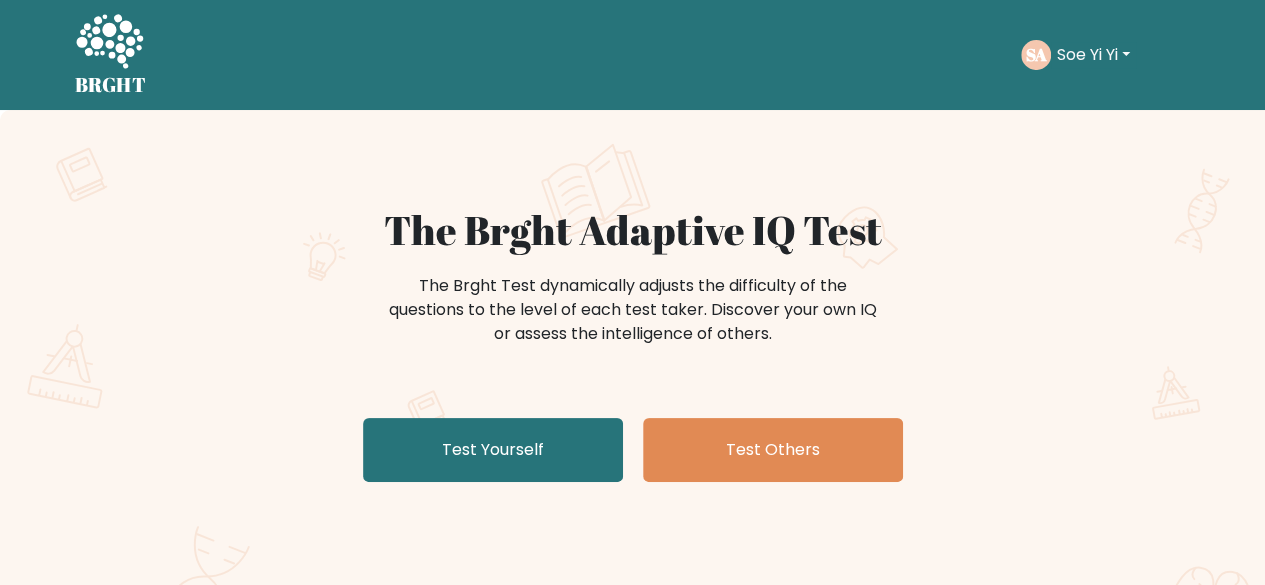 click on "Soe Yi Yi" at bounding box center (1093, 55) 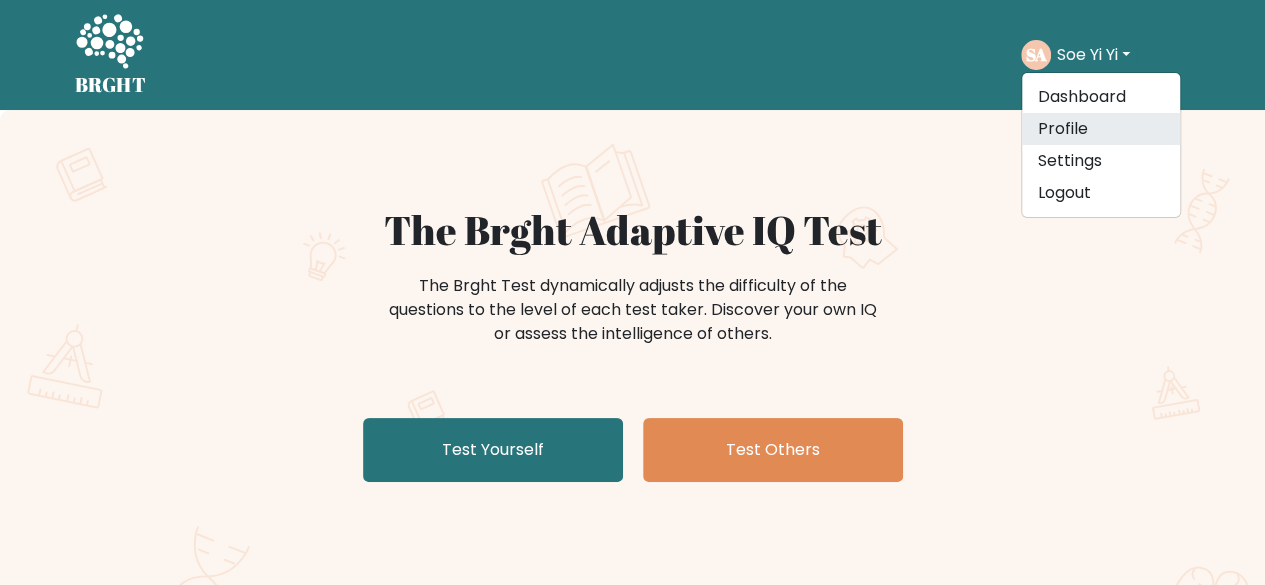 click on "Profile" at bounding box center (1101, 129) 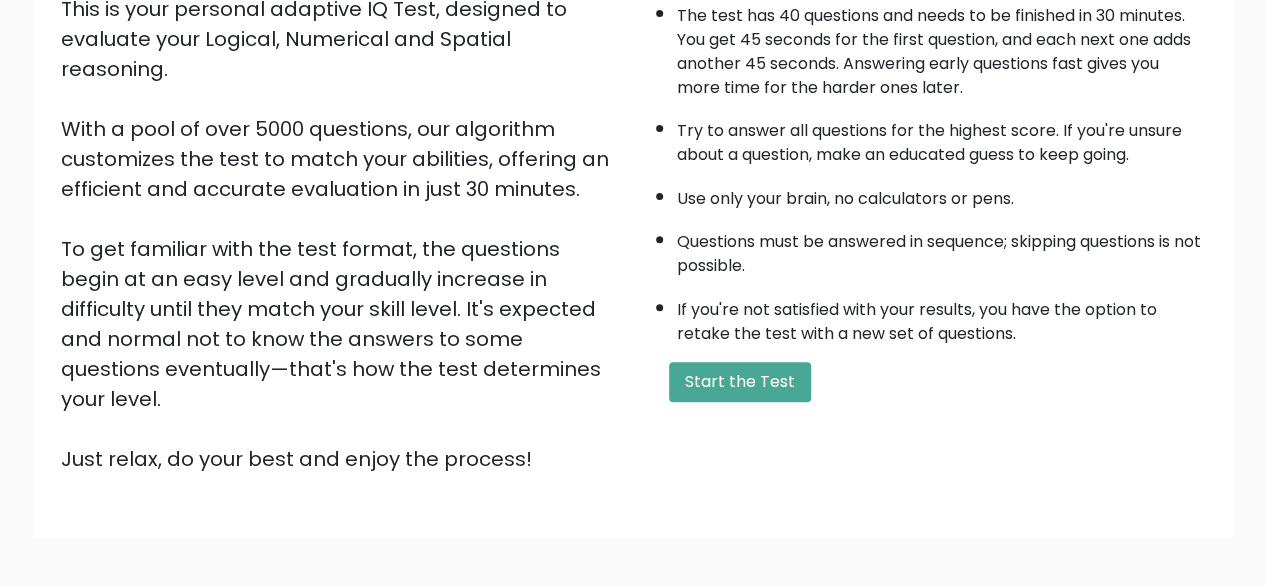 scroll, scrollTop: 330, scrollLeft: 0, axis: vertical 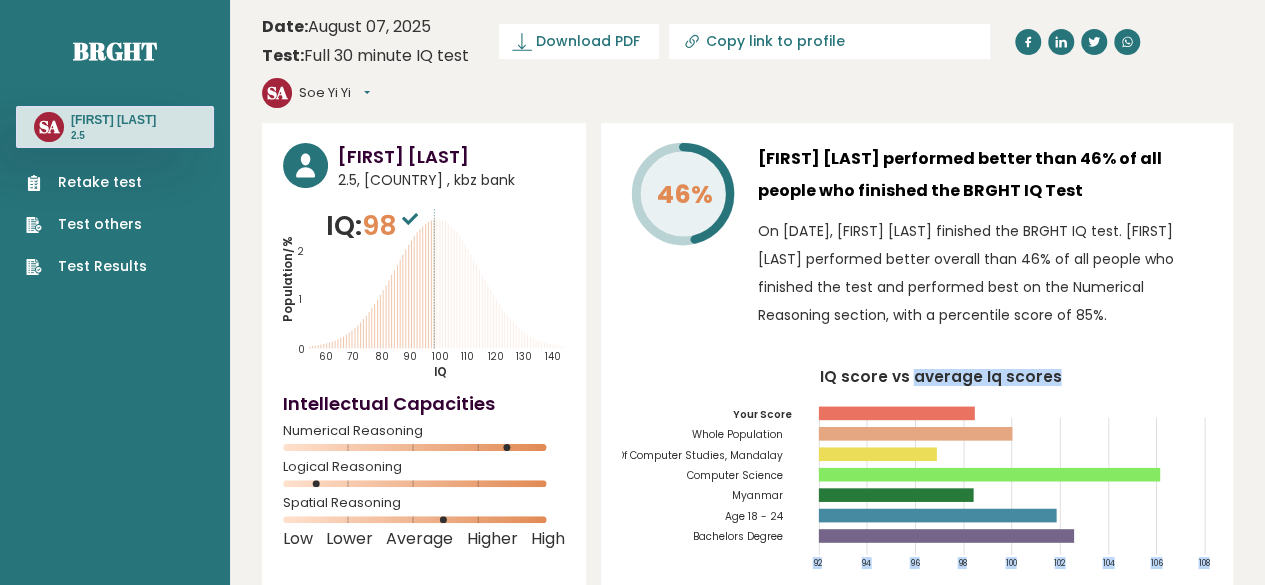 drag, startPoint x: 1218, startPoint y: 521, endPoint x: 909, endPoint y: 305, distance: 377.01062 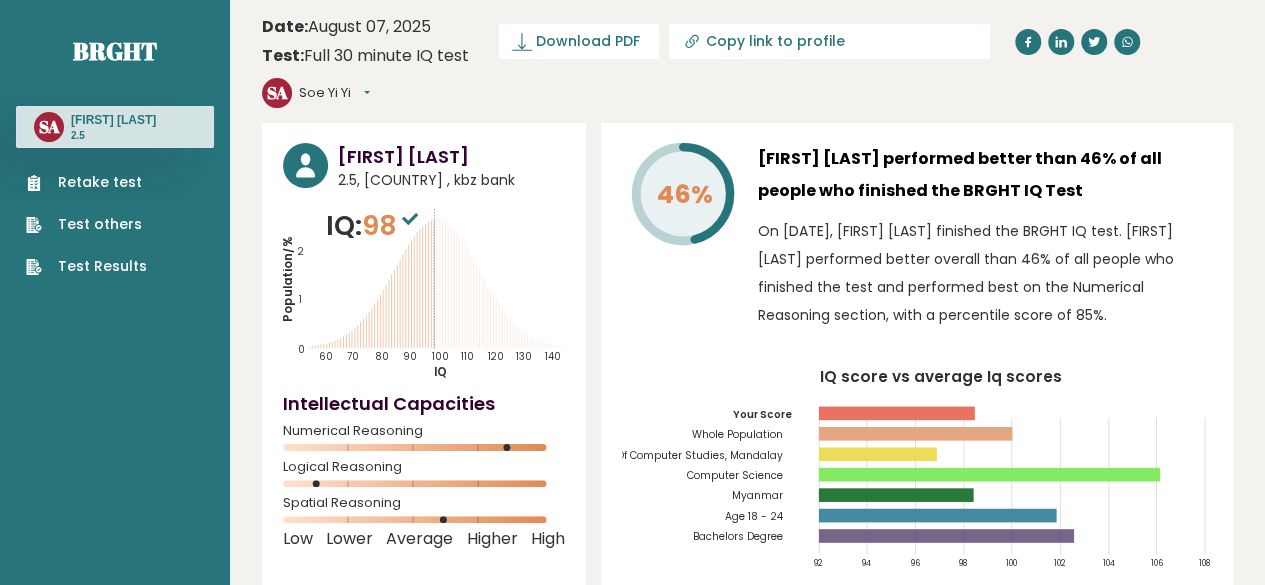 click on "46%" at bounding box center [682, 241] 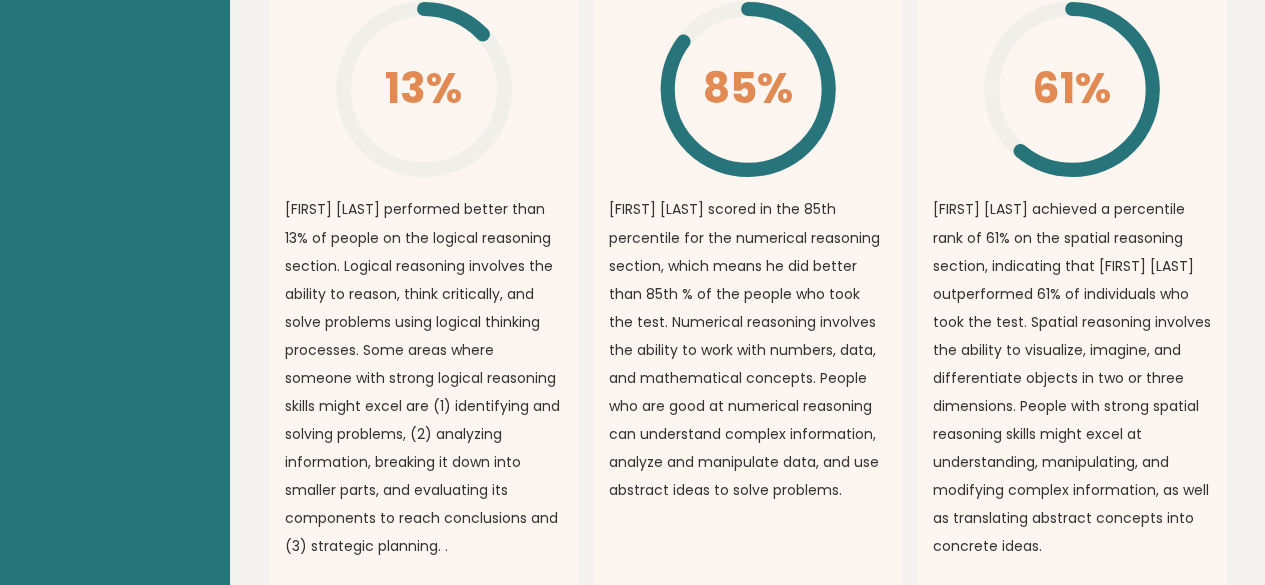 scroll, scrollTop: 1700, scrollLeft: 0, axis: vertical 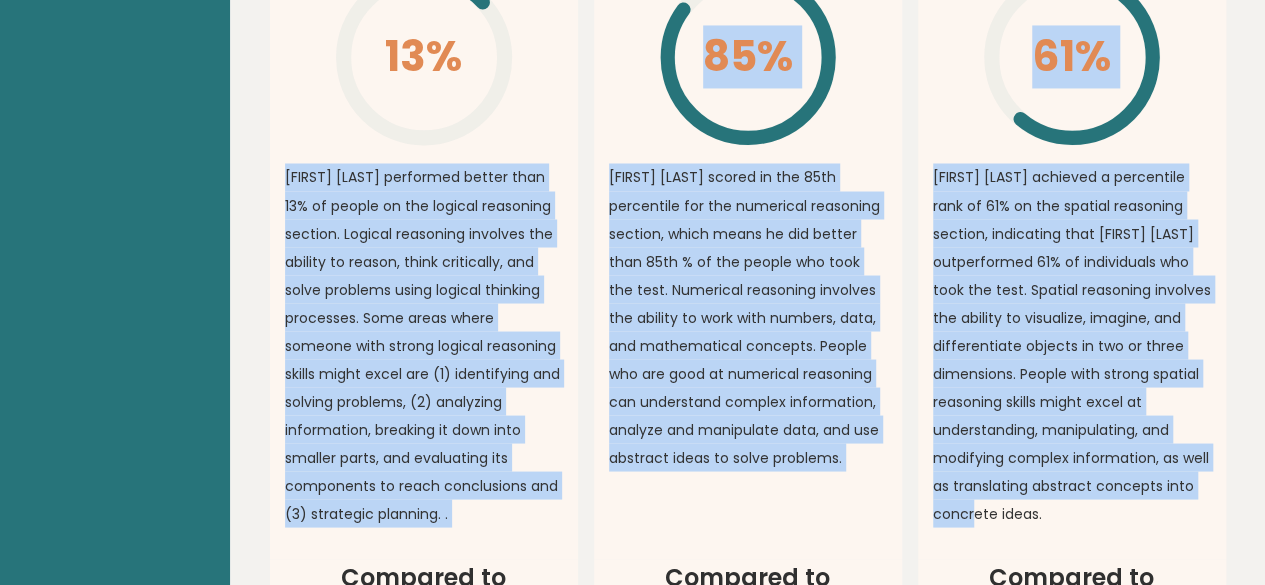 drag, startPoint x: 281, startPoint y: 133, endPoint x: 1221, endPoint y: 449, distance: 991.6935 